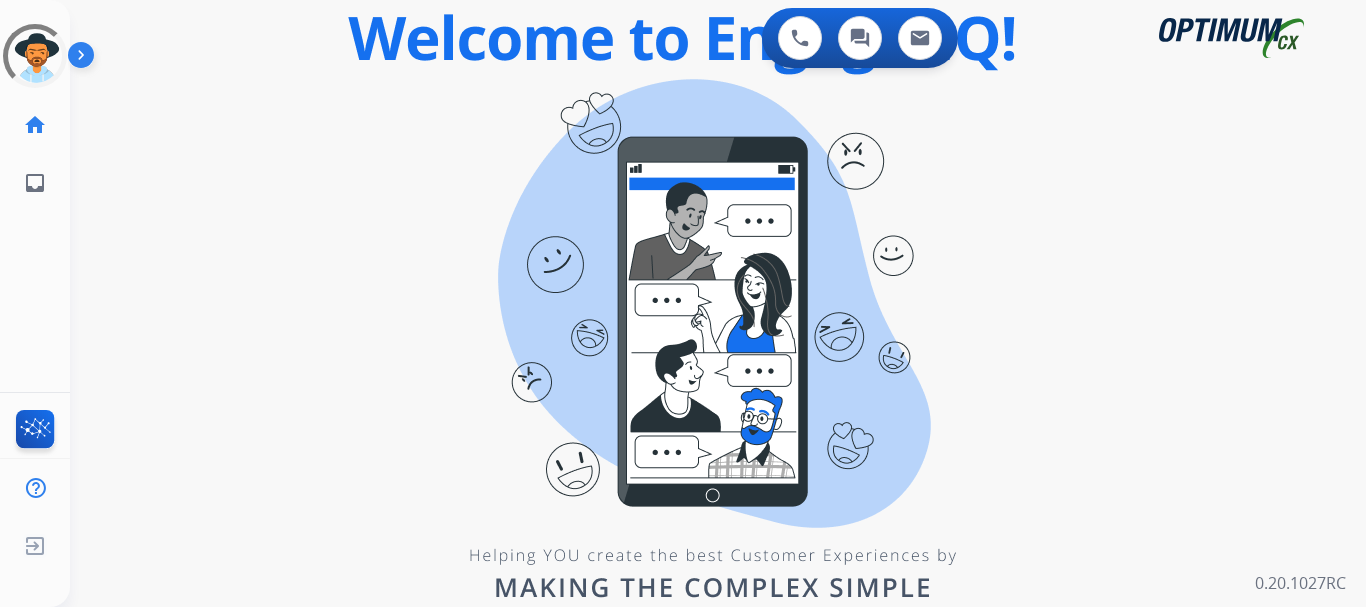 scroll, scrollTop: 0, scrollLeft: 0, axis: both 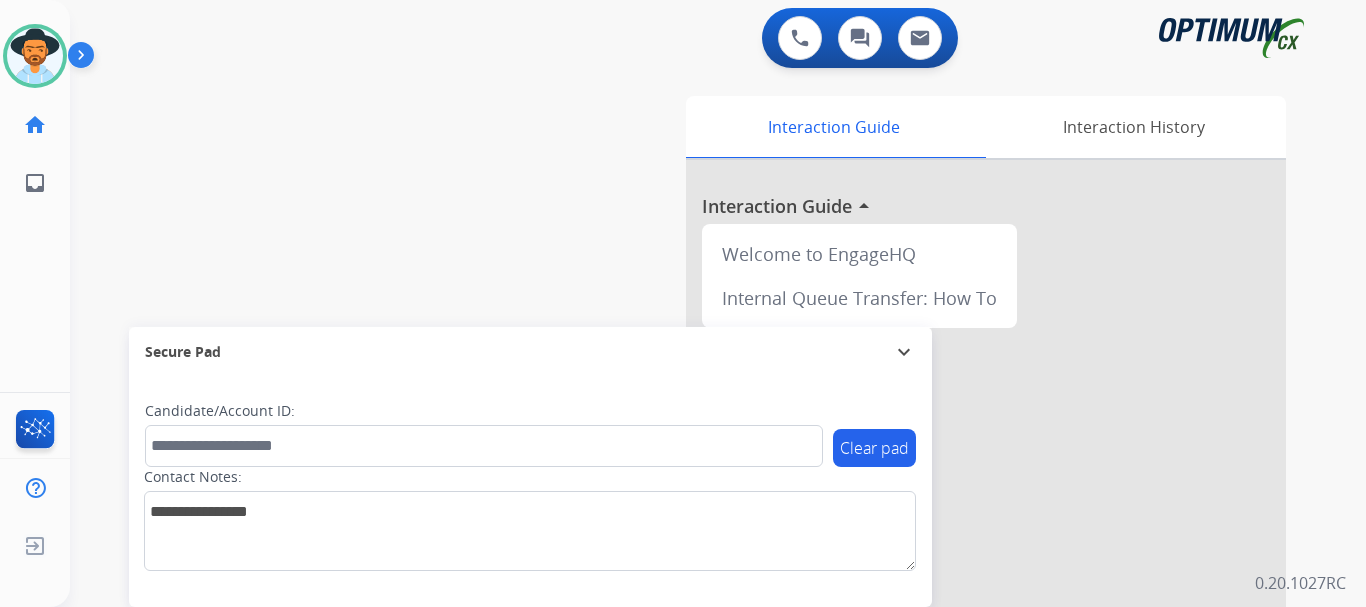 click at bounding box center [85, 59] 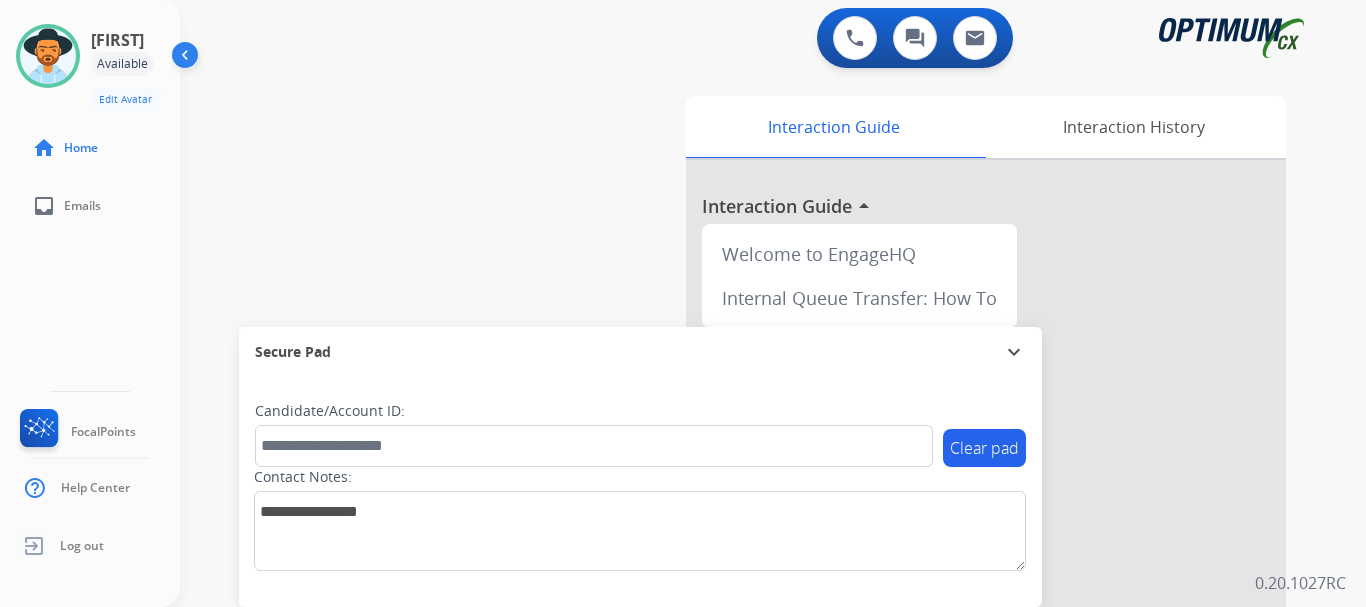 click on "0 Voice Interactions  0  Chat Interactions   0  Email Interactions" at bounding box center [761, 40] 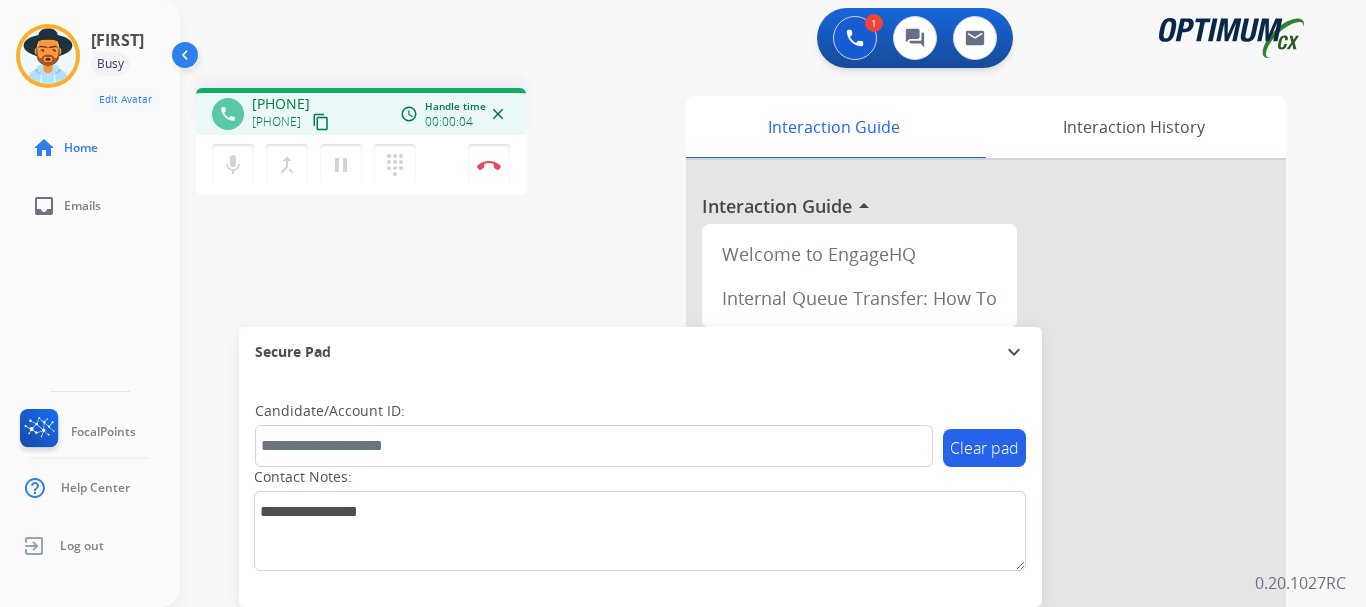 drag, startPoint x: 270, startPoint y: 106, endPoint x: 349, endPoint y: 104, distance: 79.025314 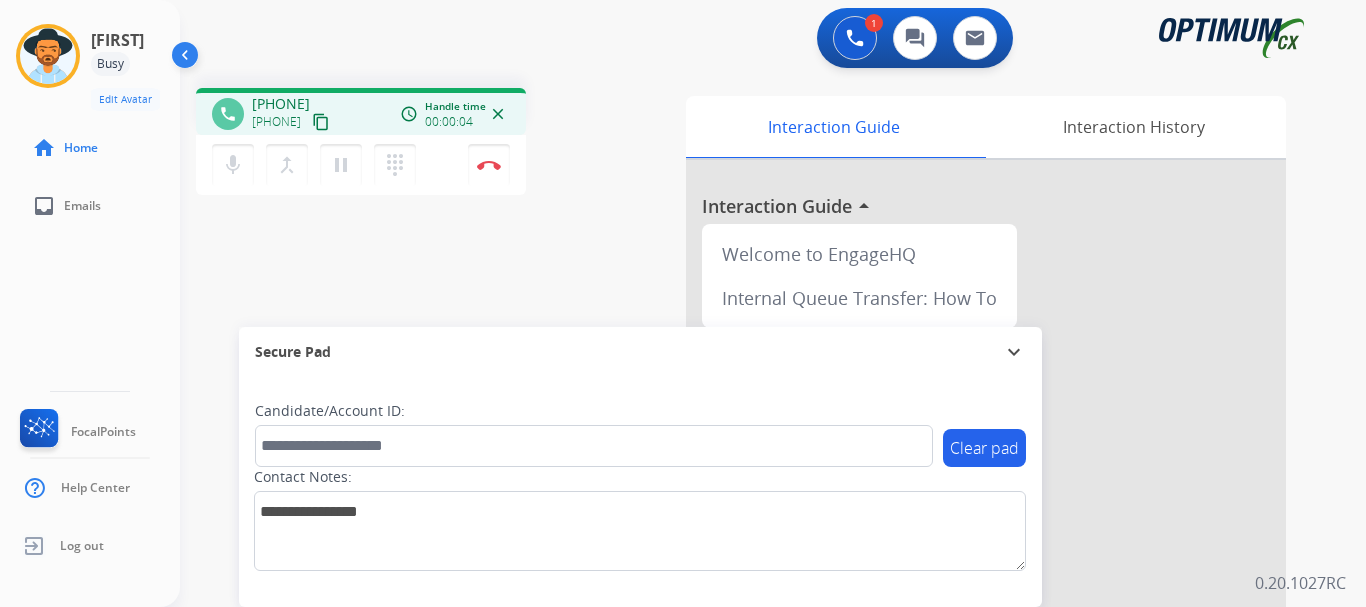 click on "[PHONE] content_copy" at bounding box center (292, 114) 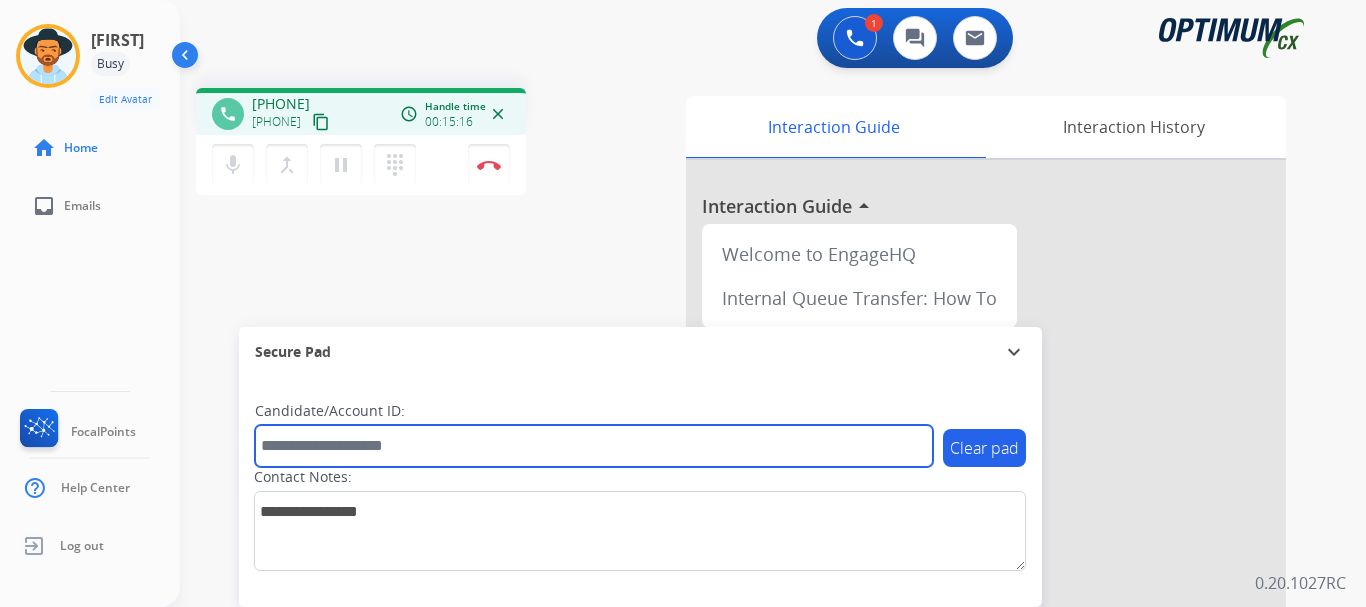 click at bounding box center [594, 446] 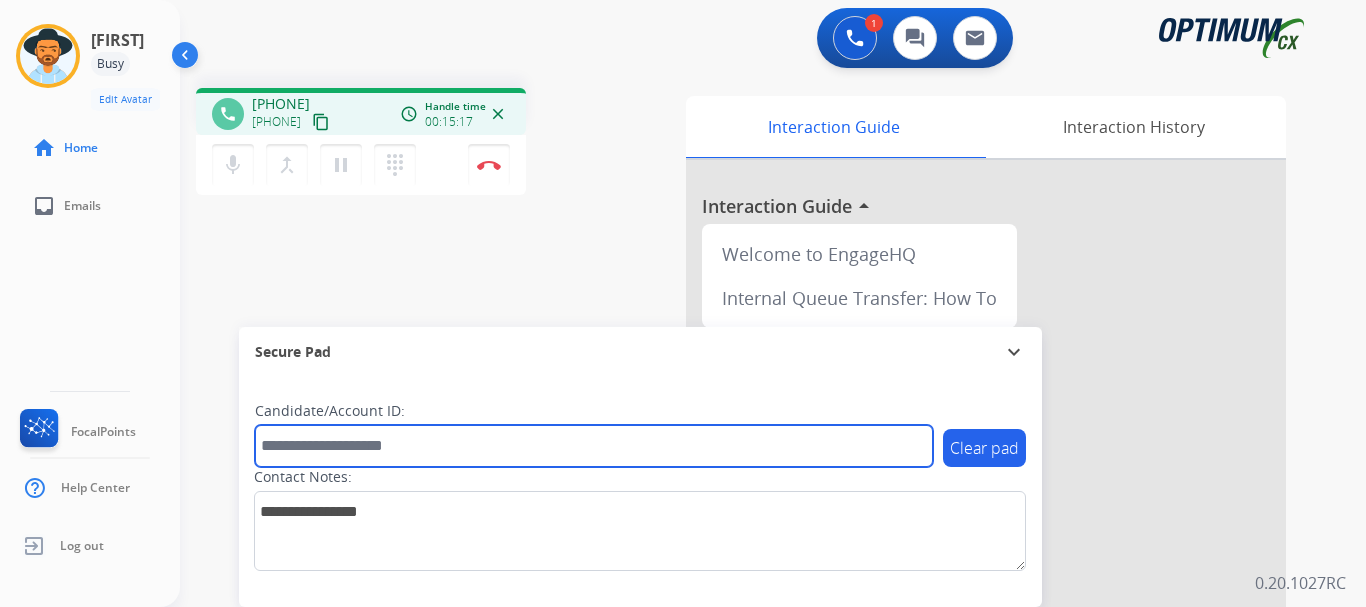 paste on "*******" 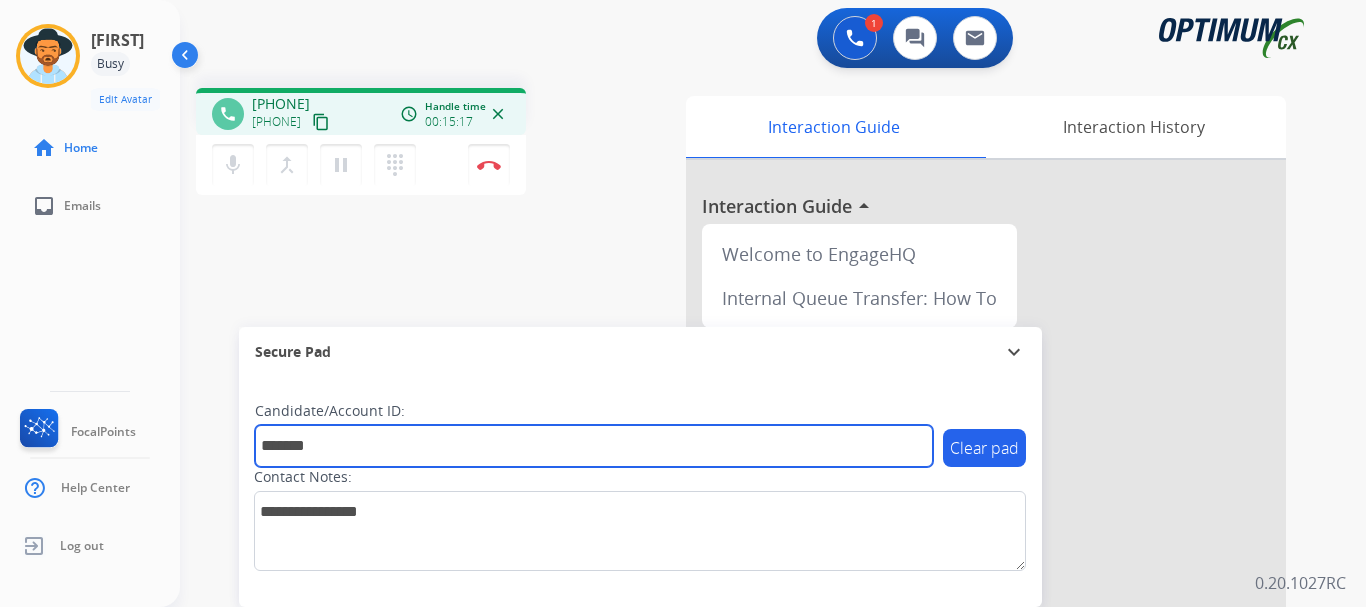 type on "*******" 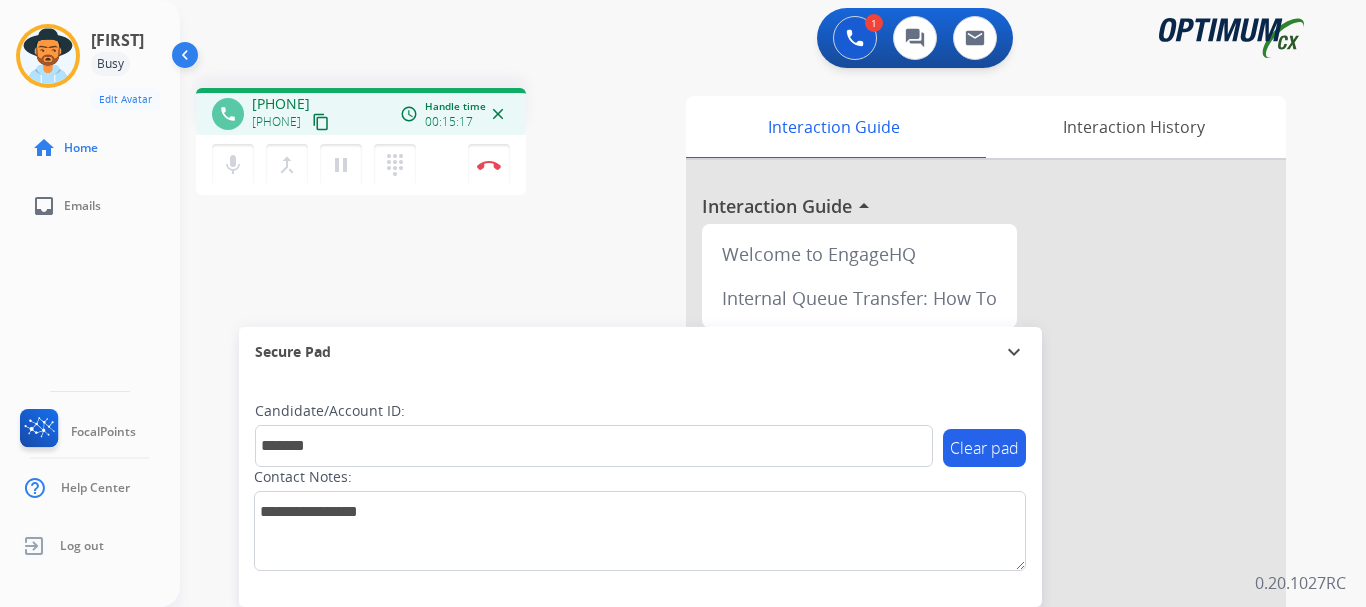 click on "phone [PHONE] [PHONE] content_copy access_time Call metrics Queue   00:09 Hold   00:00 Talk   15:18 Total   15:26 Handle time 00:15:17 close mic Mute merge_type Bridge pause Hold dialpad Dialpad Disconnect swap_horiz Break voice bridge close_fullscreen Connect 3-Way Call merge_type Separate 3-Way Call  Interaction Guide   Interaction History  Interaction Guide arrow_drop_up  Welcome to EngageHQ   Internal Queue Transfer: How To  Secure Pad expand_more Clear pad Candidate/Account ID: ******* Contact Notes:" at bounding box center (749, 489) 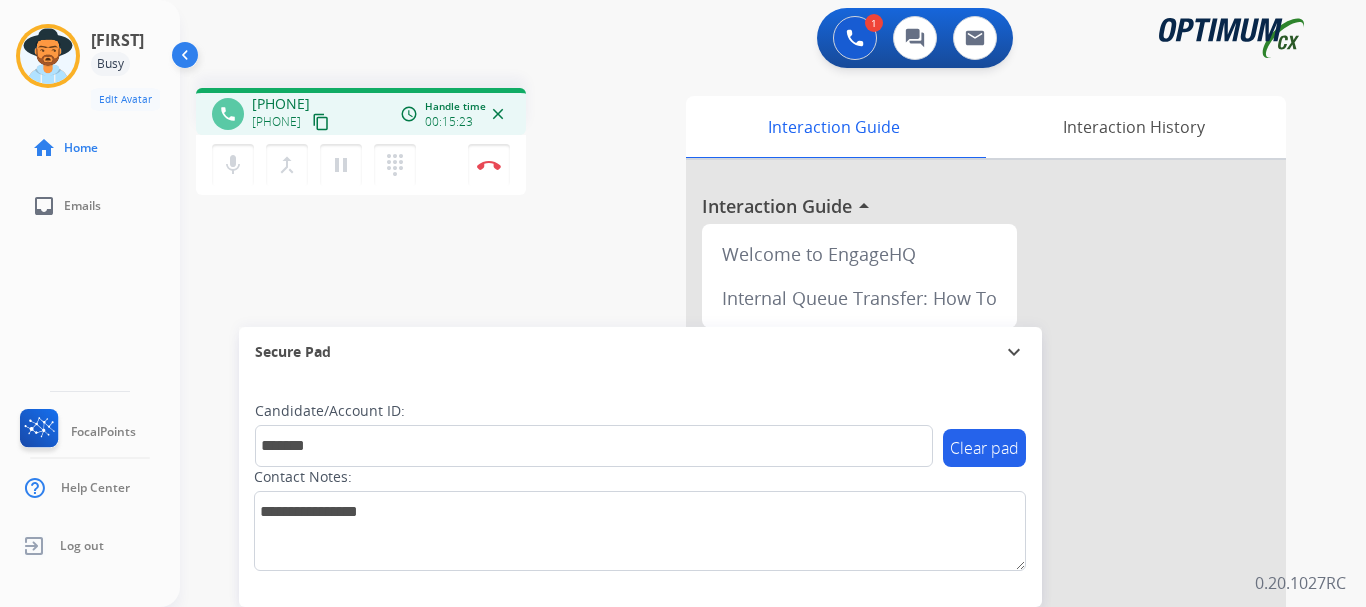 click at bounding box center (489, 165) 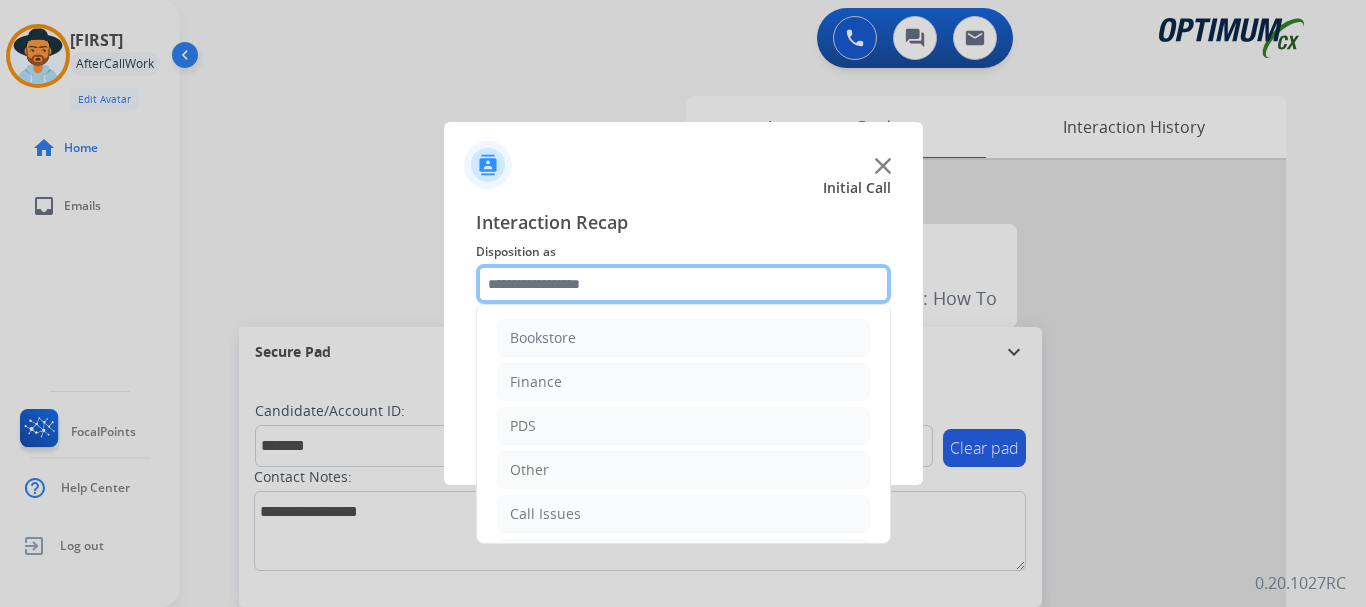 click 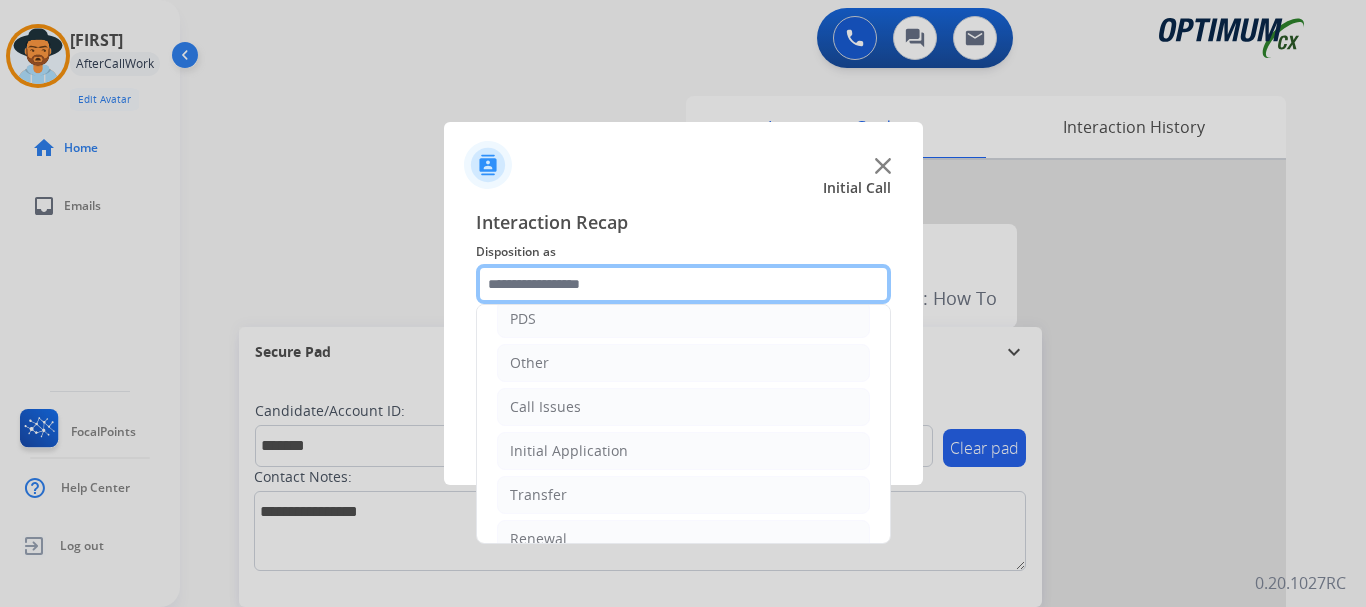 scroll, scrollTop: 136, scrollLeft: 0, axis: vertical 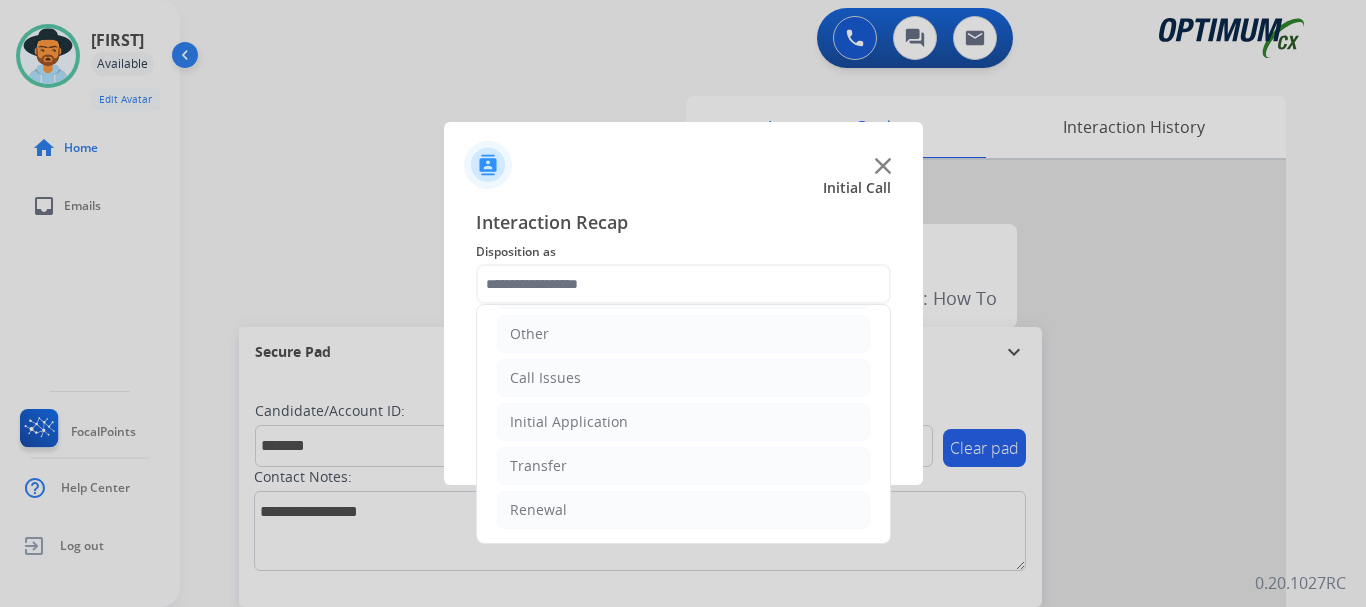 click on "Renewal" 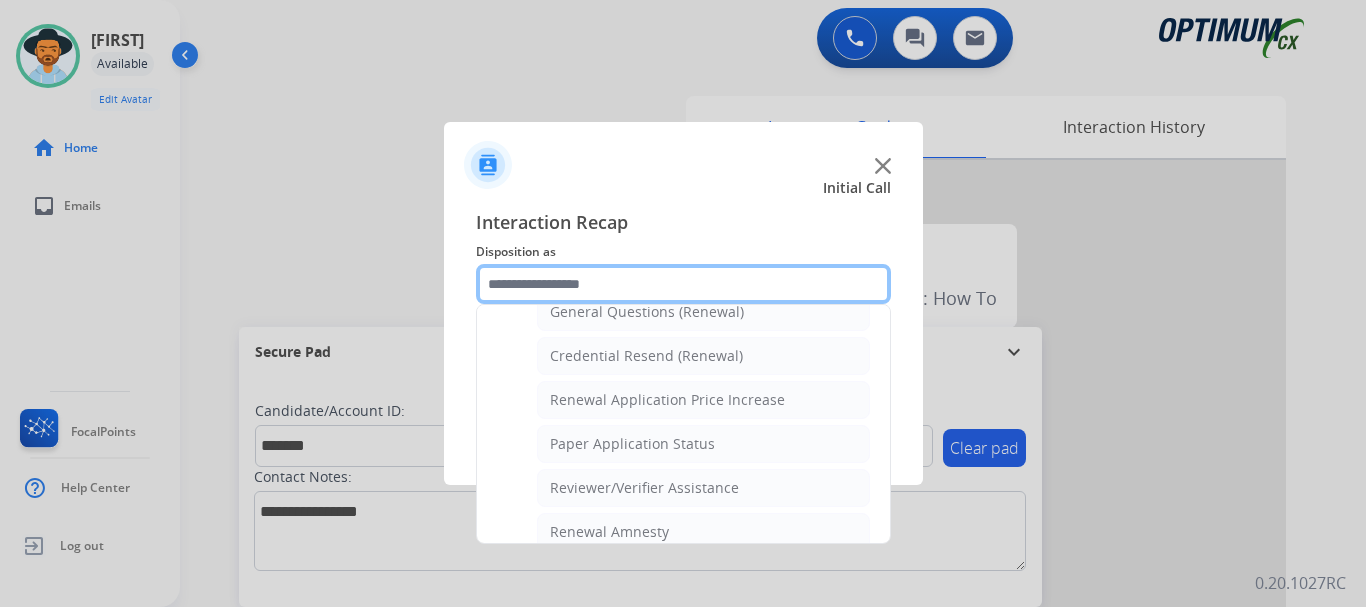 scroll, scrollTop: 612, scrollLeft: 0, axis: vertical 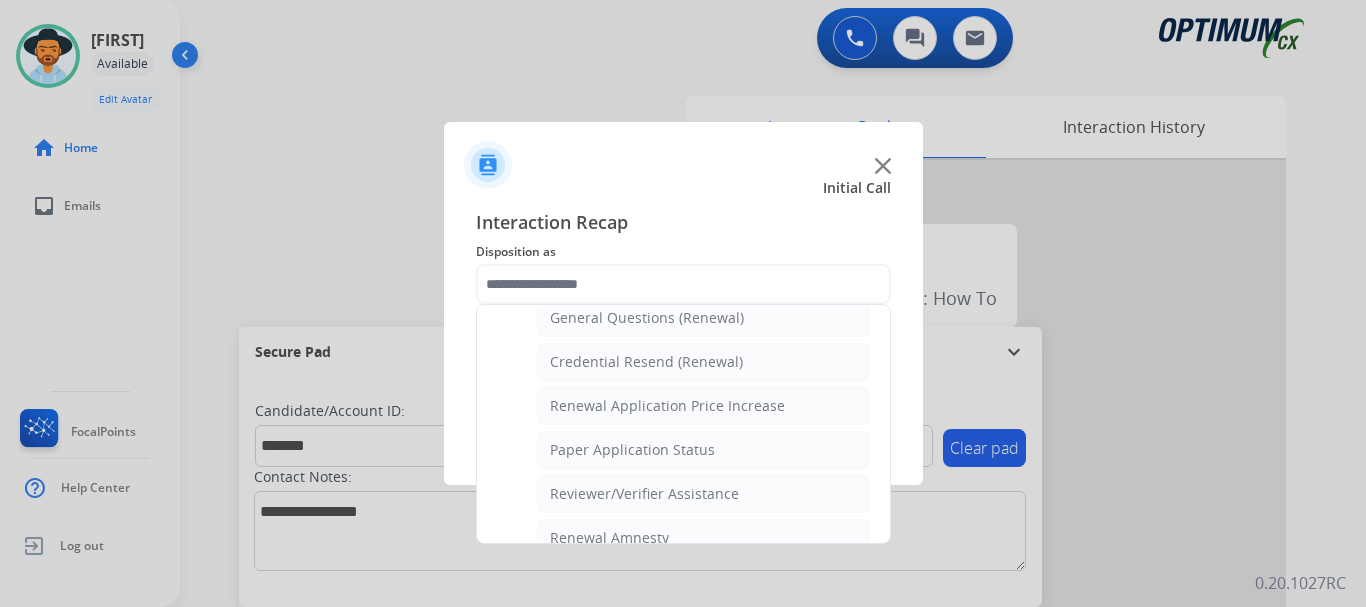 click on "General Questions (Renewal)" 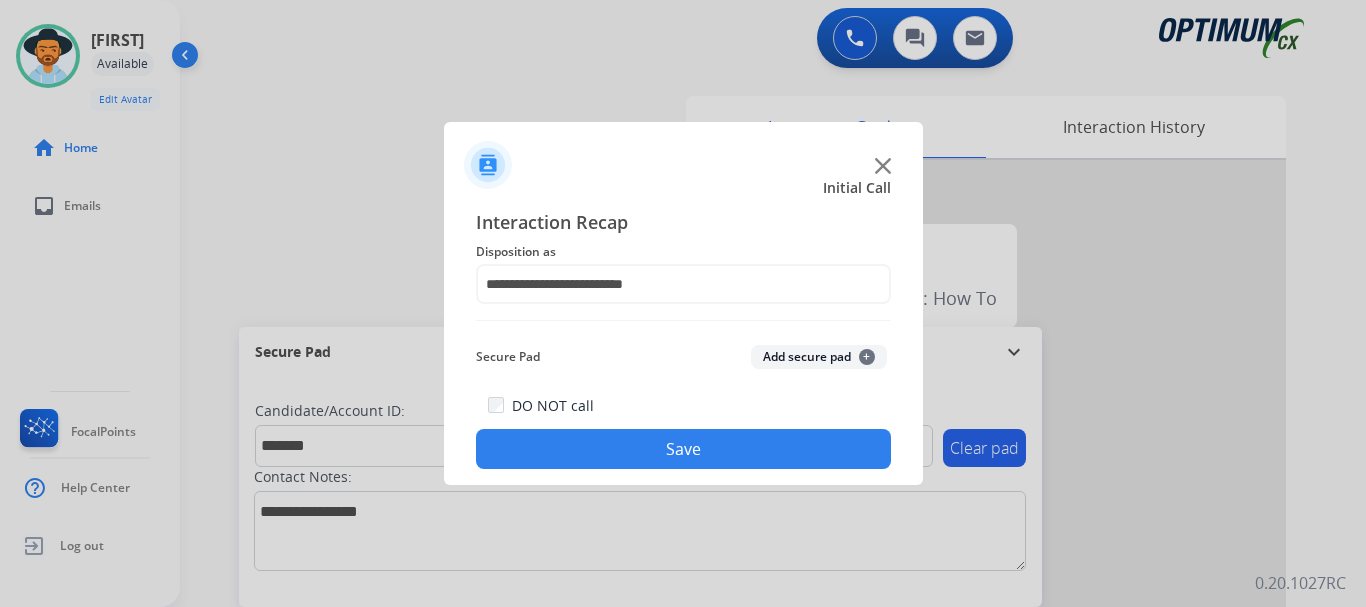 click on "Save" 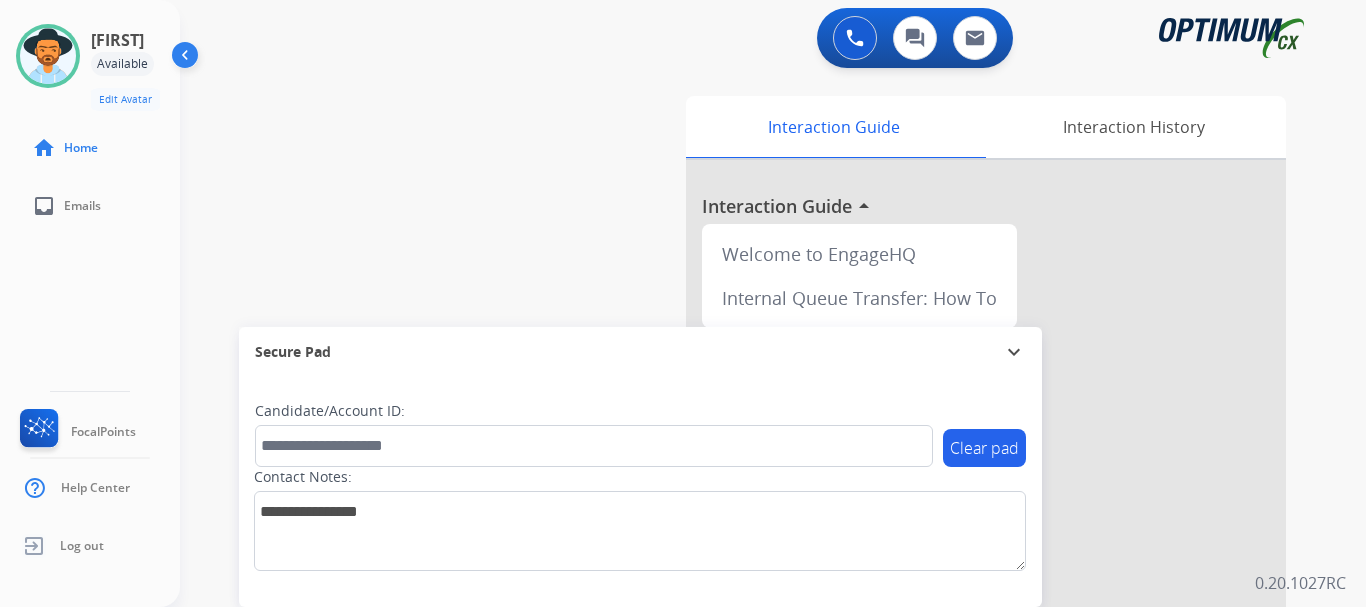 click on "swap_horiz Break voice bridge close_fullscreen Connect 3-Way Call merge_type Separate 3-Way Call  Interaction Guide   Interaction History  Interaction Guide arrow_drop_up  Welcome to EngageHQ   Internal Queue Transfer: How To  Secure Pad expand_more Clear pad Candidate/Account ID: Contact Notes:" at bounding box center (749, 489) 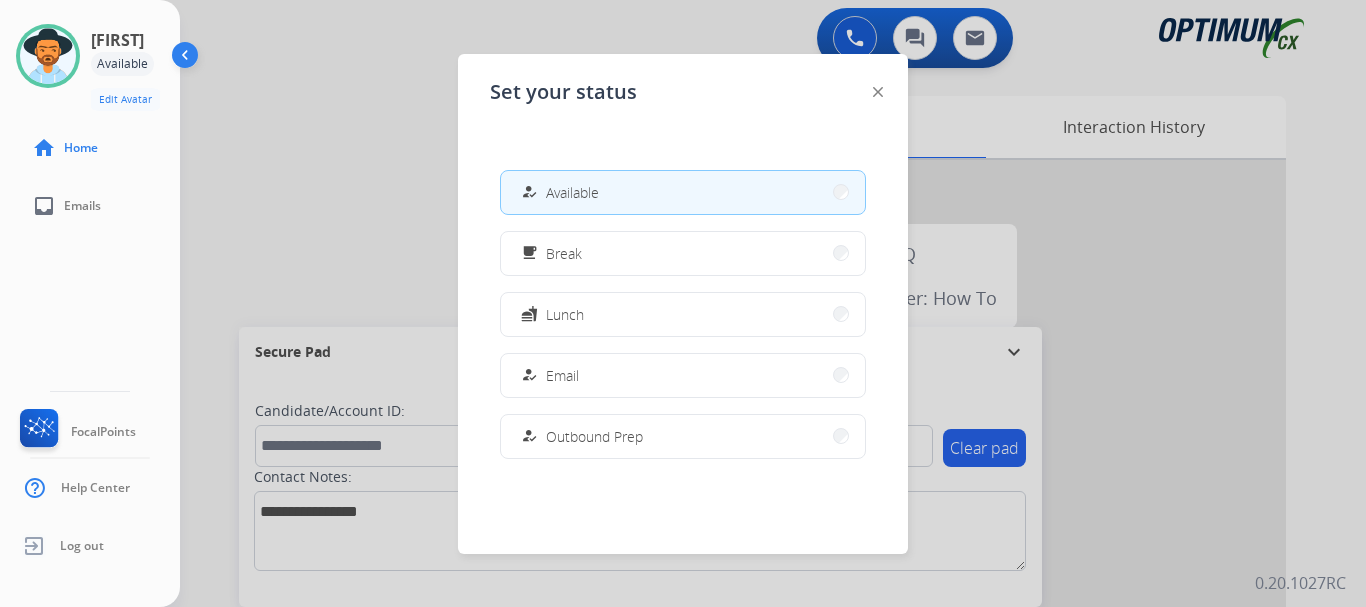 click on "fastfood Lunch" at bounding box center (683, 314) 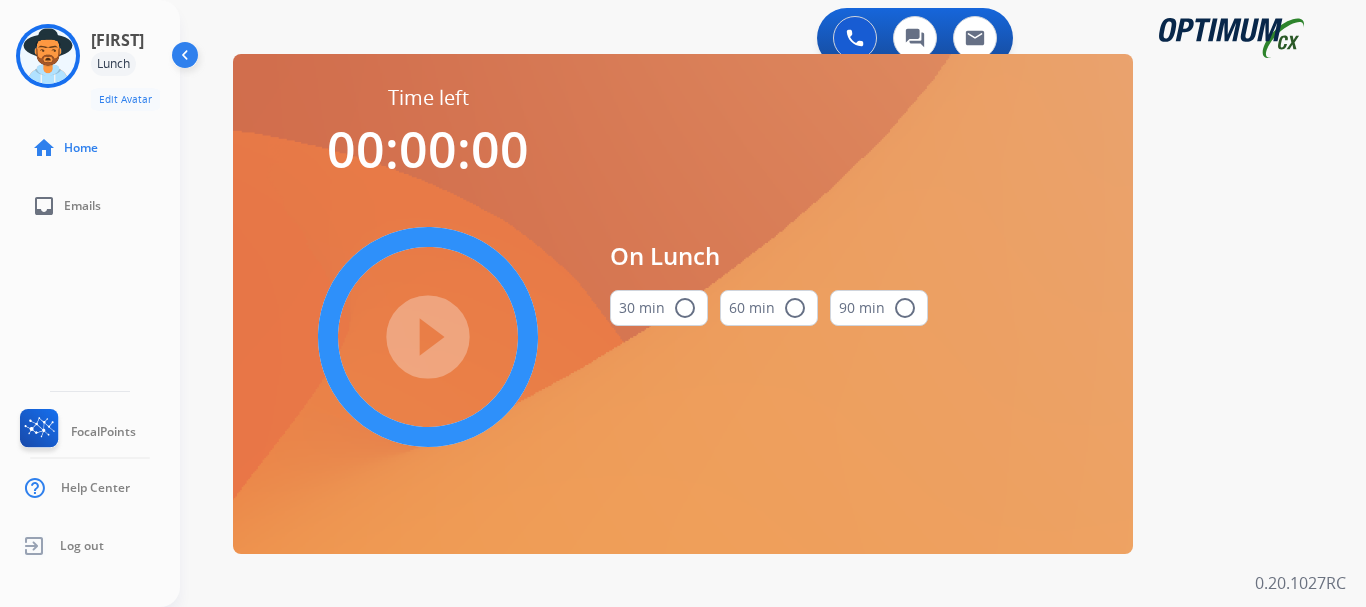 click on "30 min  radio_button_unchecked" at bounding box center (659, 308) 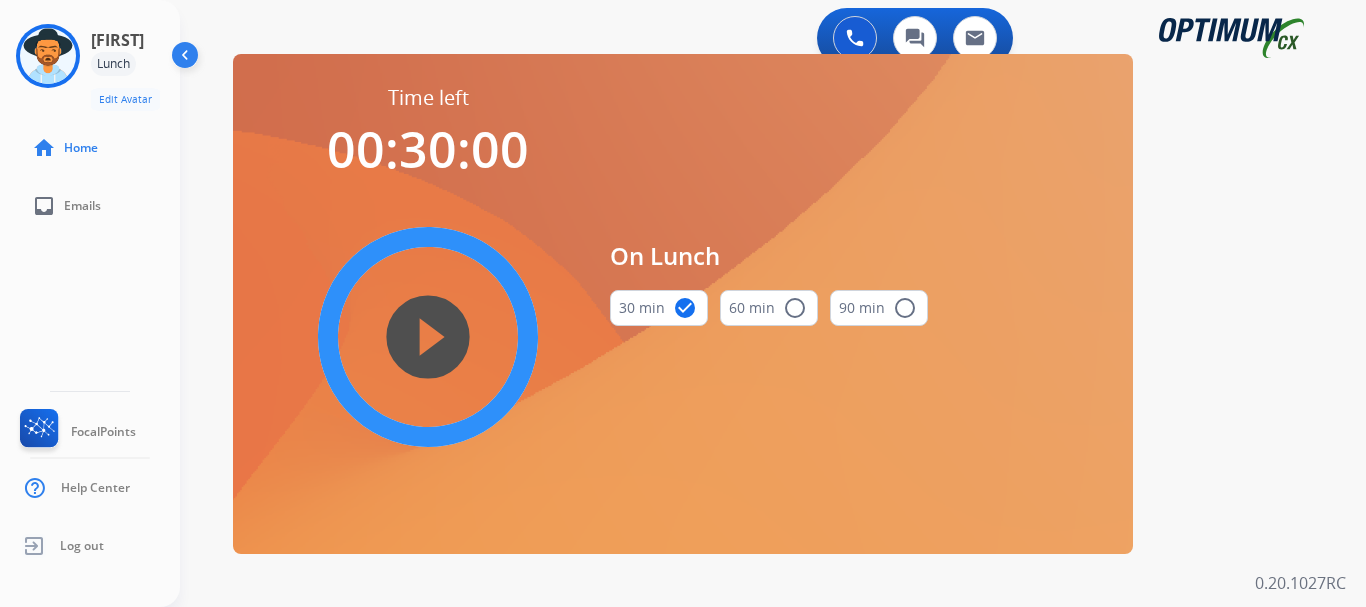 click on "play_circle_filled" at bounding box center (428, 337) 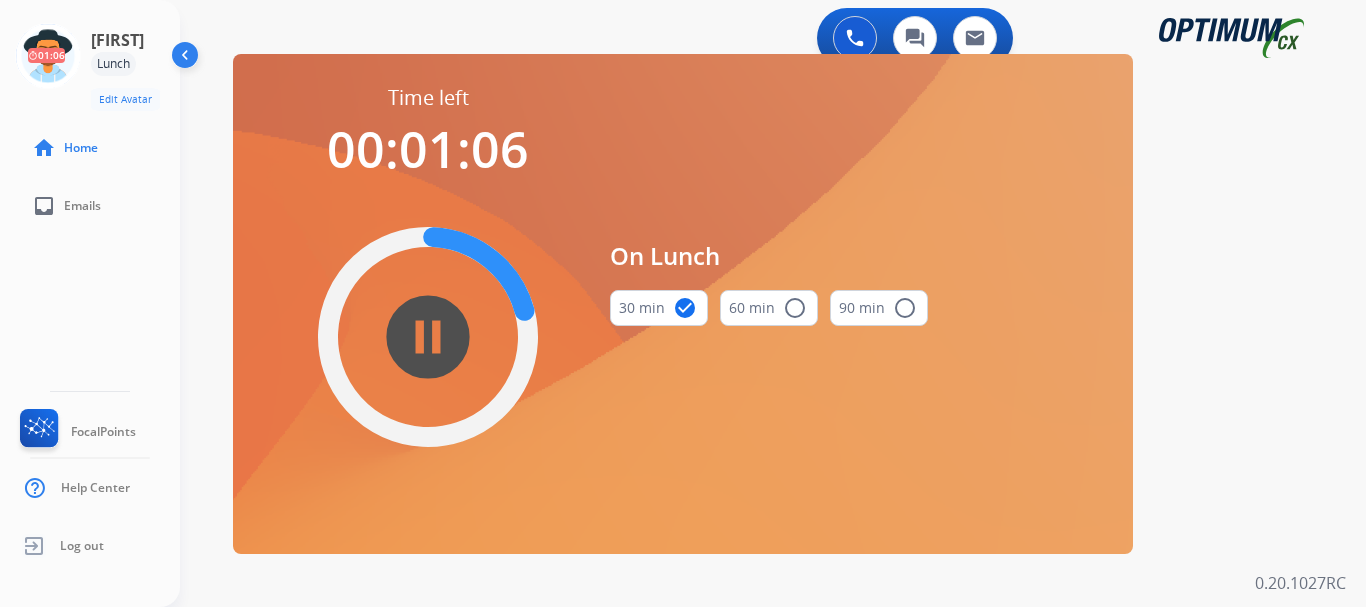 click on "pause_circle_filled" at bounding box center [428, 337] 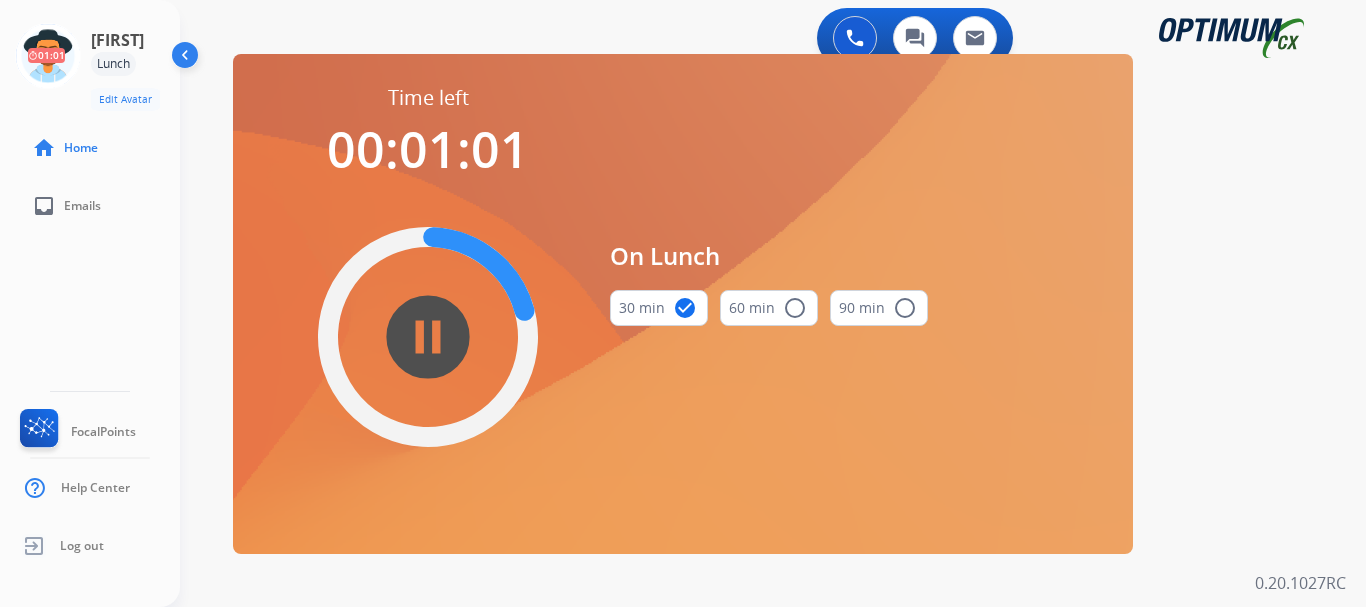 click on "pause_circle_filled" at bounding box center (428, 337) 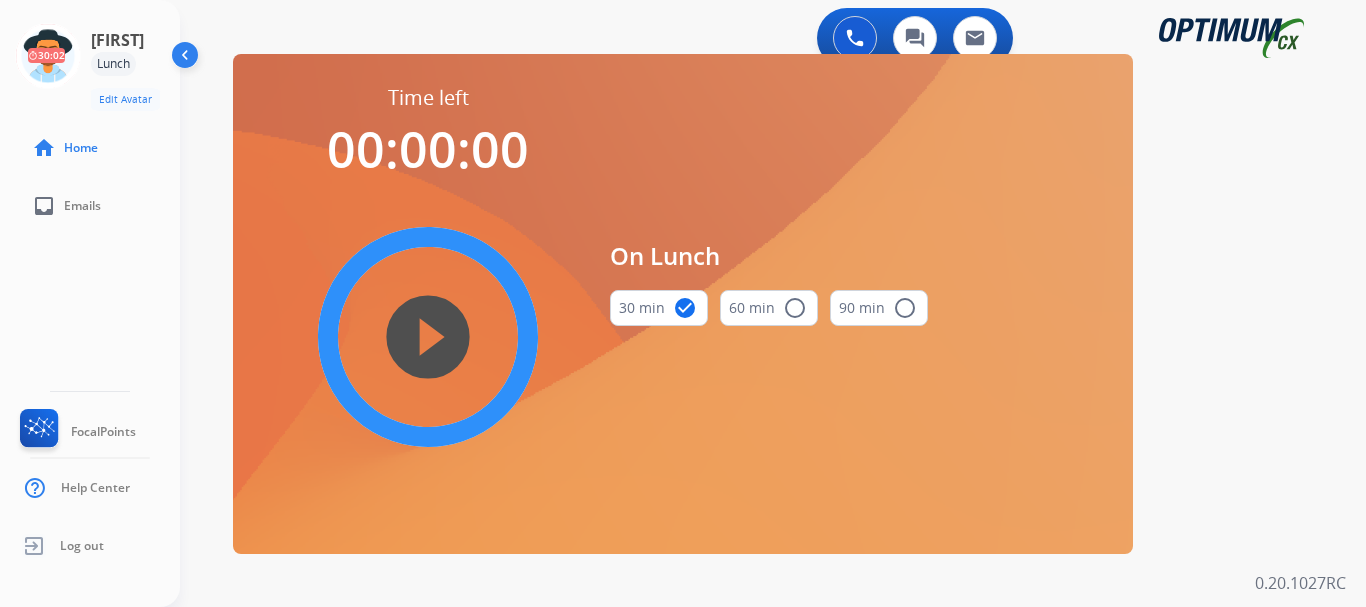 click 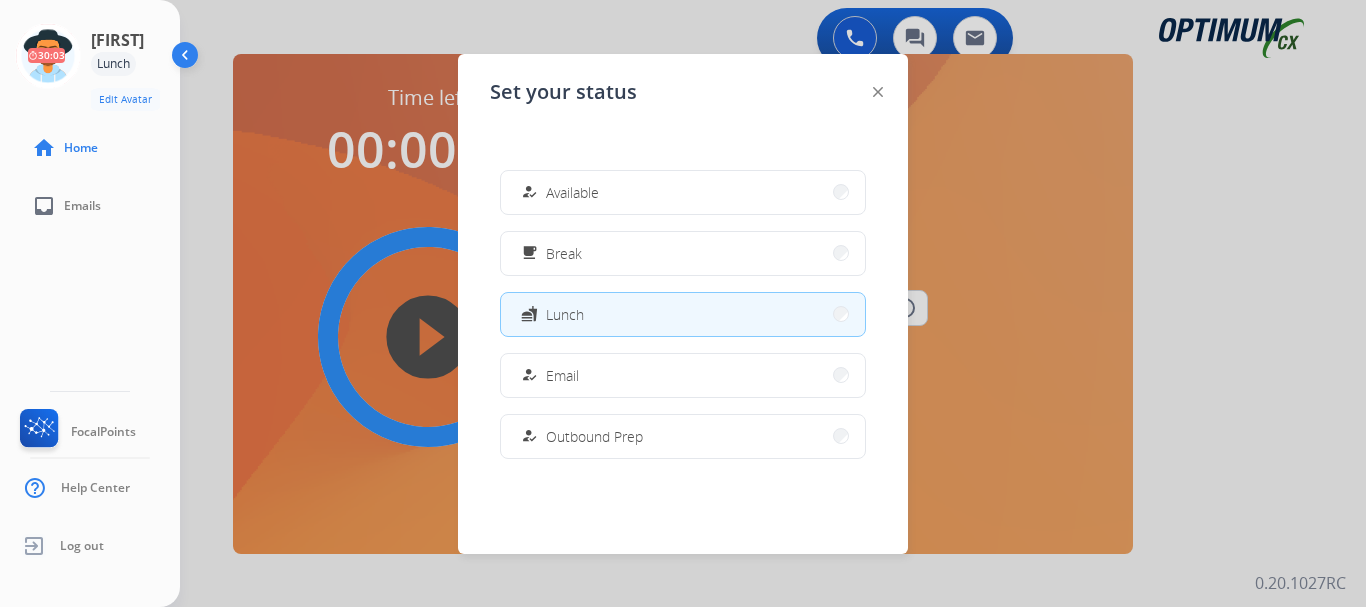 click on "how_to_reg Available" at bounding box center (683, 192) 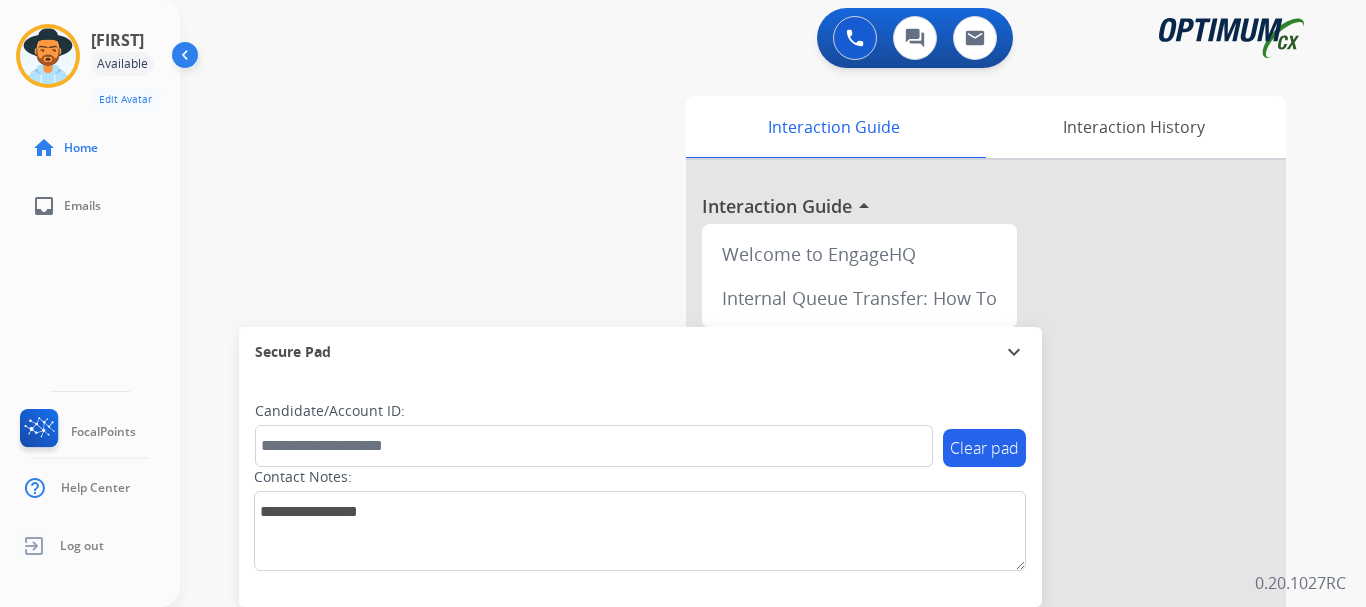click on "swap_horiz Break voice bridge close_fullscreen Connect 3-Way Call merge_type Separate 3-Way Call  Interaction Guide   Interaction History  Interaction Guide arrow_drop_up  Welcome to EngageHQ   Internal Queue Transfer: How To  Secure Pad expand_more Clear pad Candidate/Account ID: Contact Notes:" at bounding box center (749, 489) 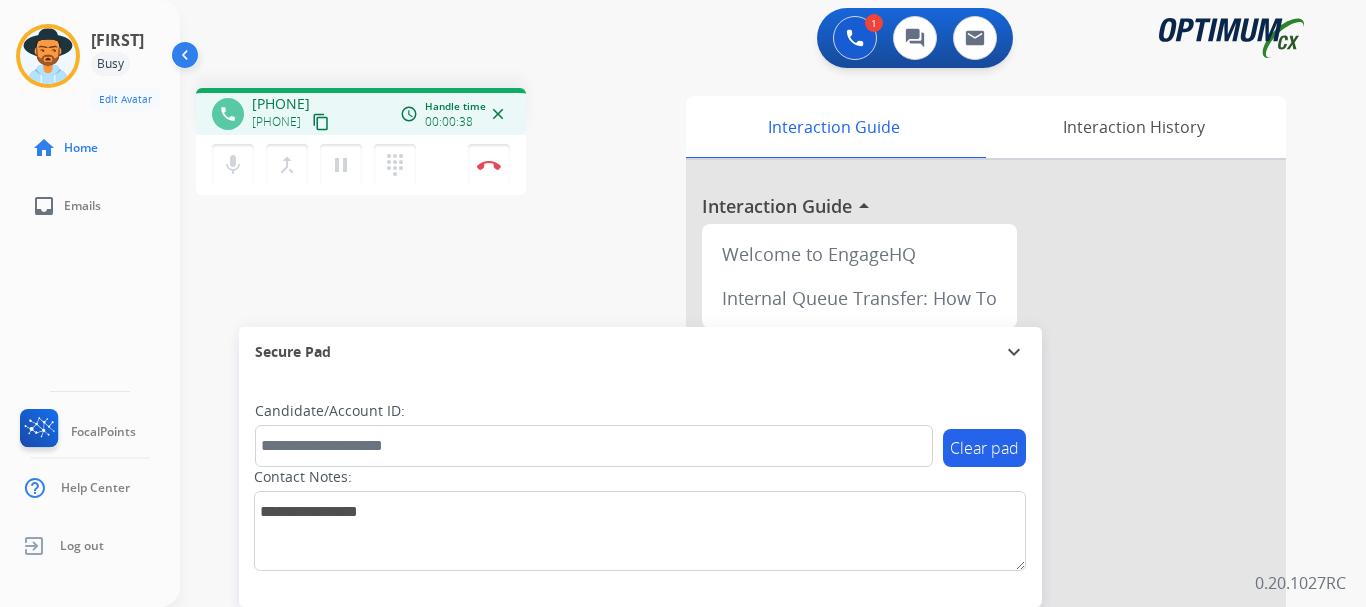 click on "phone [PHONE] [PHONE] content_copy access_time Call metrics Queue   00:15 Hold   00:00 Talk   00:39 Total   00:53 Handle time 00:00:38 close mic Mute merge_type Bridge pause Hold dialpad Dialpad Disconnect swap_horiz Break voice bridge close_fullscreen Connect 3-Way Call merge_type Separate 3-Way Call" at bounding box center (433, 144) 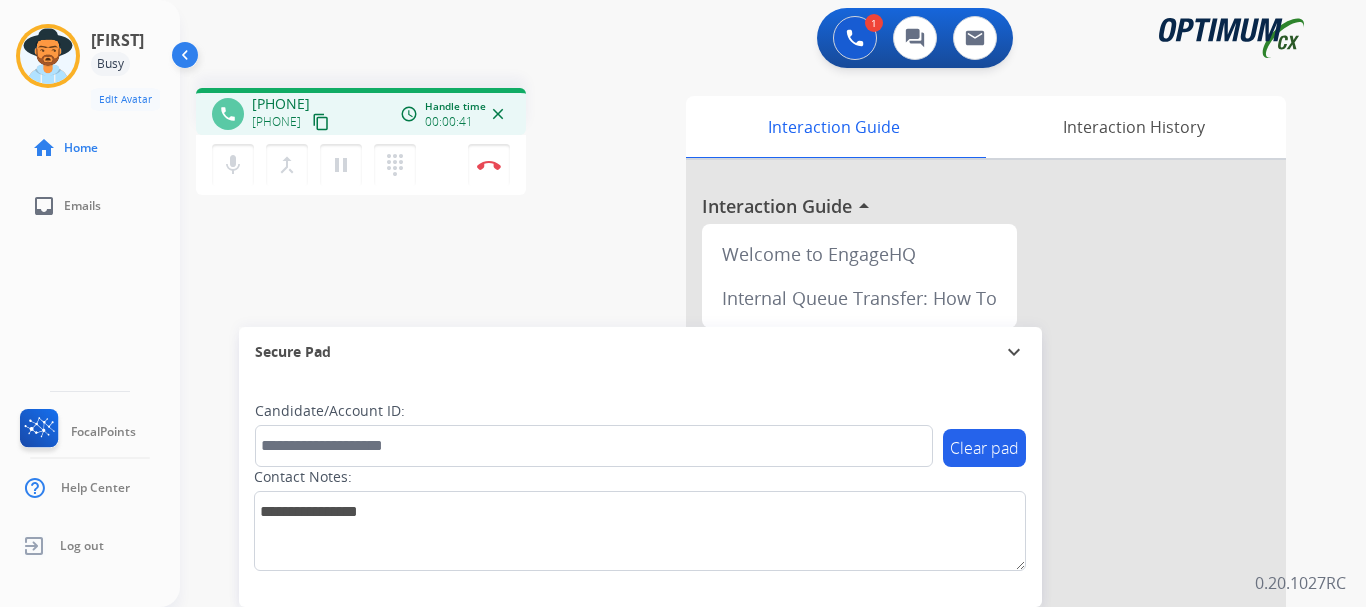 drag, startPoint x: 269, startPoint y: 106, endPoint x: 354, endPoint y: 96, distance: 85.58621 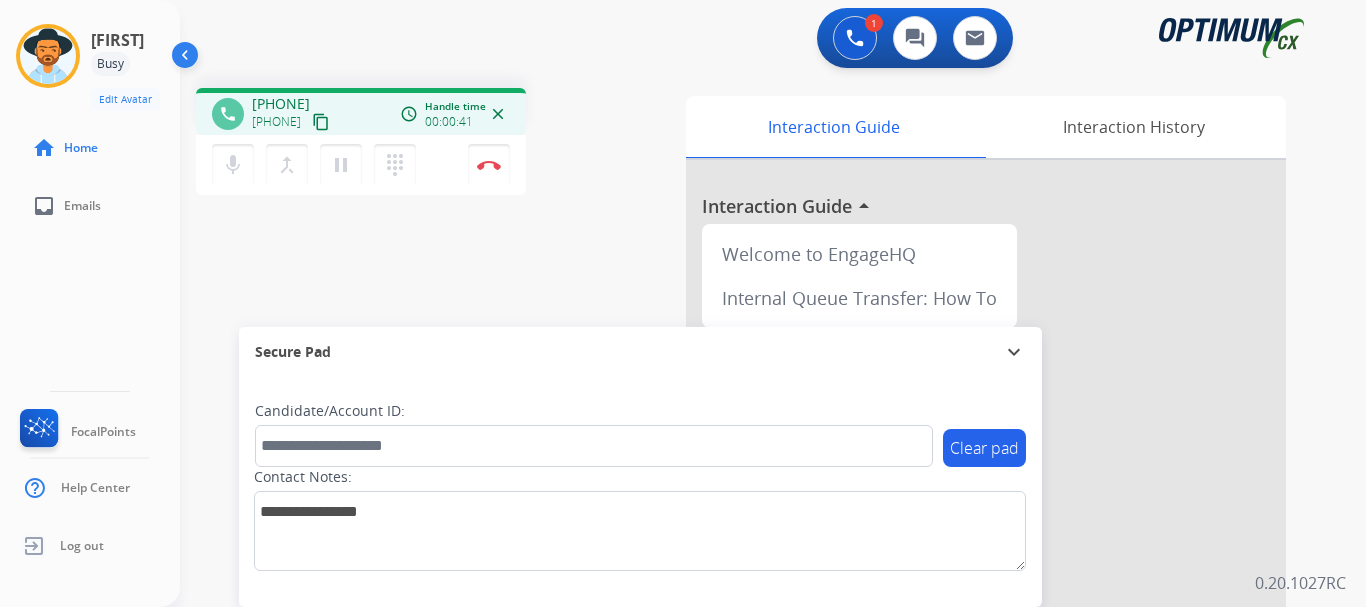 click on "[PHONE] content_copy" at bounding box center (292, 114) 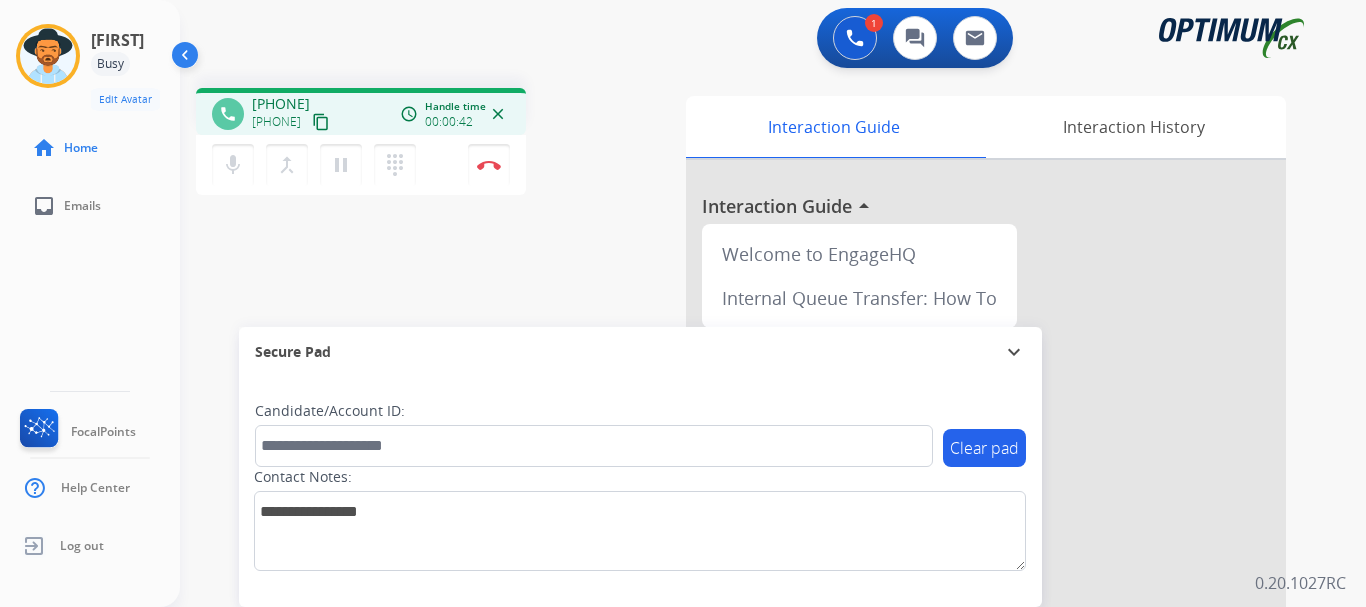 copy on "[PHONE]" 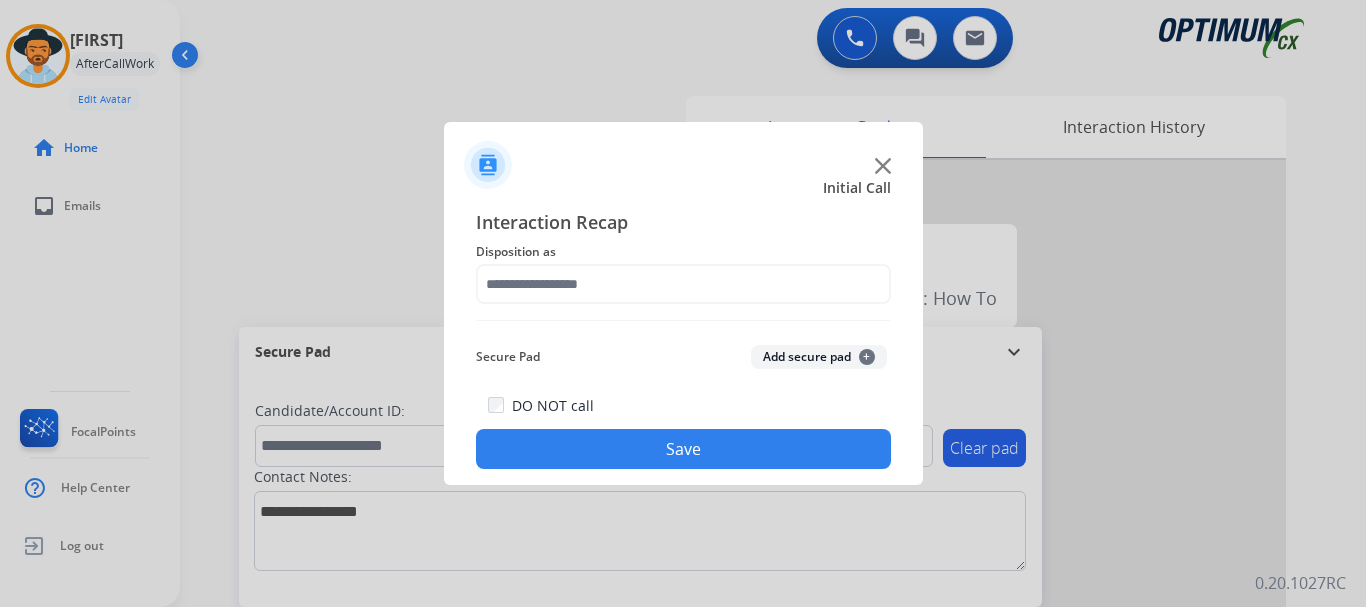 click on "Add secure pad  +" 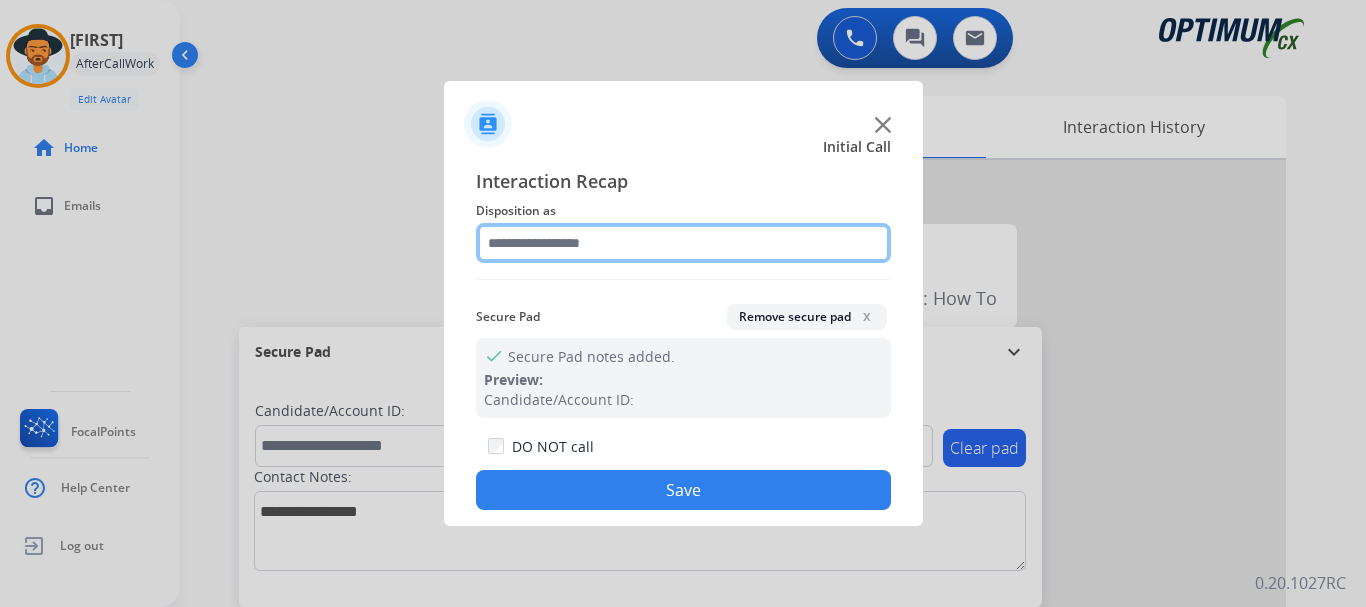 click 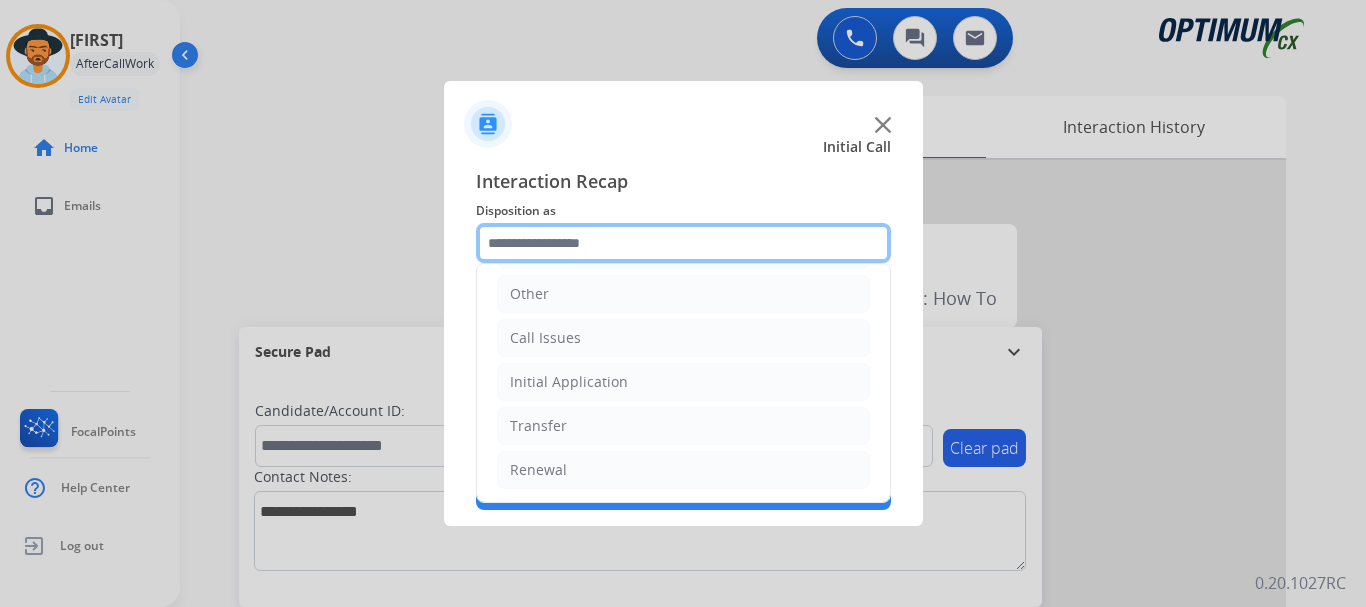 scroll, scrollTop: 136, scrollLeft: 0, axis: vertical 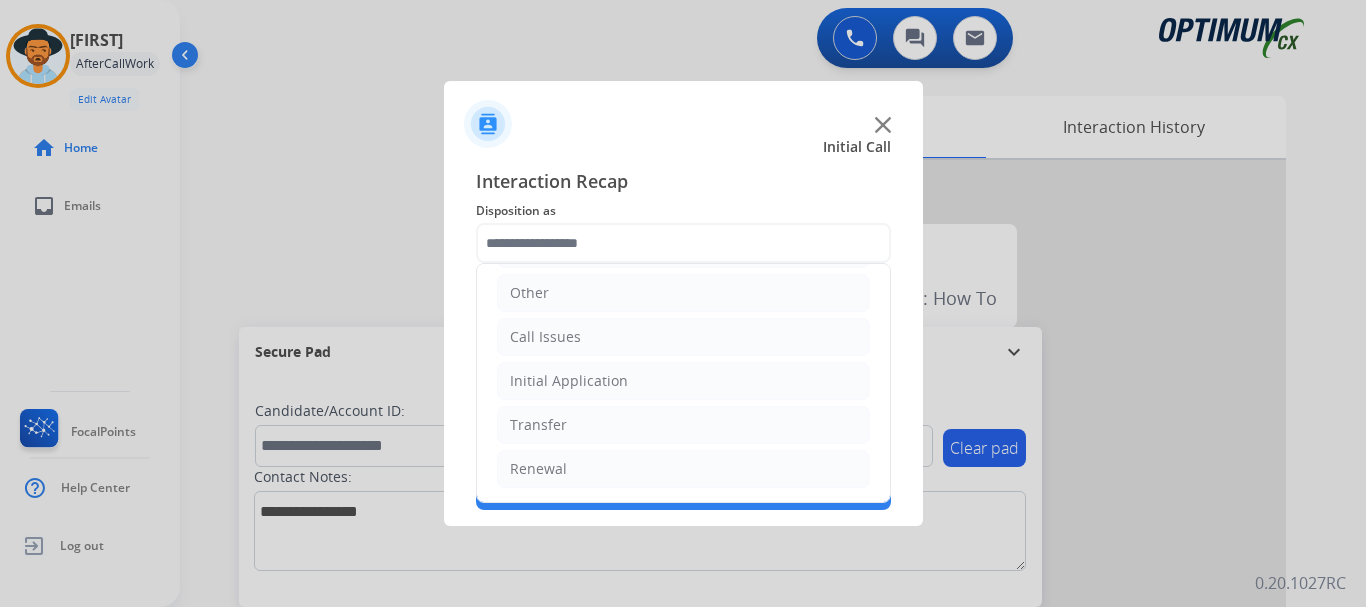 click on "Initial Application" 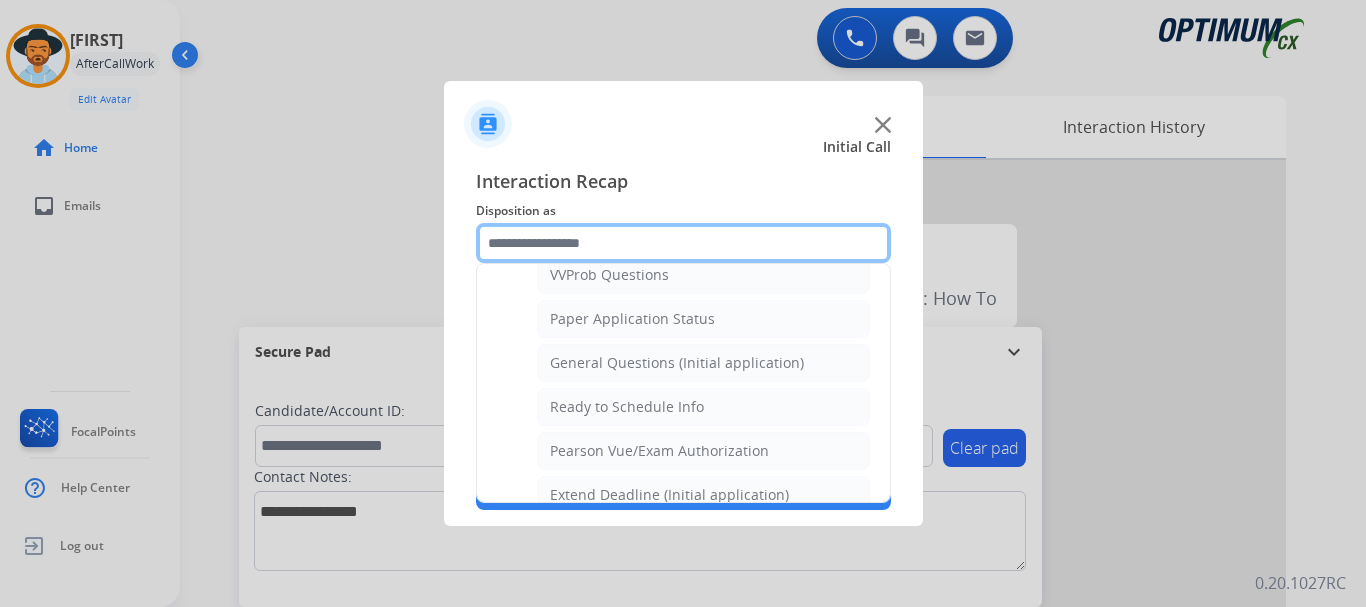 scroll, scrollTop: 1100, scrollLeft: 0, axis: vertical 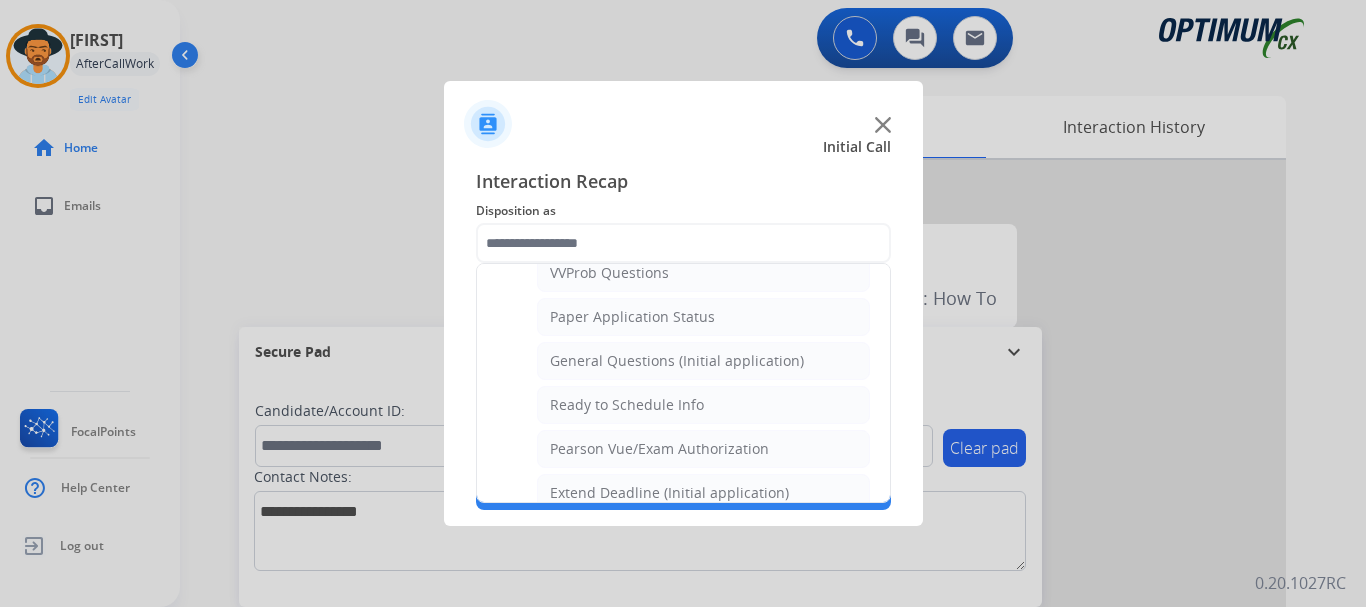 click on "General Questions (Initial application)" 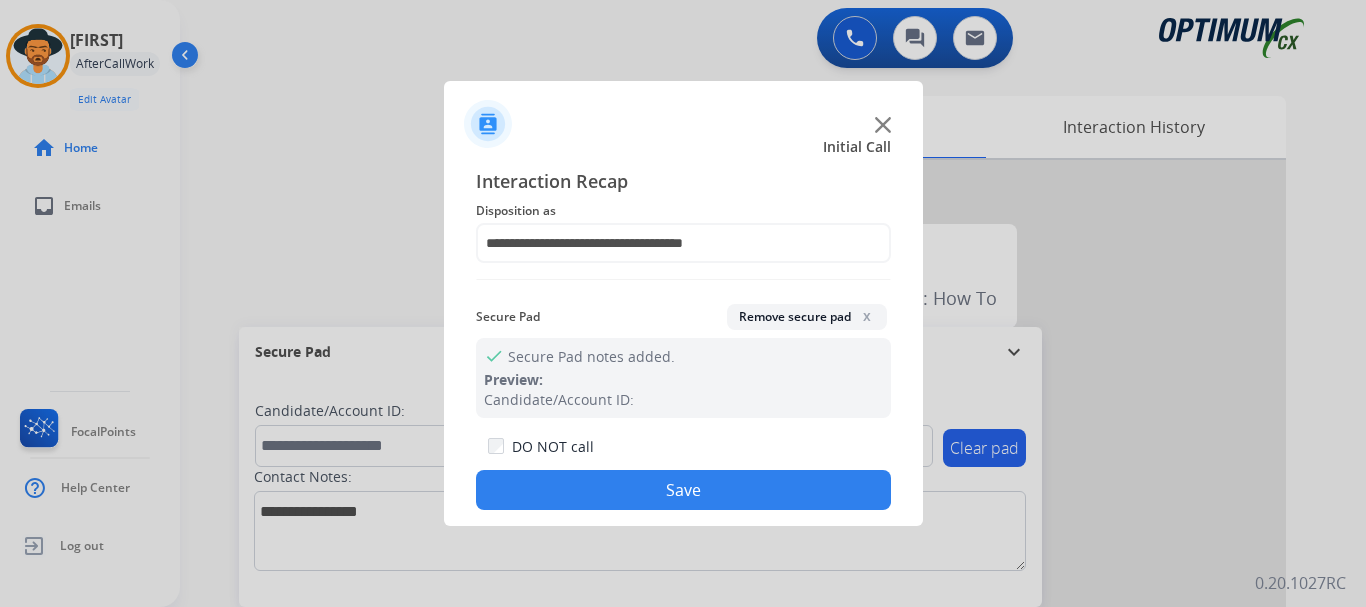 click on "Save" 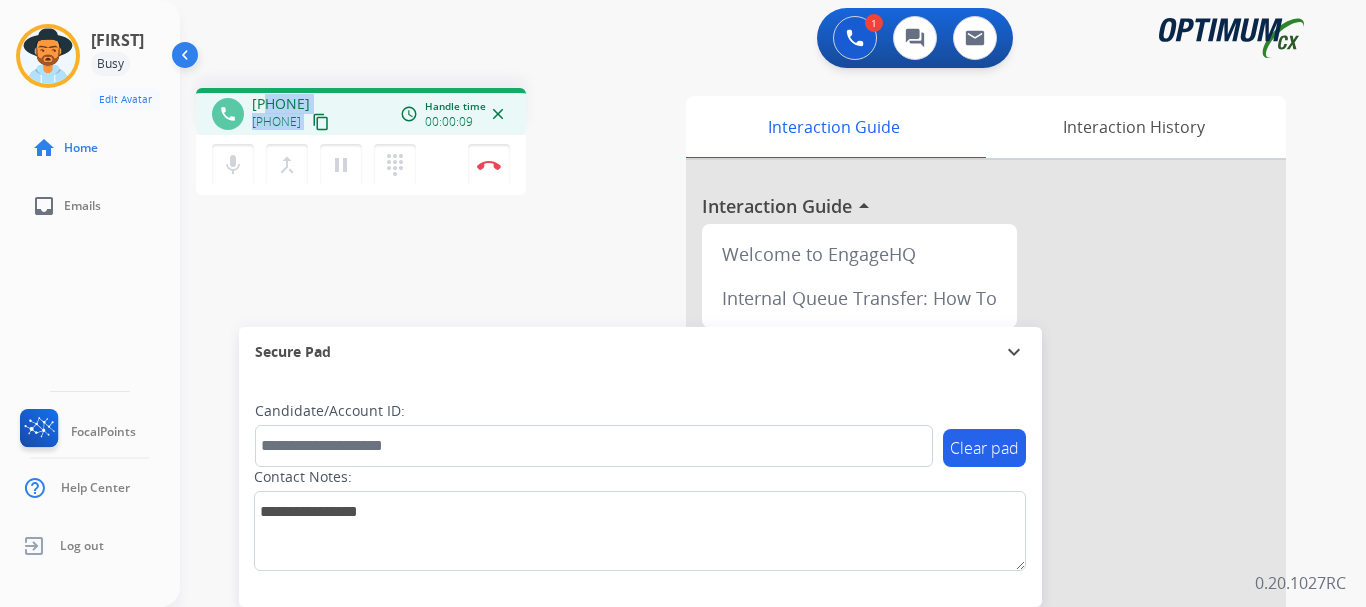 drag, startPoint x: 270, startPoint y: 98, endPoint x: 351, endPoint y: 109, distance: 81.7435 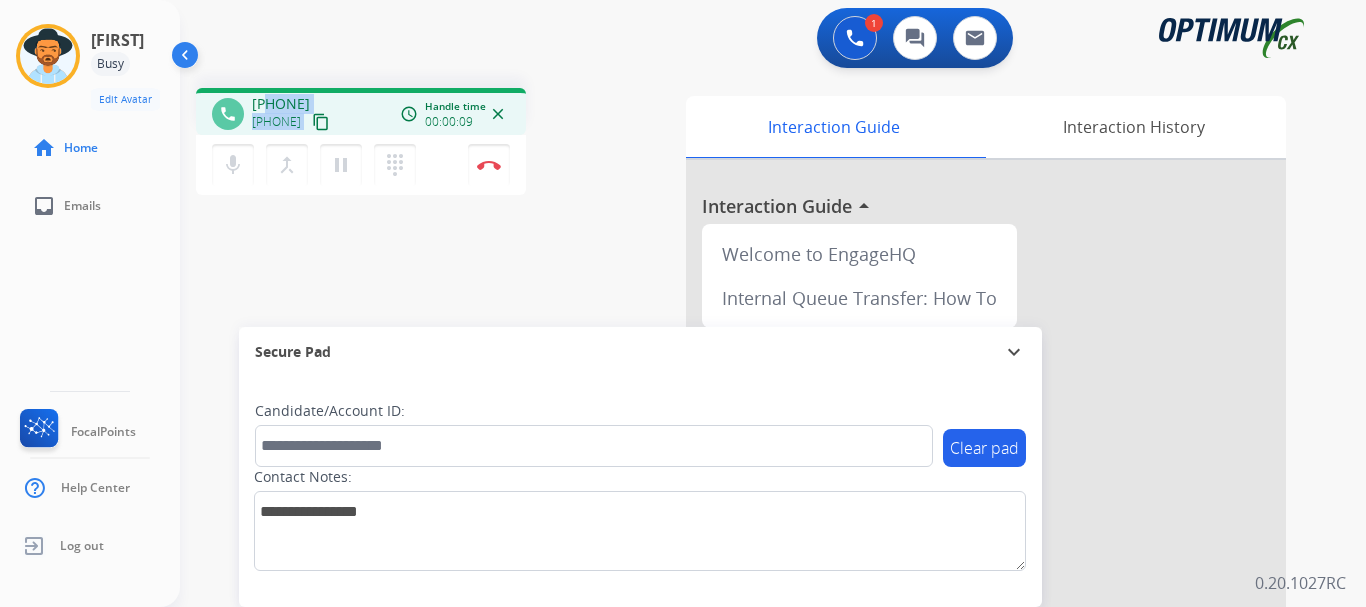 click on "[PHONE] content_copy" at bounding box center (292, 114) 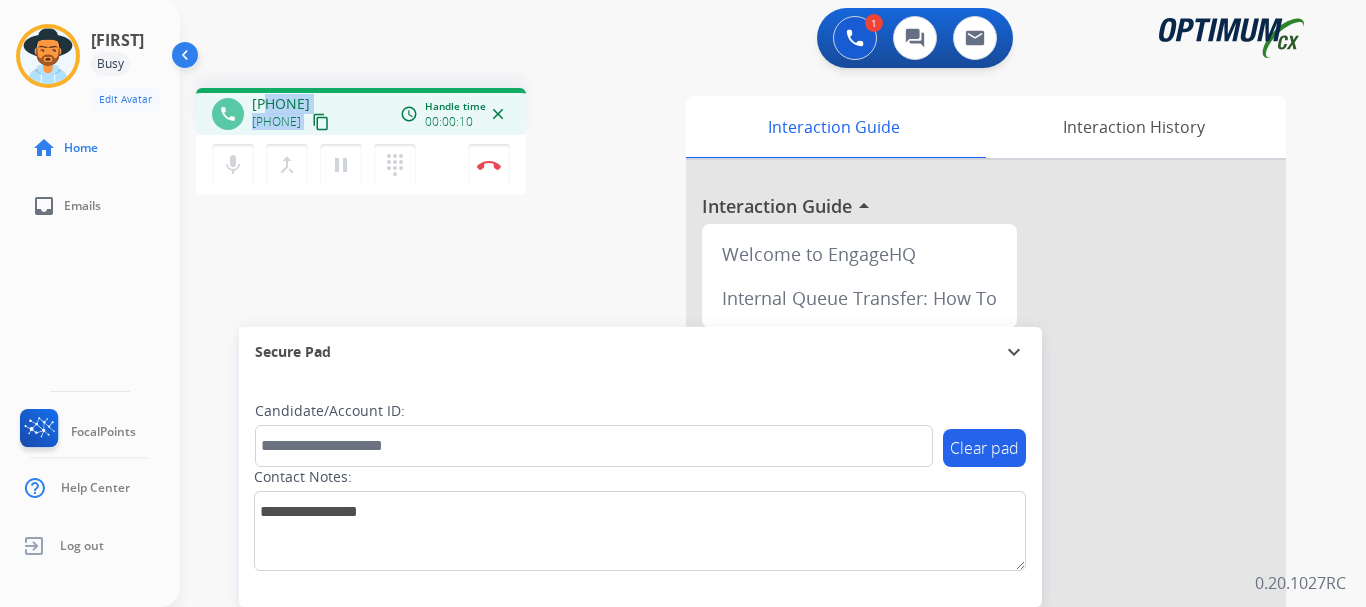 click on "[PHONE] content_copy" at bounding box center (292, 114) 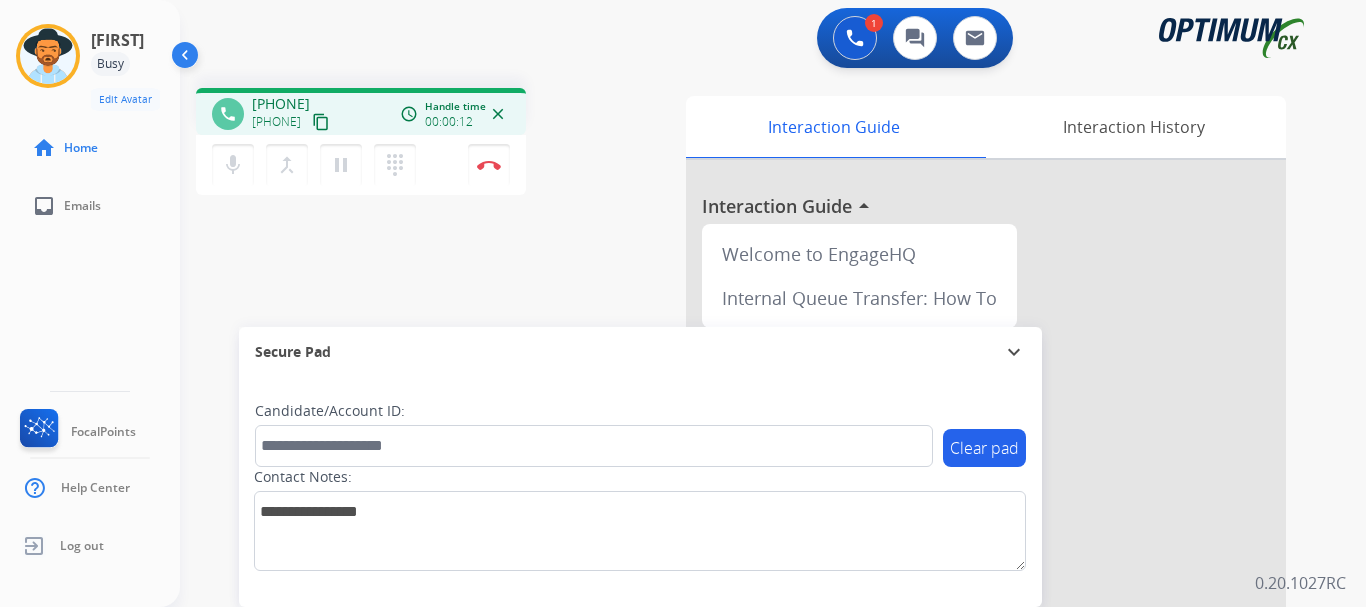 drag, startPoint x: 345, startPoint y: 103, endPoint x: 267, endPoint y: 91, distance: 78.91768 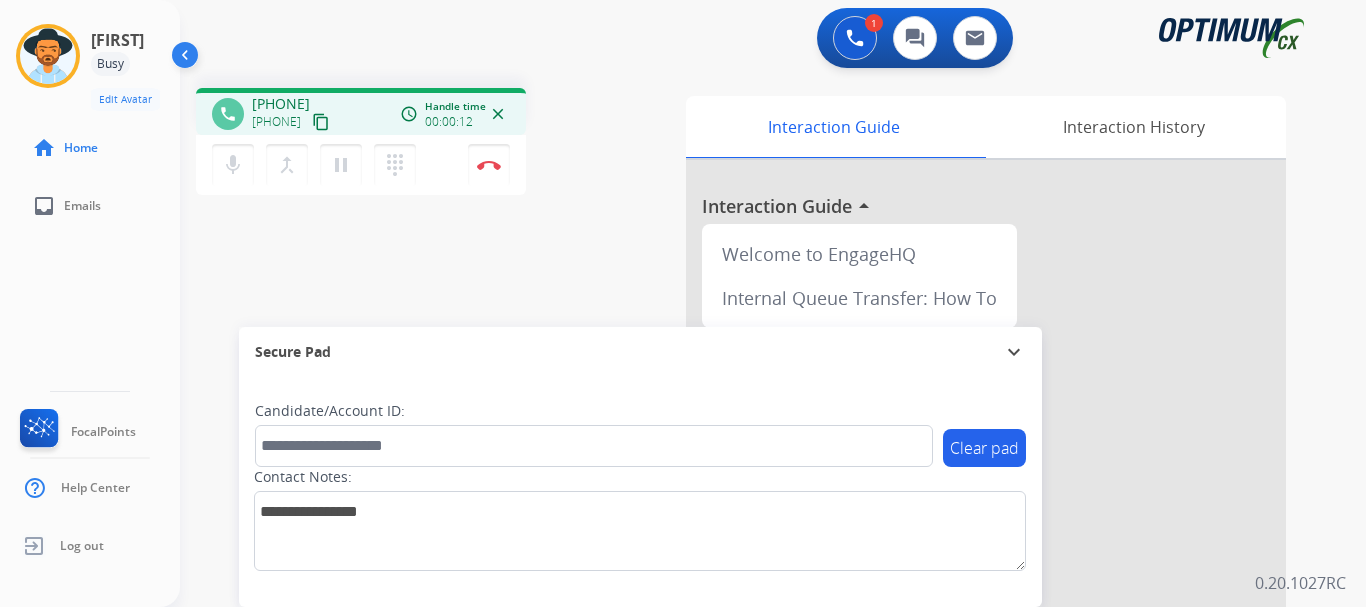 click on "phone [PHONE] [PHONE] content_copy access_time Call metrics Queue   00:11 Hold   00:00 Talk   00:13 Total   00:23 Handle time 00:00:12 close" at bounding box center [361, 111] 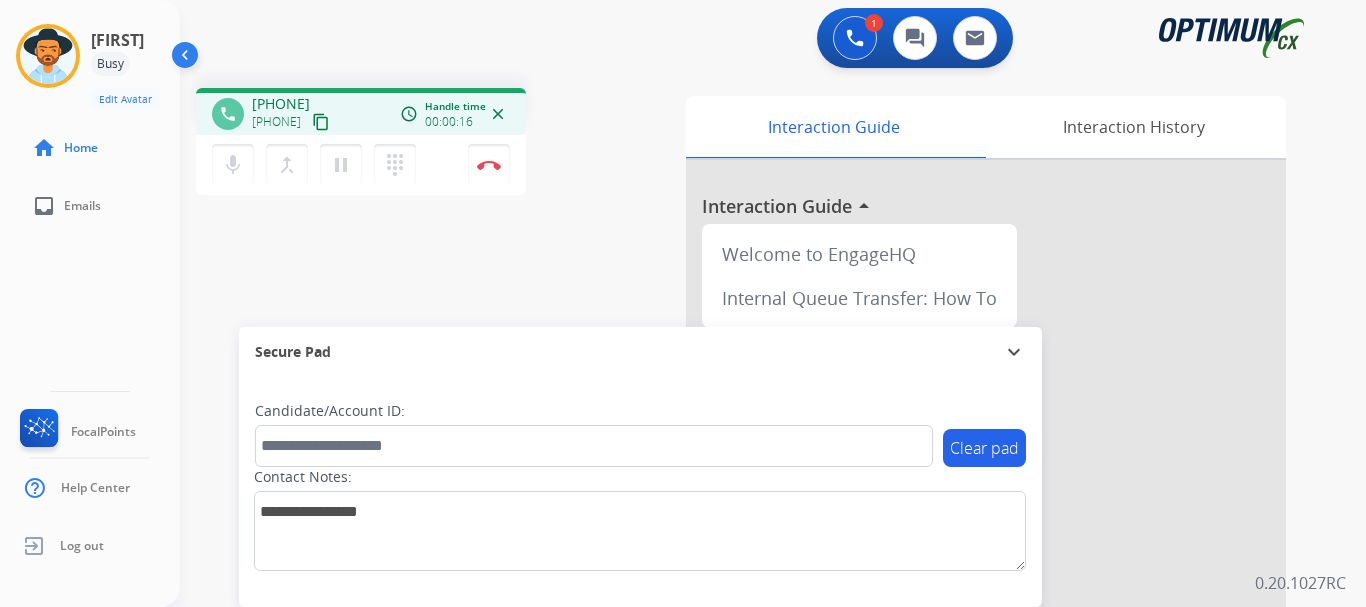 copy on "[PHONE]" 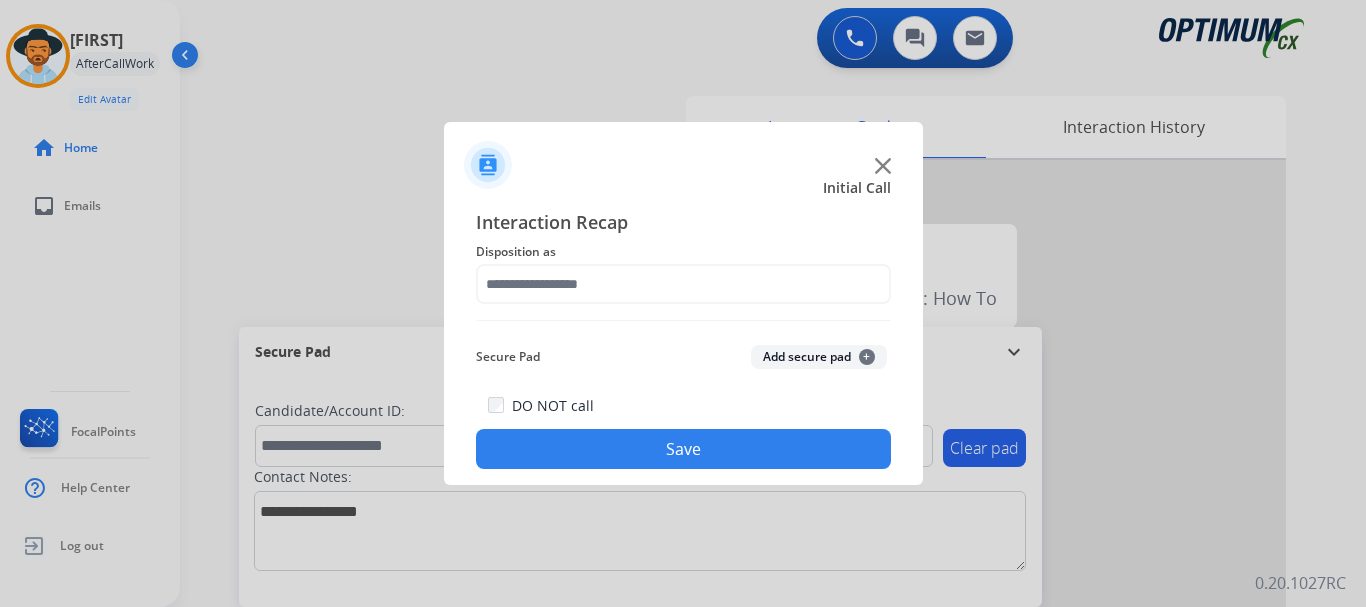 click on "Add secure pad  +" 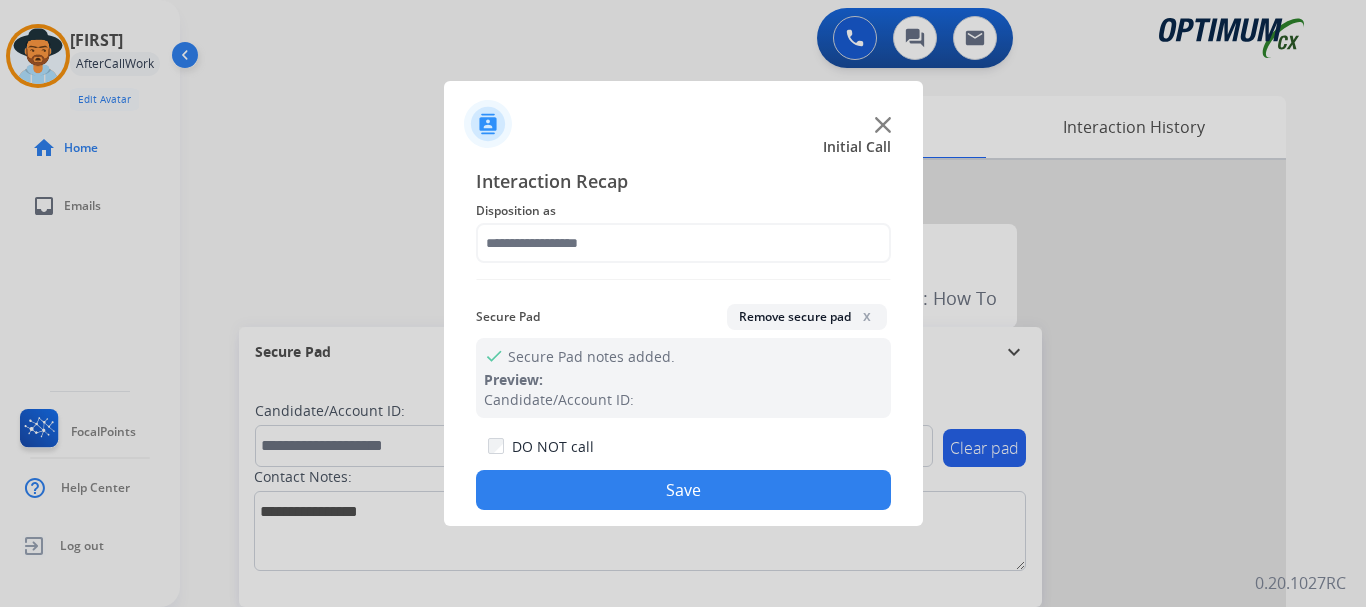 click at bounding box center [683, 303] 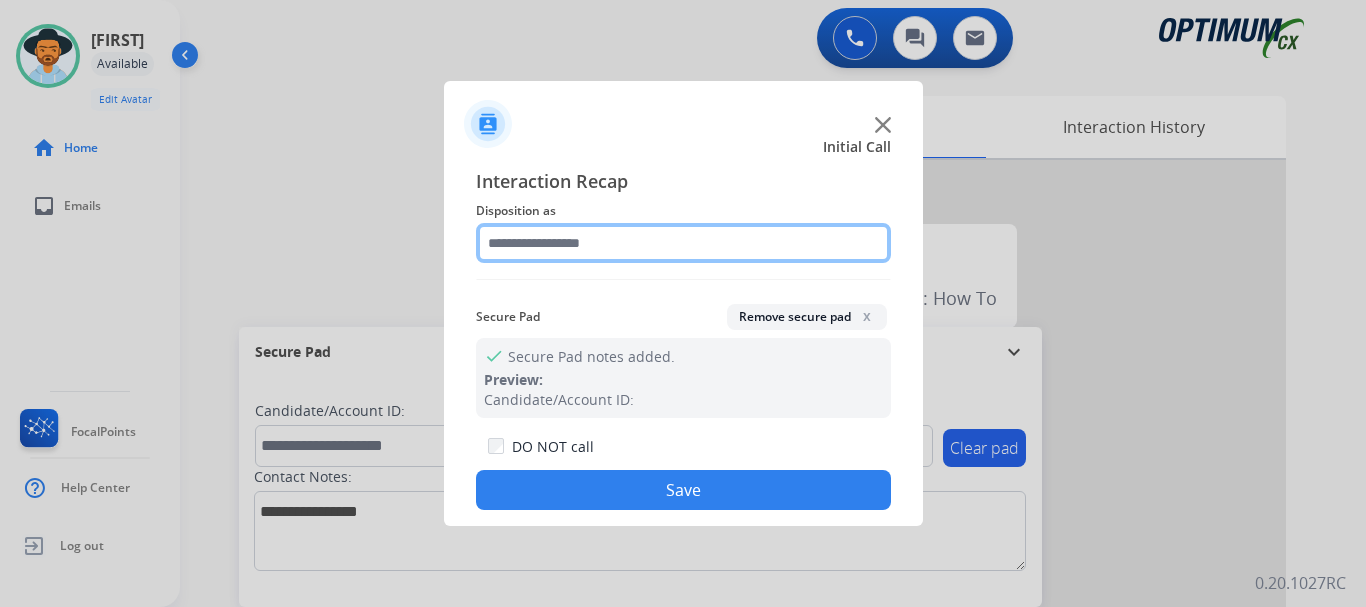 click 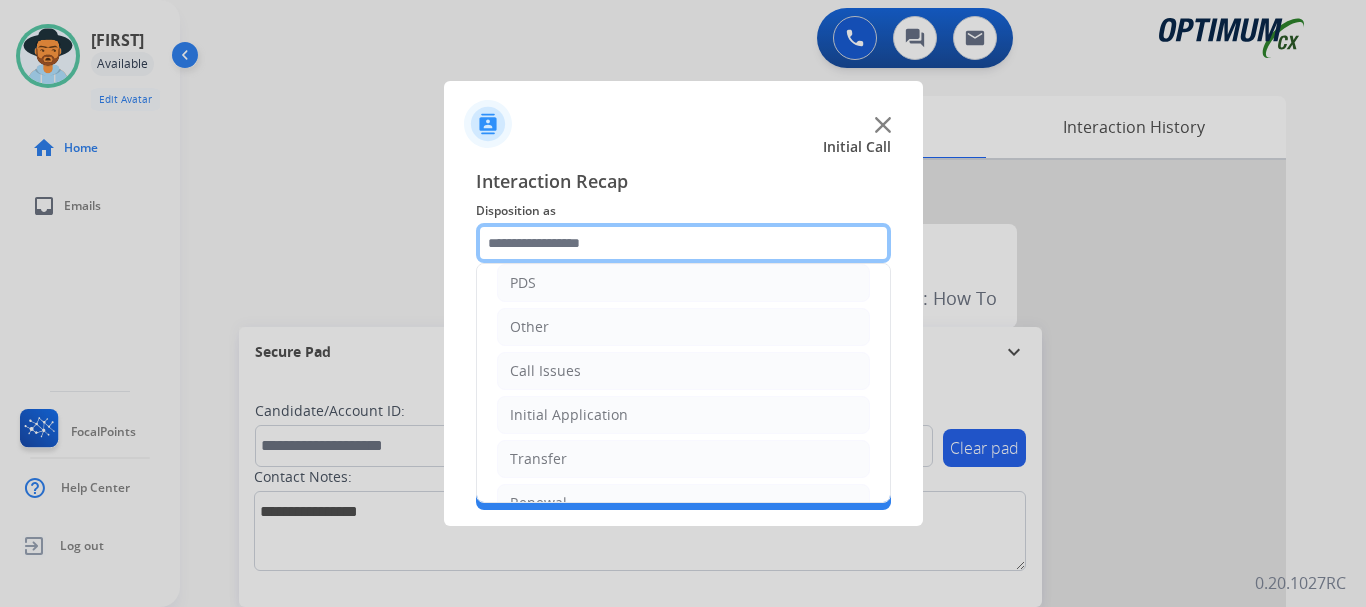 scroll, scrollTop: 136, scrollLeft: 0, axis: vertical 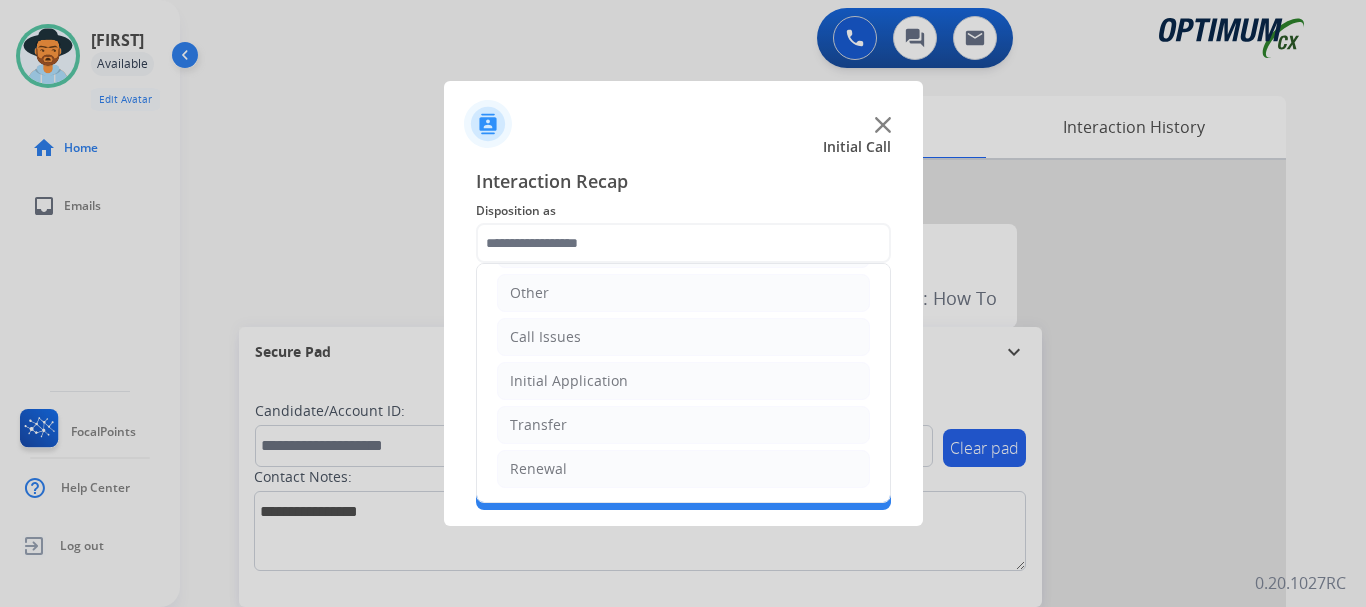 click on "Initial Application" 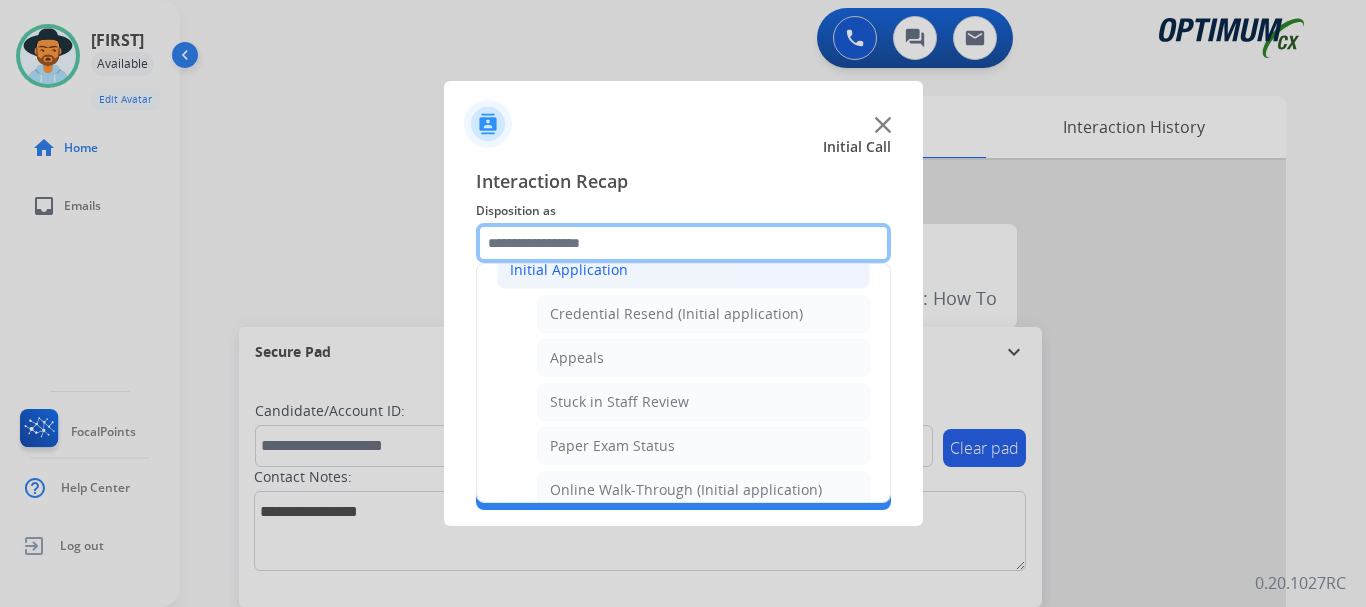 scroll, scrollTop: 231, scrollLeft: 0, axis: vertical 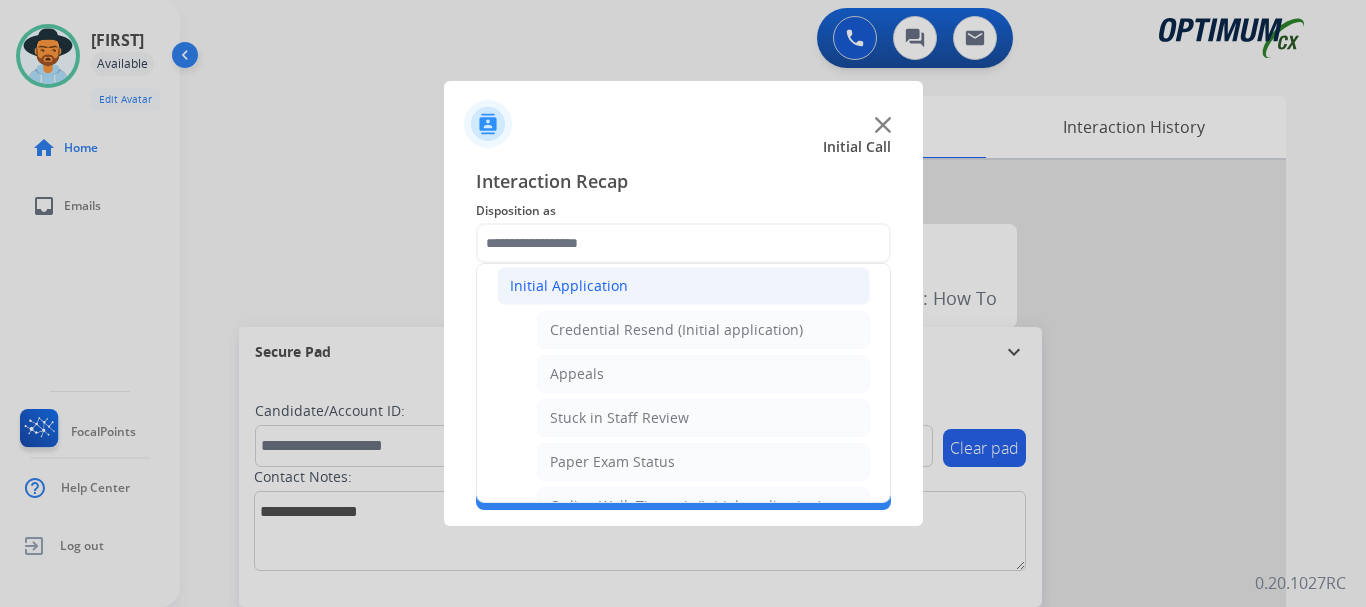 click on "Appeals" 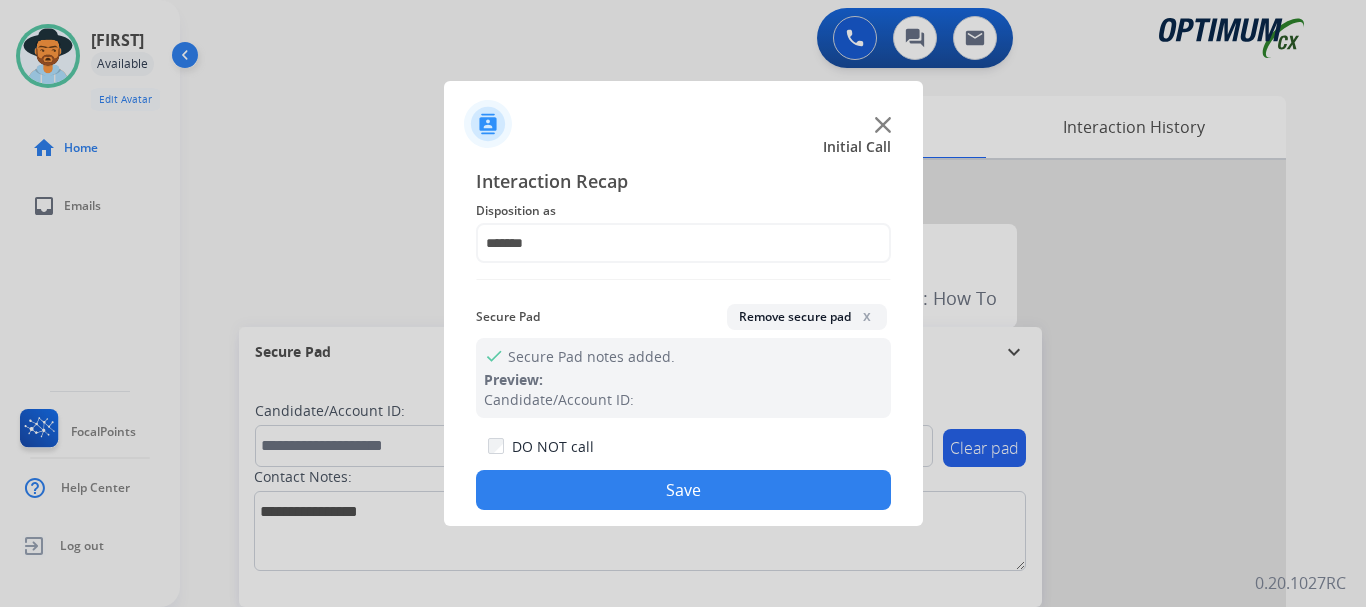 click on "Save" 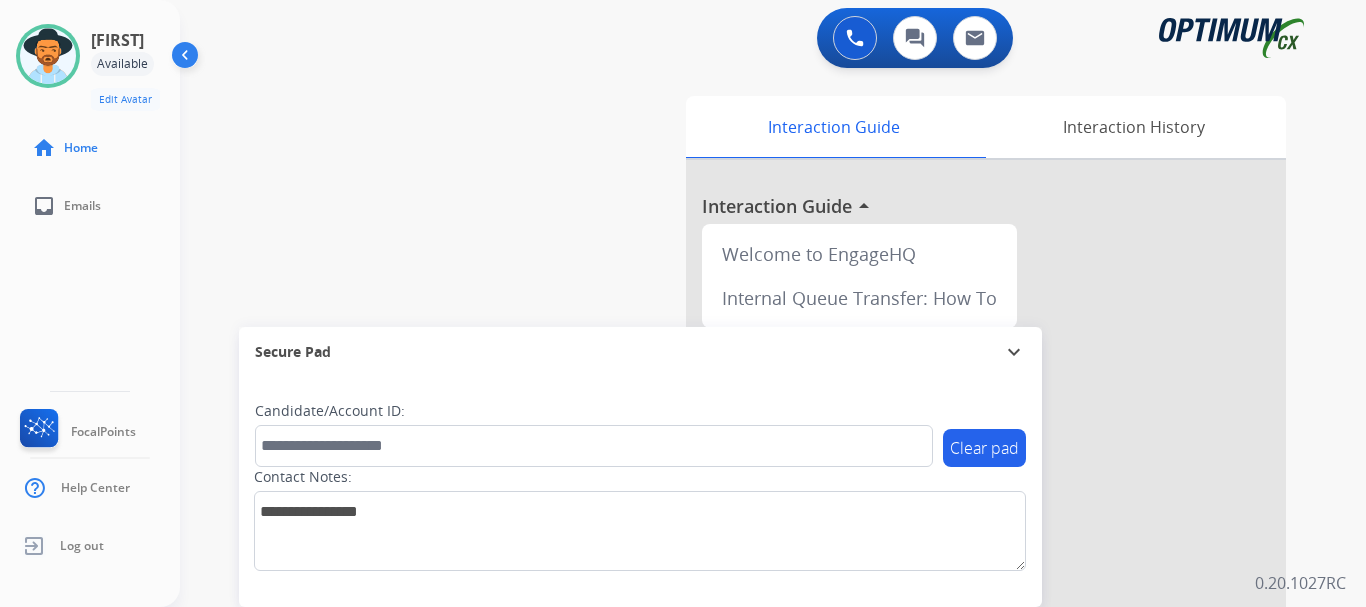 click on "swap_horiz Break voice bridge close_fullscreen Connect 3-Way Call merge_type Separate 3-Way Call  Interaction Guide   Interaction History  Interaction Guide arrow_drop_up  Welcome to EngageHQ   Internal Queue Transfer: How To  Secure Pad expand_more Clear pad Candidate/Account ID: Contact Notes:" at bounding box center [749, 489] 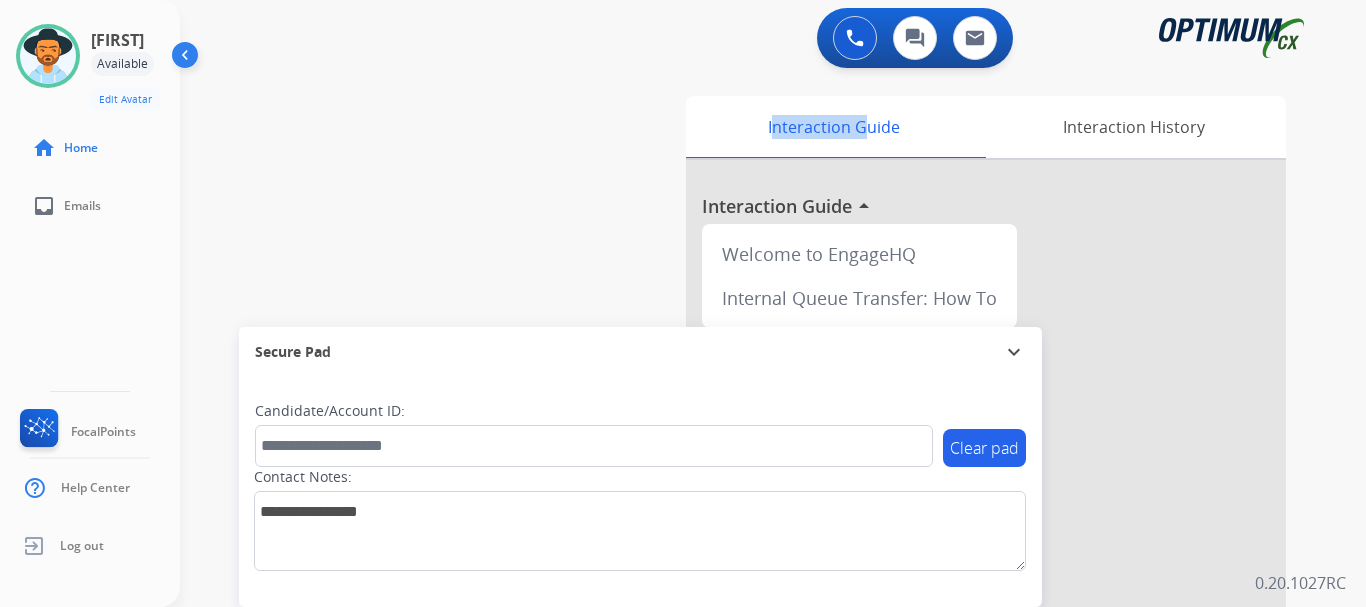 click on "swap_horiz Break voice bridge close_fullscreen Connect 3-Way Call merge_type Separate 3-Way Call  Interaction Guide   Interaction History  Interaction Guide arrow_drop_up  Welcome to EngageHQ   Internal Queue Transfer: How To  Secure Pad expand_more Clear pad Candidate/Account ID: Contact Notes:" at bounding box center (749, 489) 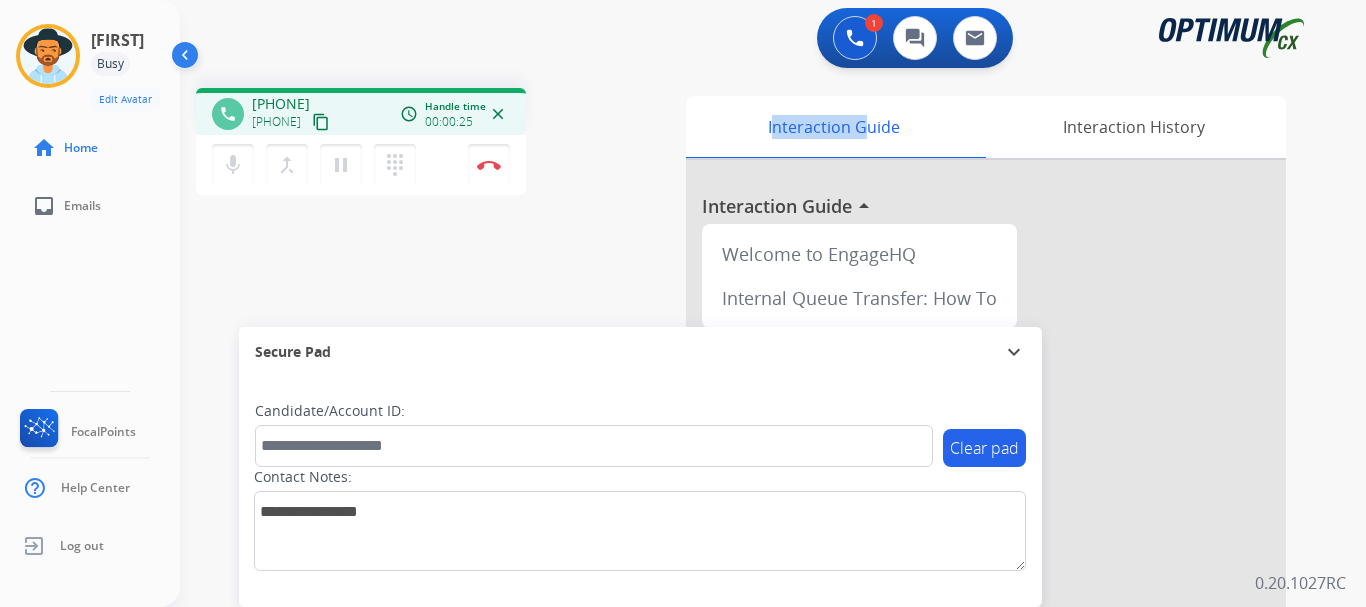 drag, startPoint x: 352, startPoint y: 101, endPoint x: 269, endPoint y: 101, distance: 83 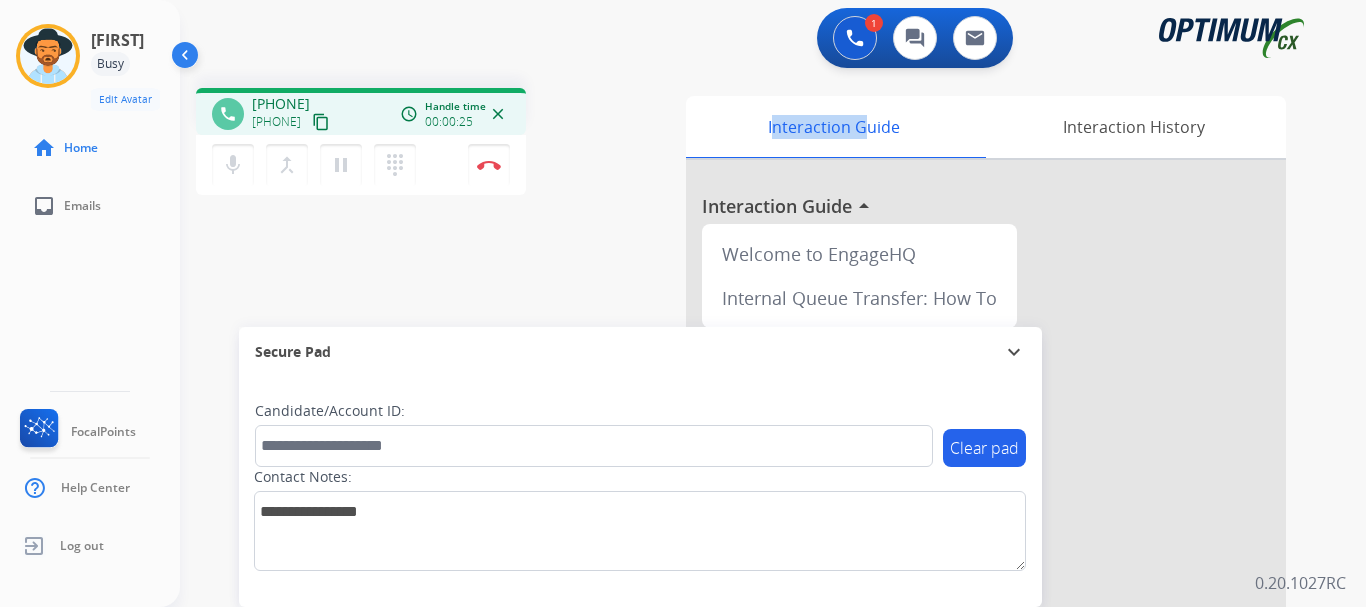 click on "[PHONE] content_copy" at bounding box center [292, 114] 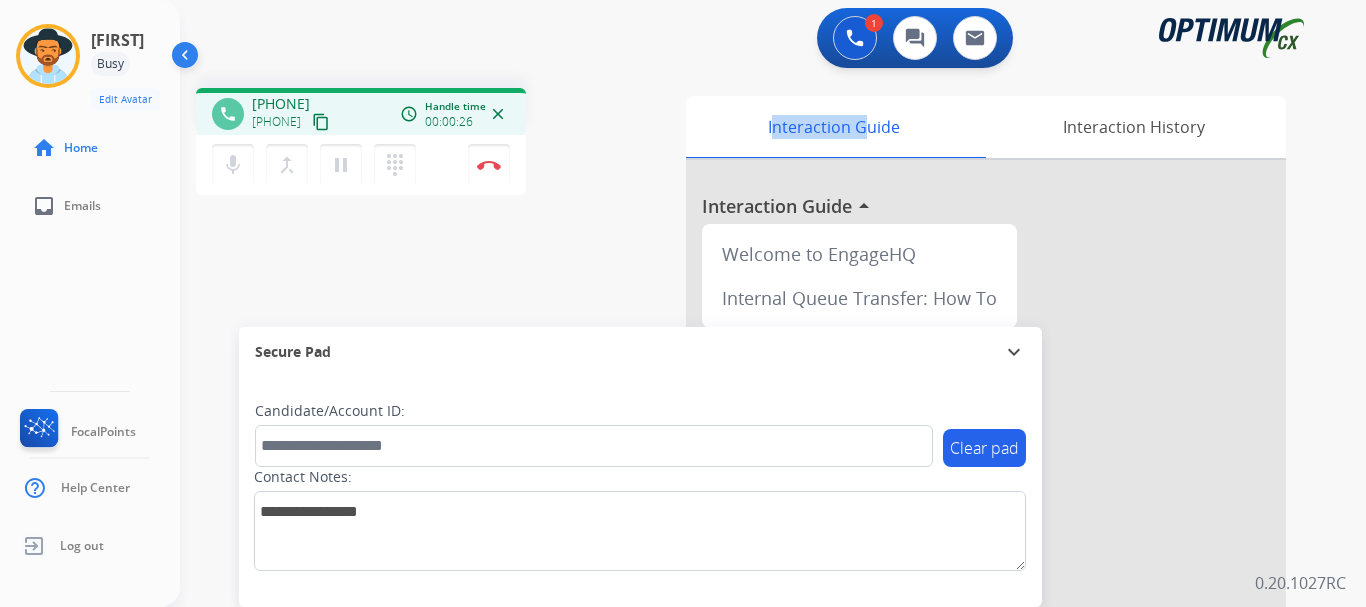 copy on "[PHONE]" 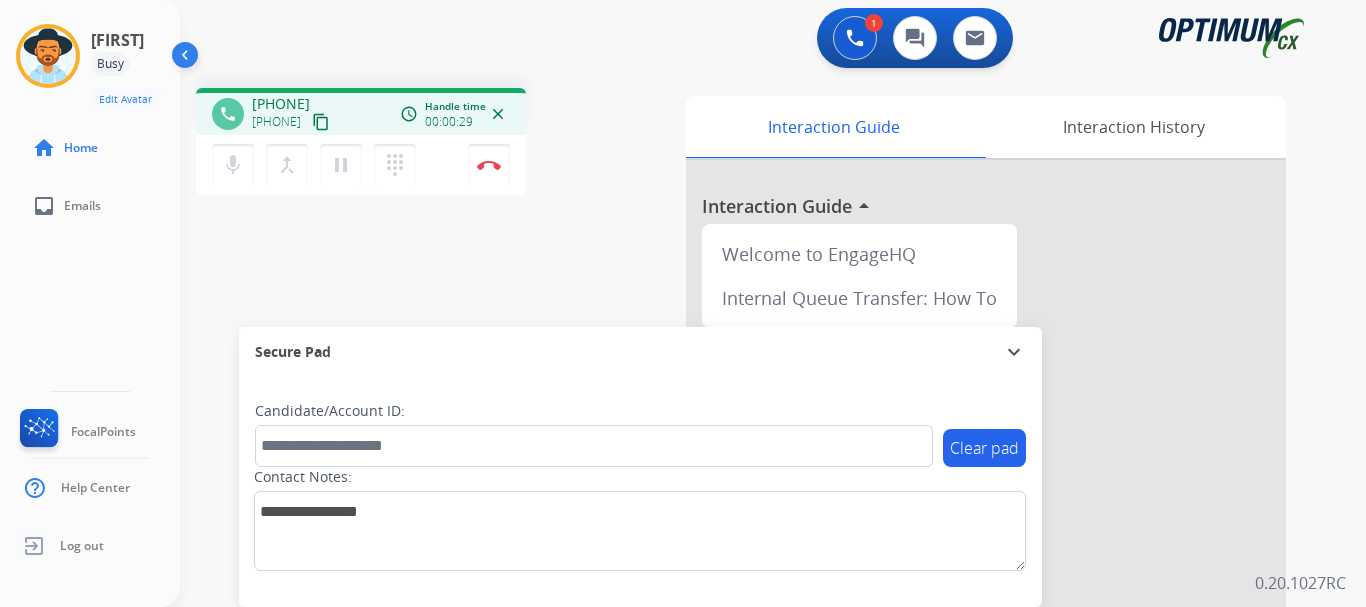 click on "phone [PHONE] [PHONE] content_copy access_time Call metrics Queue   00:14 Hold   00:00 Talk   00:17 Total   00:30 Handle time 00:00:29 close mic Mute merge_type Bridge pause Hold dialpad Dialpad Disconnect swap_horiz Break voice bridge close_fullscreen Connect 3-Way Call merge_type Separate 3-Way Call  Interaction Guide   Interaction History  Interaction Guide arrow_drop_up  Welcome to EngageHQ   Internal Queue Transfer: How To  Secure Pad expand_more Clear pad Candidate/Account ID: Contact Notes:" at bounding box center [749, 489] 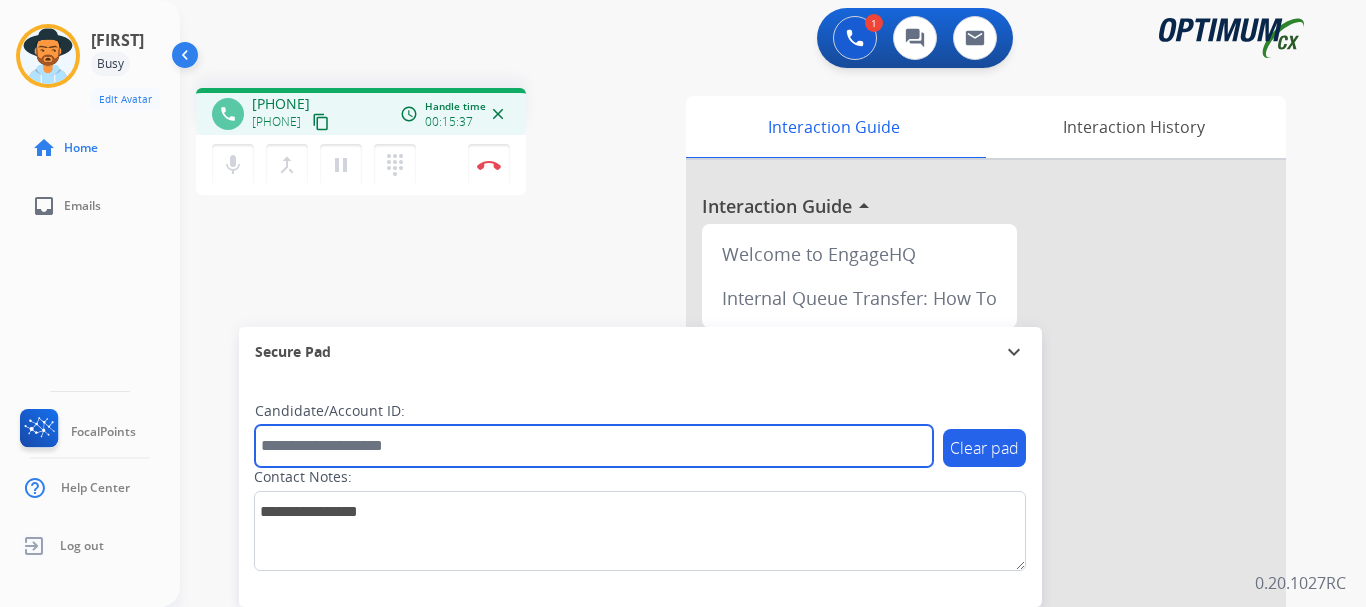click at bounding box center [594, 446] 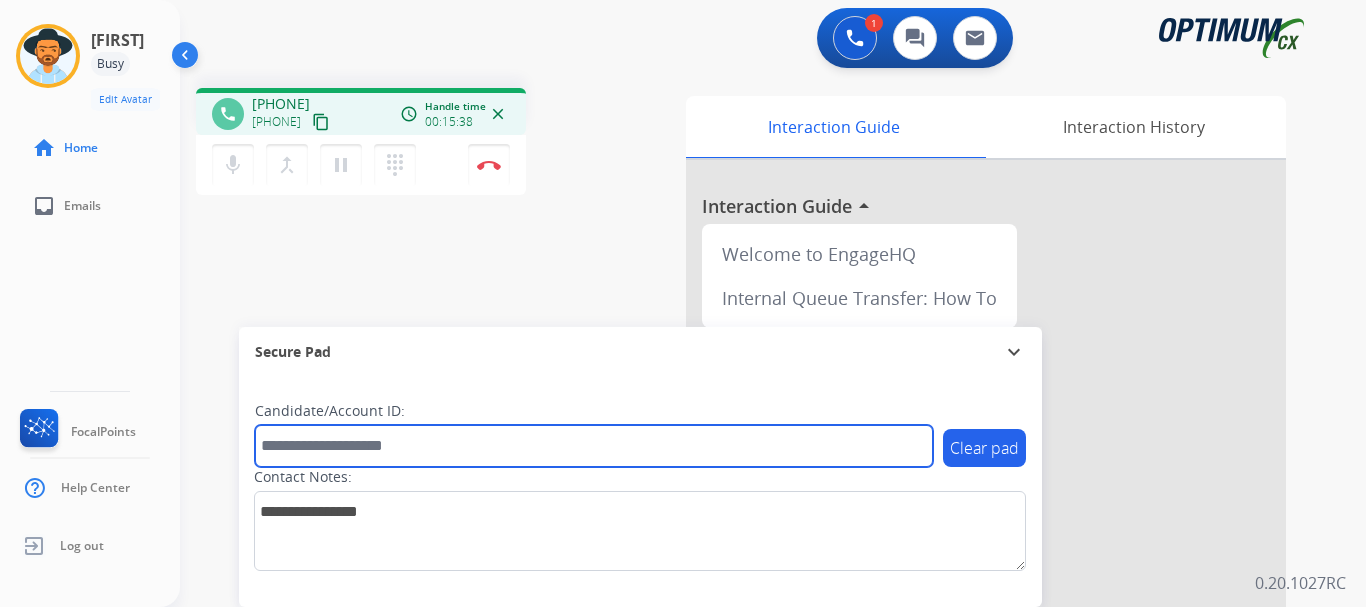 paste on "*******" 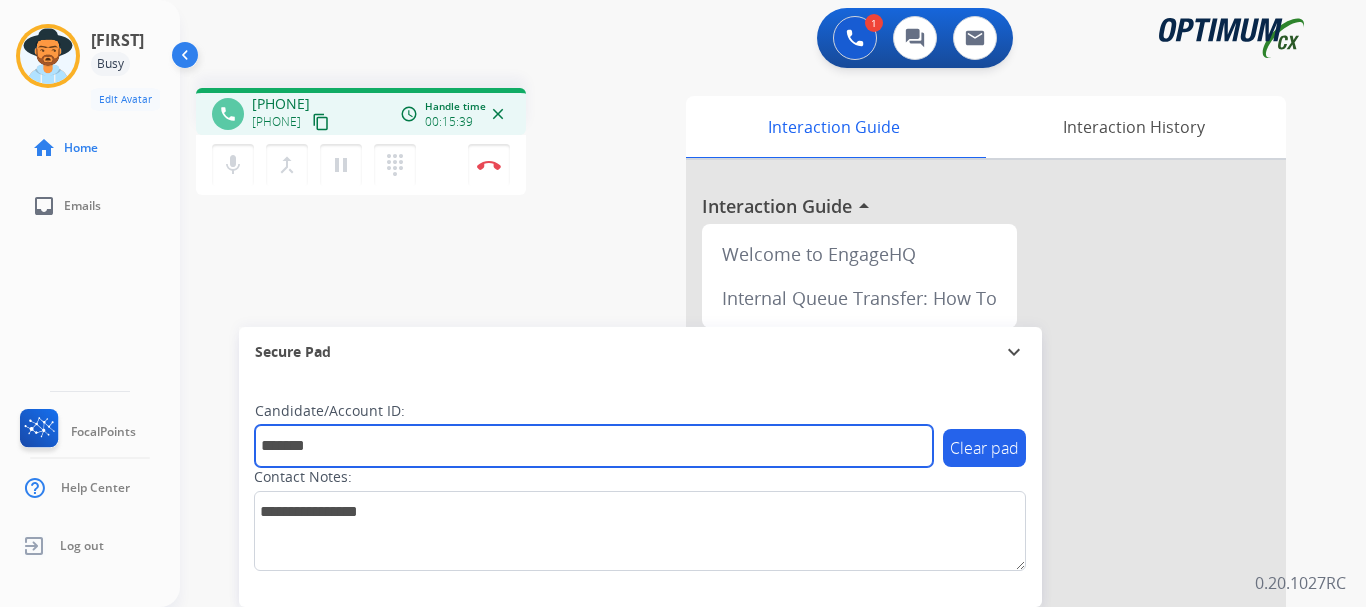 type on "*******" 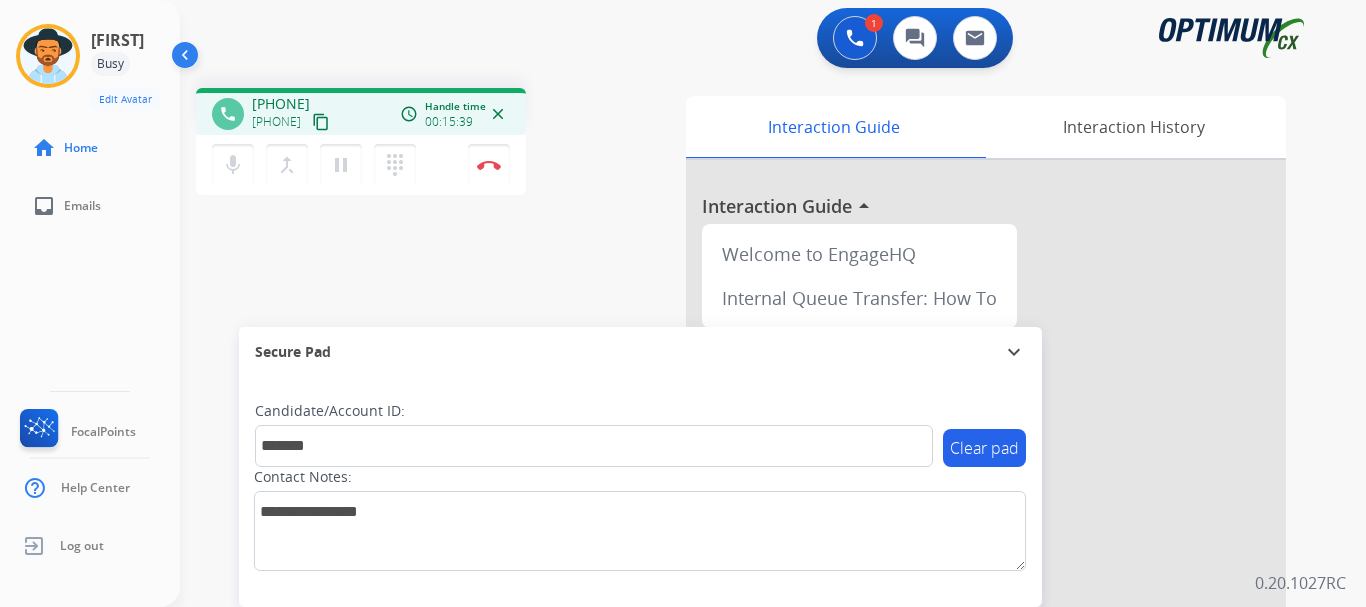 click on "phone [PHONE] [PHONE] content_copy access_time Call metrics Queue   00:14 Hold   00:00 Talk   15:27 Total   15:40 Handle time 00:15:39 close mic Mute merge_type Bridge pause Hold dialpad Dialpad Disconnect swap_horiz Break voice bridge close_fullscreen Connect 3-Way Call merge_type Separate 3-Way Call  Interaction Guide   Interaction History  Interaction Guide arrow_drop_up  Welcome to EngageHQ   Internal Queue Transfer: How To  Secure Pad expand_more Clear pad Candidate/Account ID: ******* Contact Notes:" at bounding box center (749, 489) 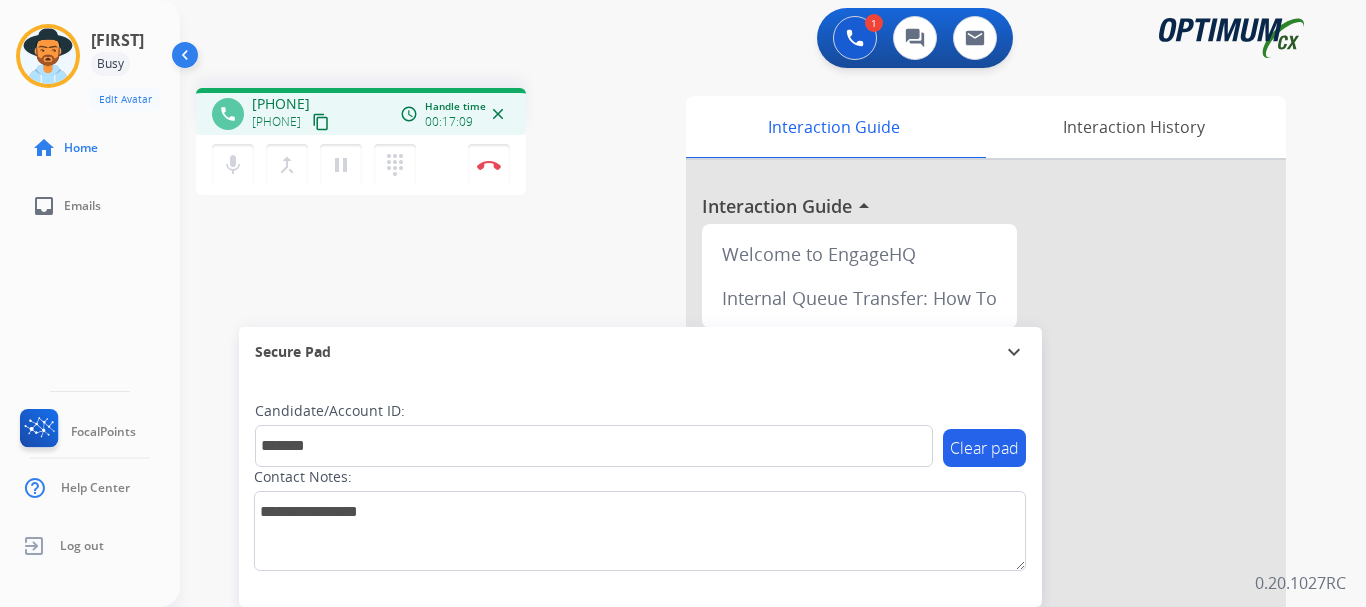 click on "Disconnect" at bounding box center [489, 165] 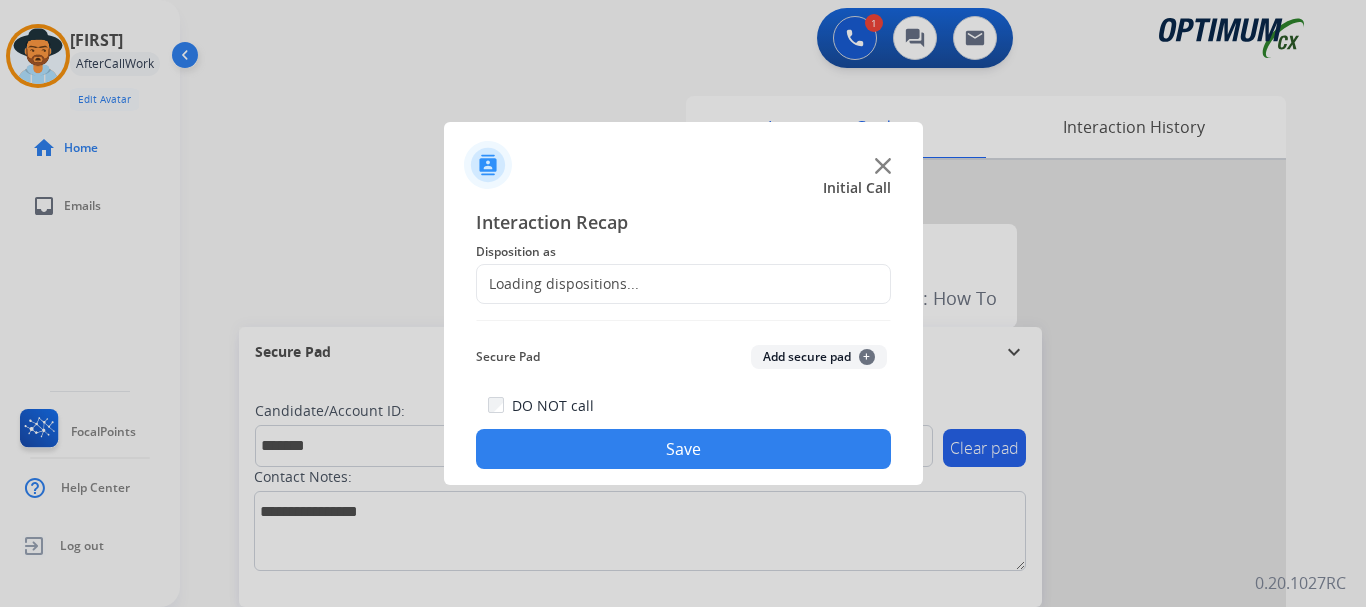 click on "Add secure pad  +" 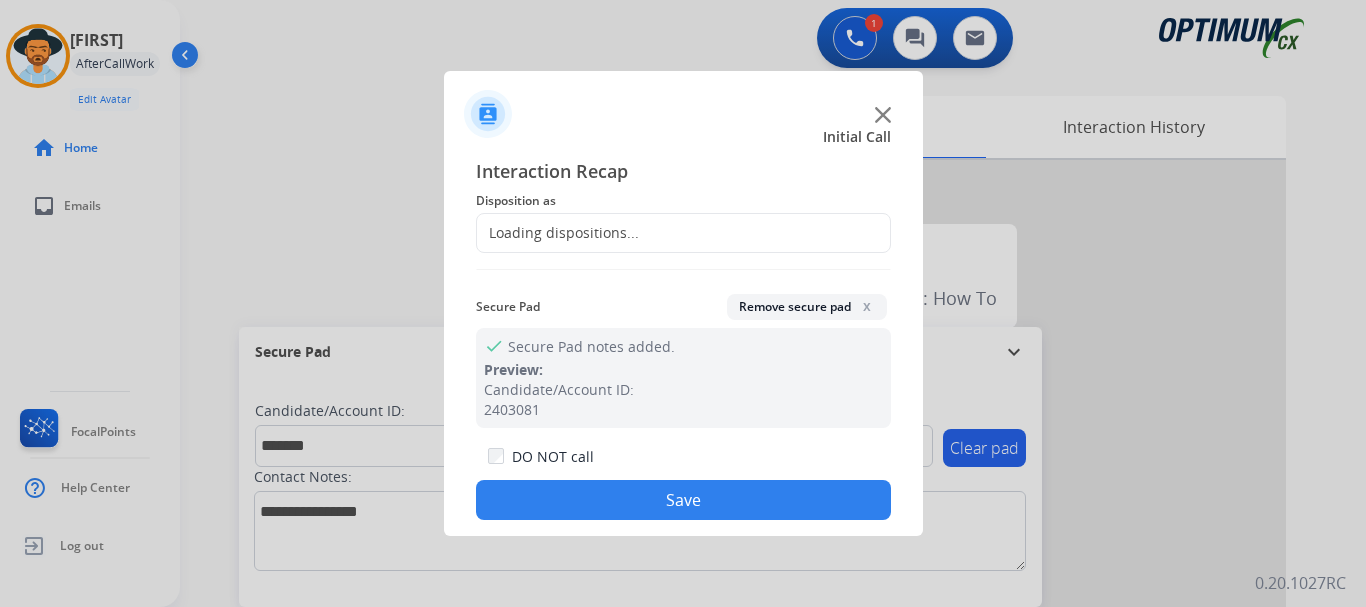 click on "Loading dispositions..." 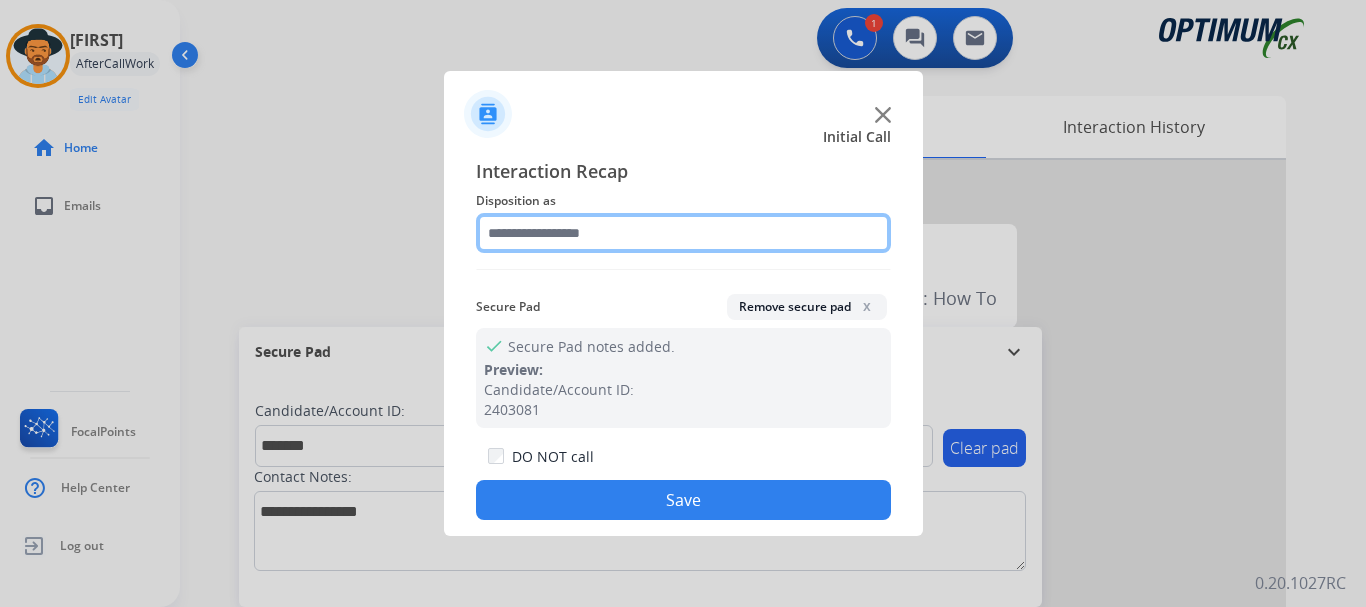 click 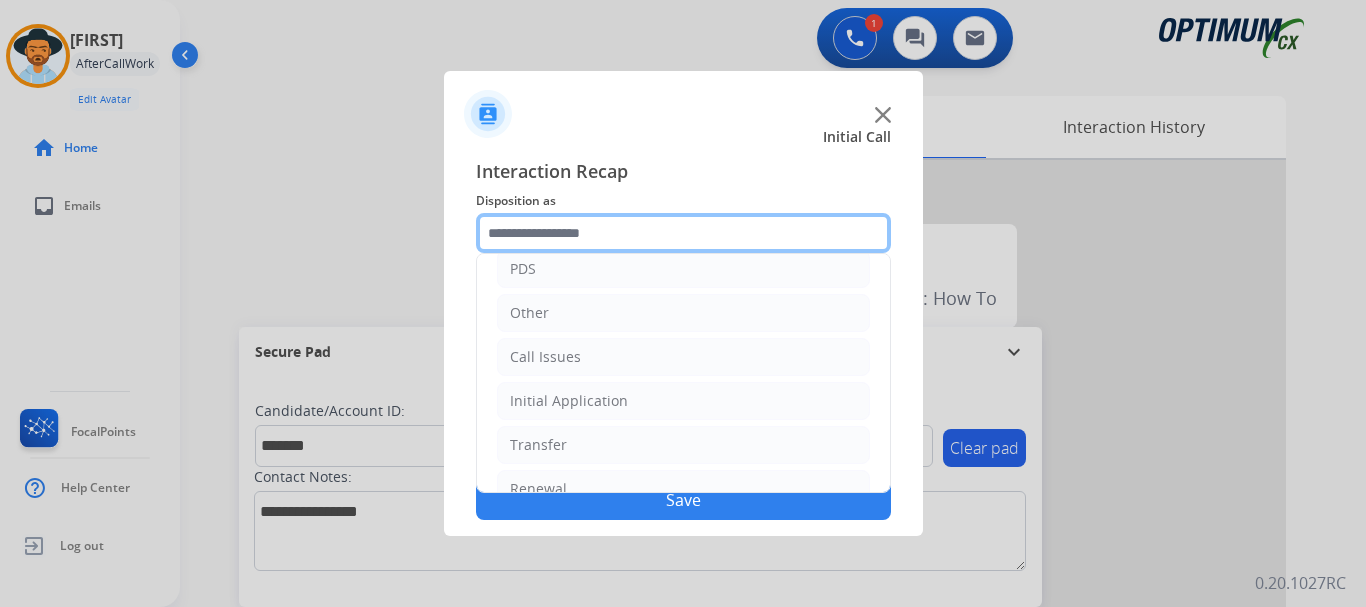 scroll, scrollTop: 126, scrollLeft: 0, axis: vertical 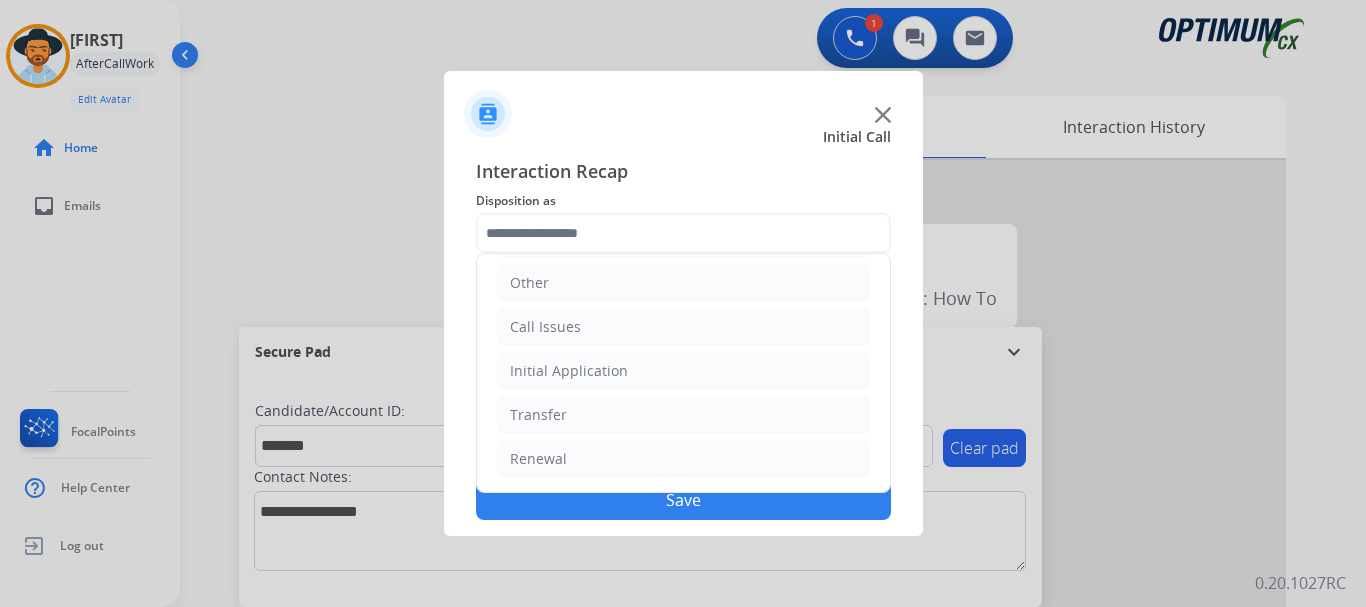 click on "Renewal" 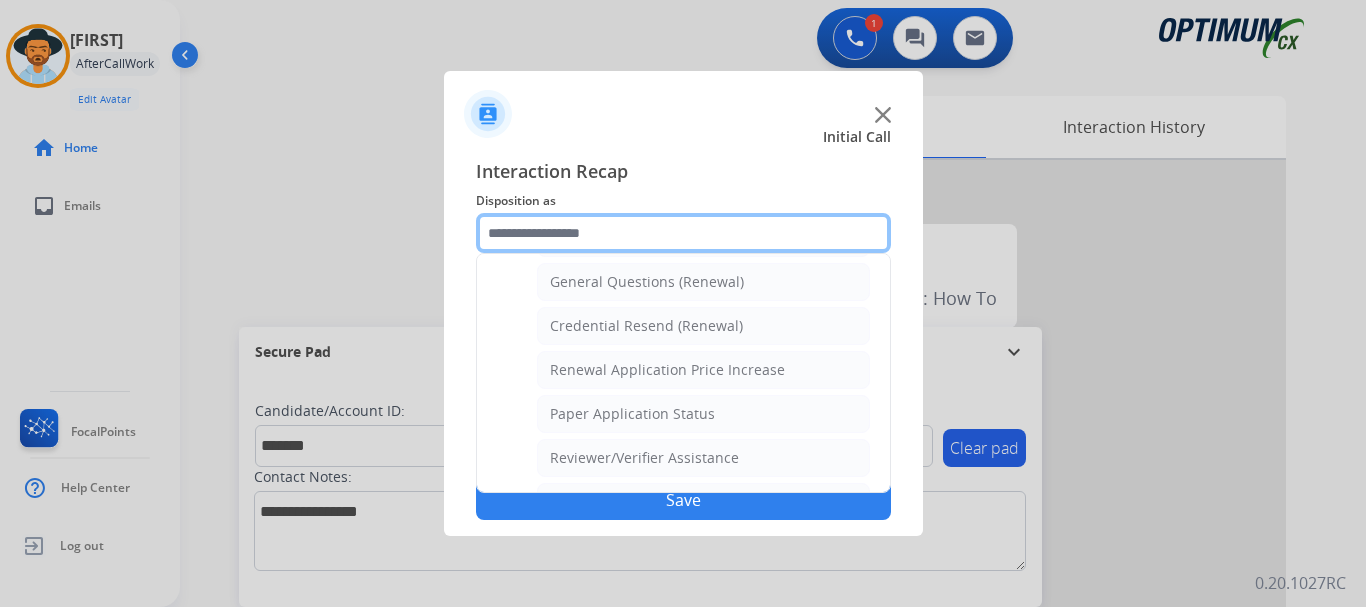 scroll, scrollTop: 600, scrollLeft: 0, axis: vertical 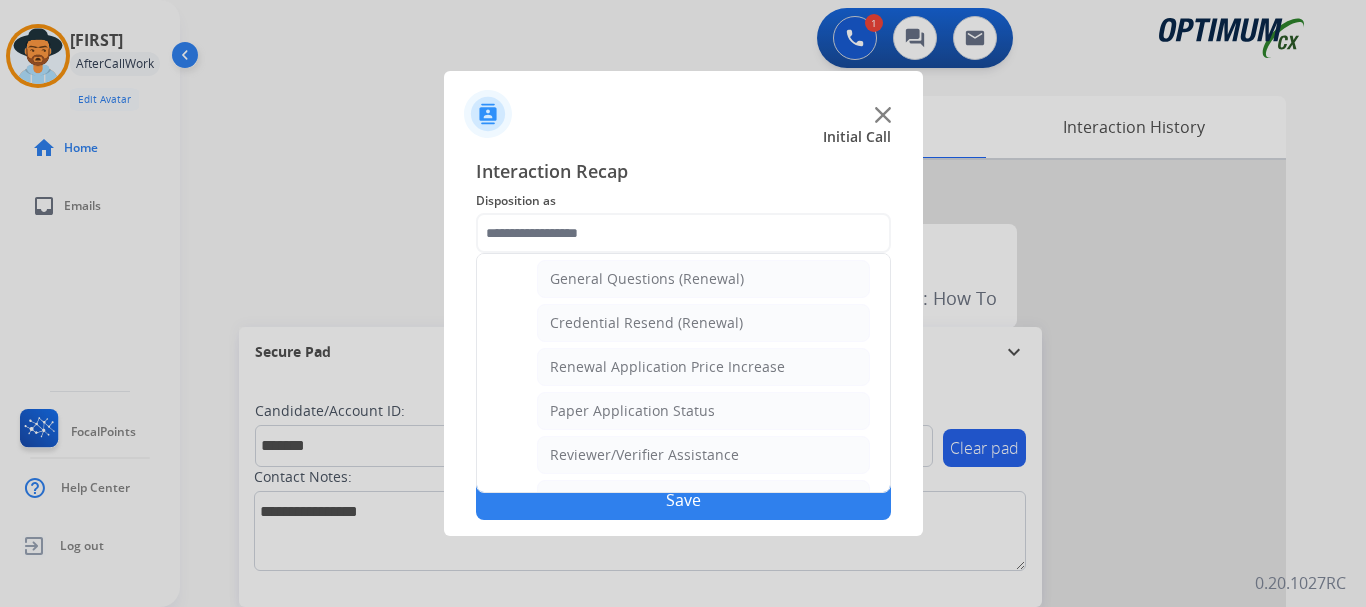 click on "Credential Resend (Renewal)" 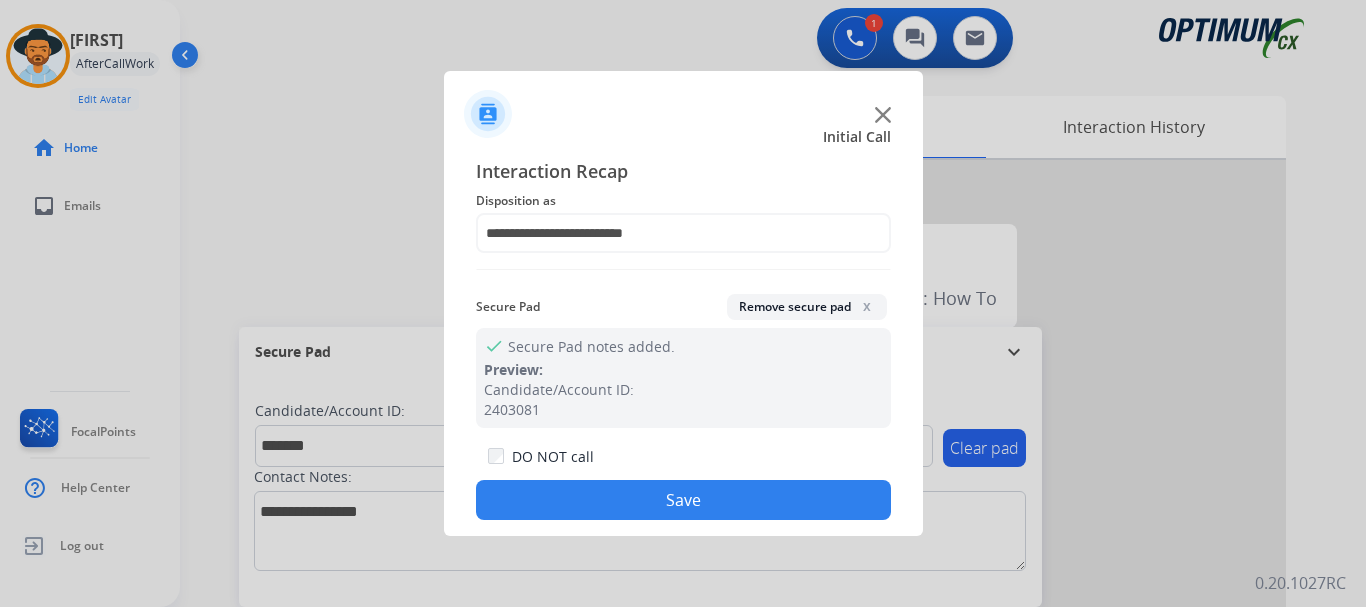 click on "Save" 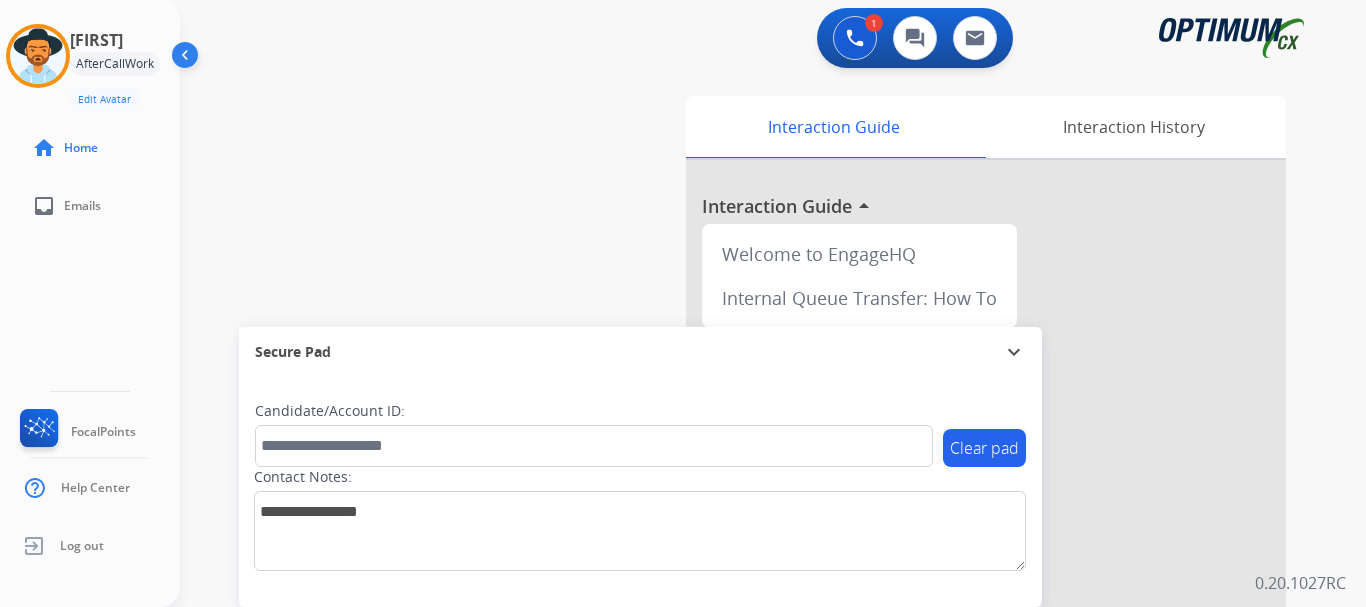 click on "swap_horiz Break voice bridge close_fullscreen Connect 3-Way Call merge_type Separate 3-Way Call  Interaction Guide   Interaction History  Interaction Guide arrow_drop_up  Welcome to EngageHQ   Internal Queue Transfer: How To  Secure Pad expand_more Clear pad Candidate/Account ID: Contact Notes:" at bounding box center [749, 489] 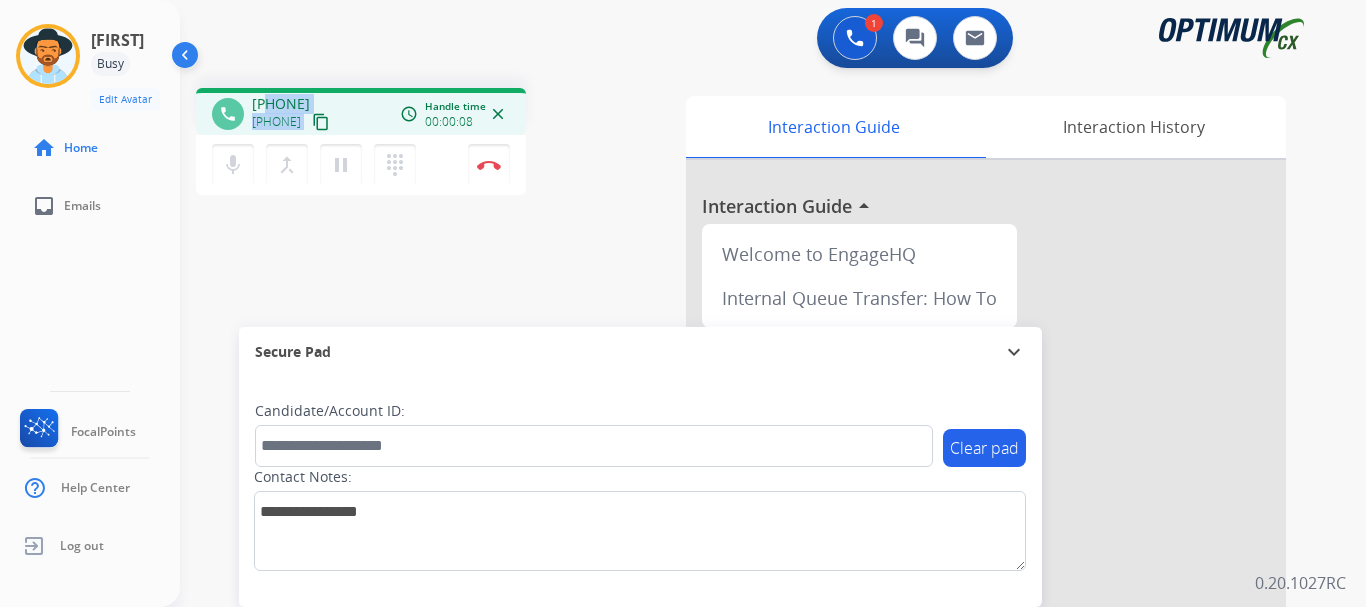 drag, startPoint x: 272, startPoint y: 103, endPoint x: 362, endPoint y: 114, distance: 90.66973 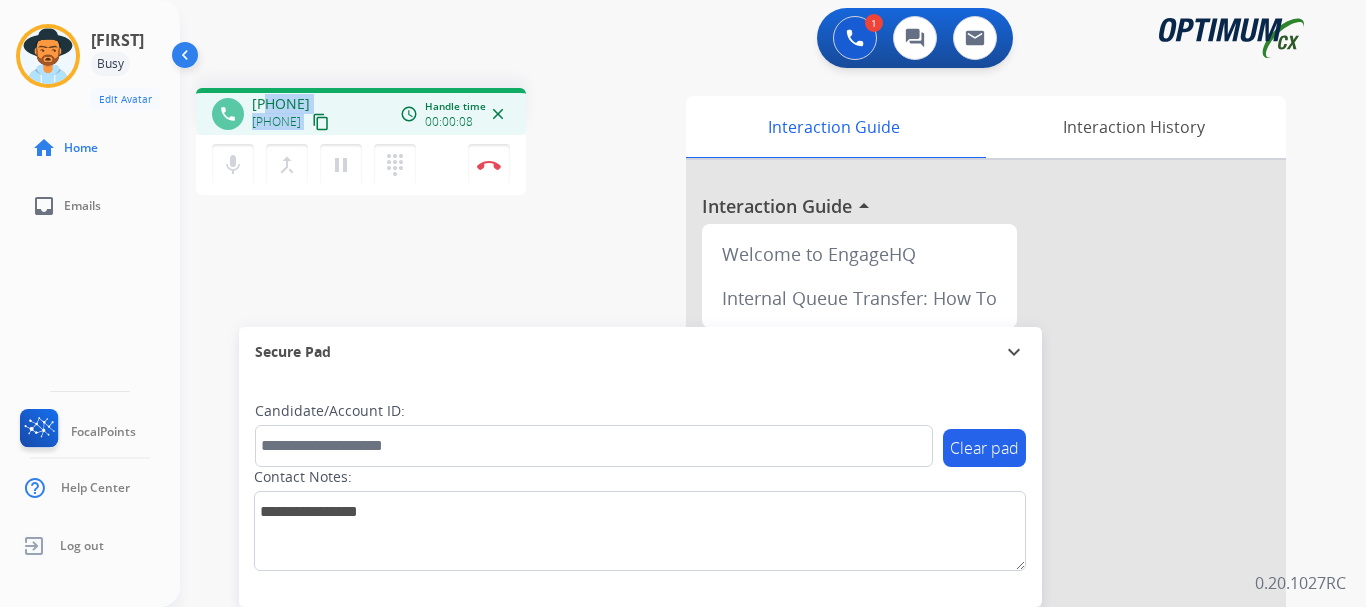 click on "[PHONE] content_copy" at bounding box center [292, 114] 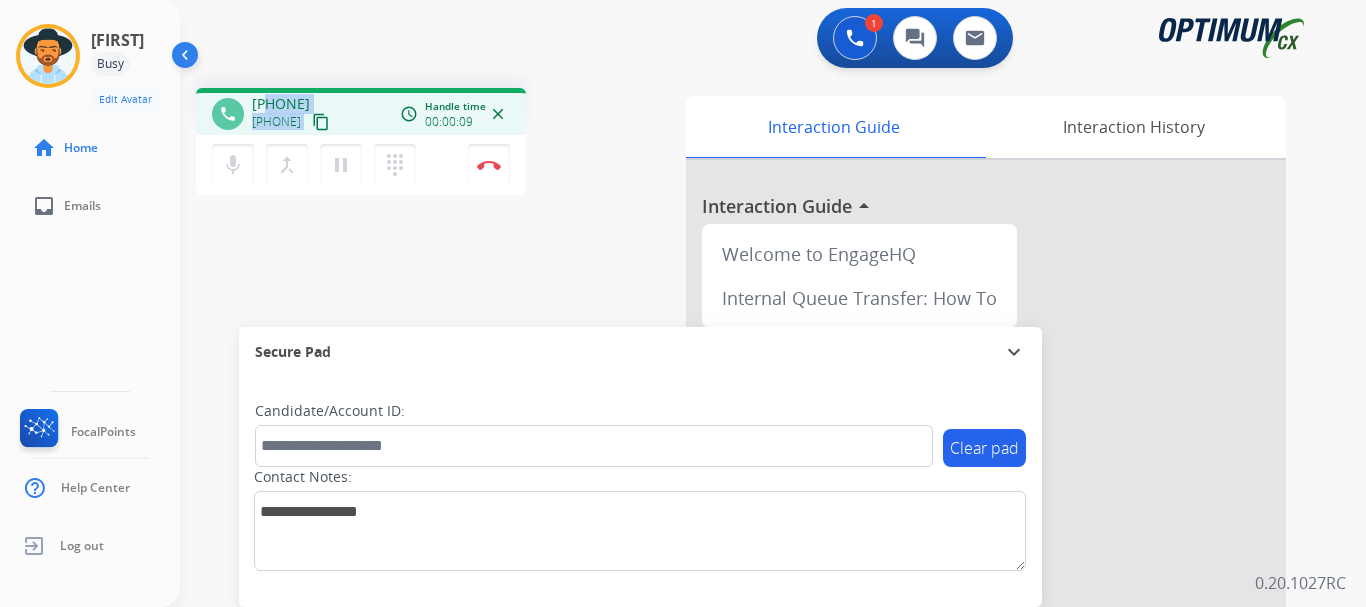 click on "phone [PHONE] [PHONE] content_copy access_time Call metrics Queue   00:12 Hold   00:00 Talk   00:10 Total   00:21 Handle time 00:00:09 close mic Mute merge_type Bridge pause Hold dialpad Dialpad Disconnect swap_horiz Break voice bridge close_fullscreen Connect 3-Way Call merge_type Separate 3-Way Call  Interaction Guide   Interaction History  Interaction Guide arrow_drop_up  Welcome to EngageHQ   Internal Queue Transfer: How To  Secure Pad expand_more Clear pad Candidate/Account ID: Contact Notes:" at bounding box center [749, 489] 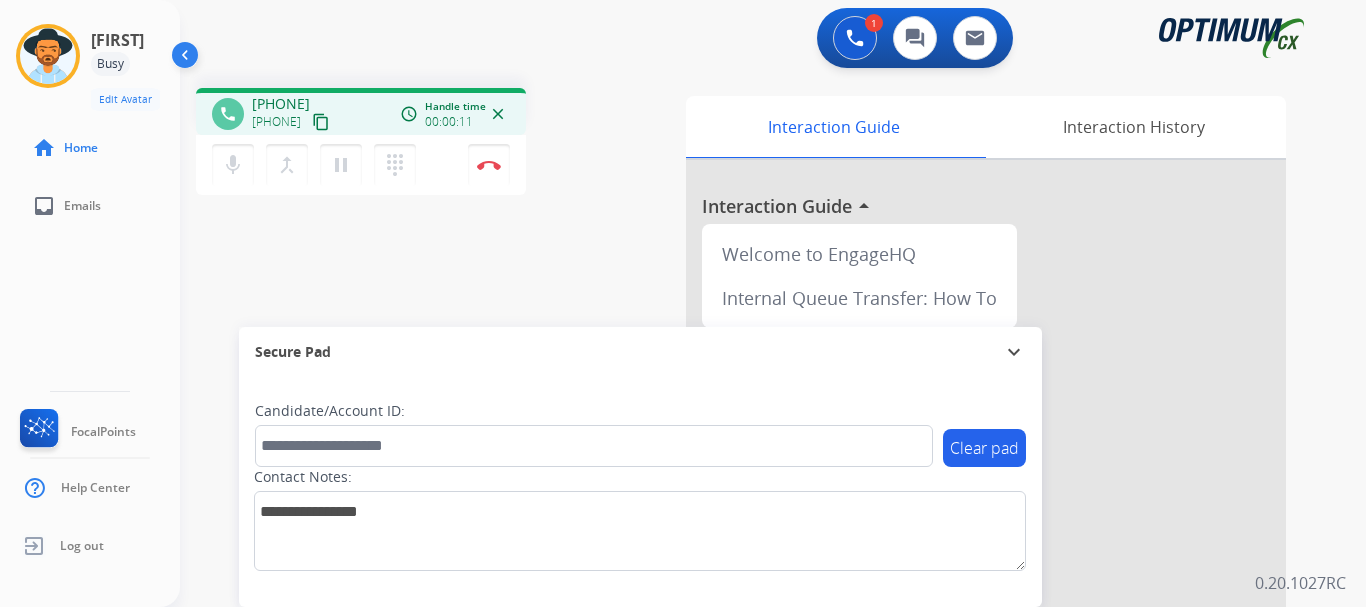 drag, startPoint x: 352, startPoint y: 100, endPoint x: 270, endPoint y: 95, distance: 82.1523 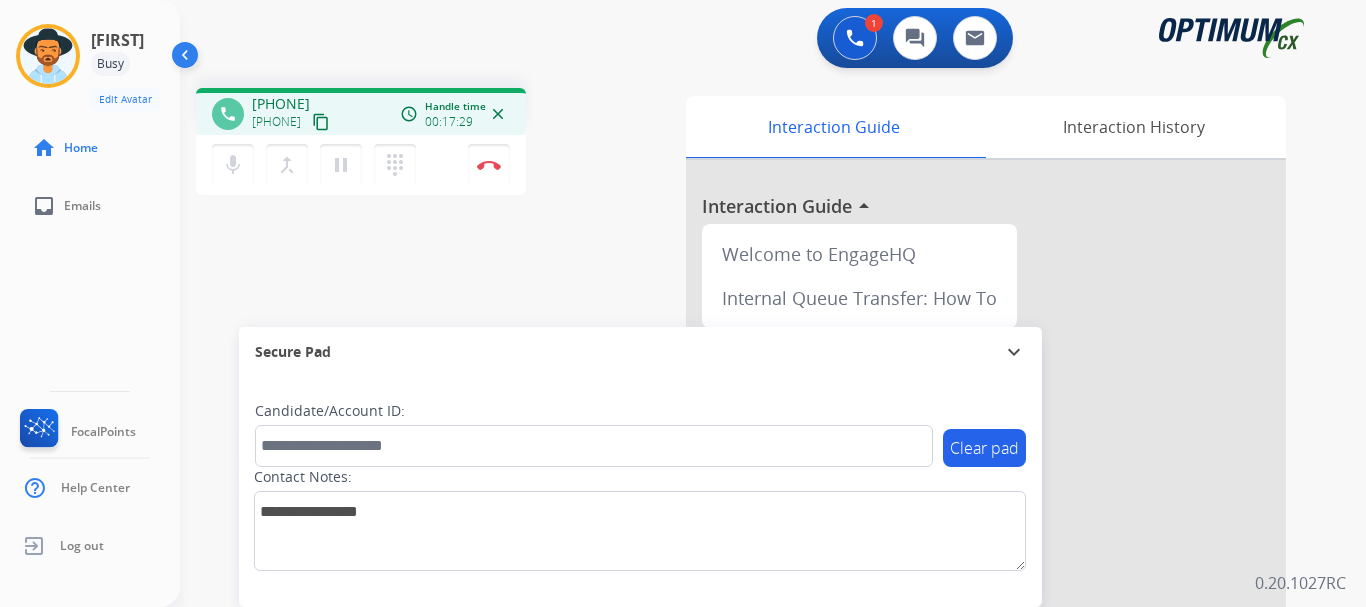 click on "mic" at bounding box center [233, 165] 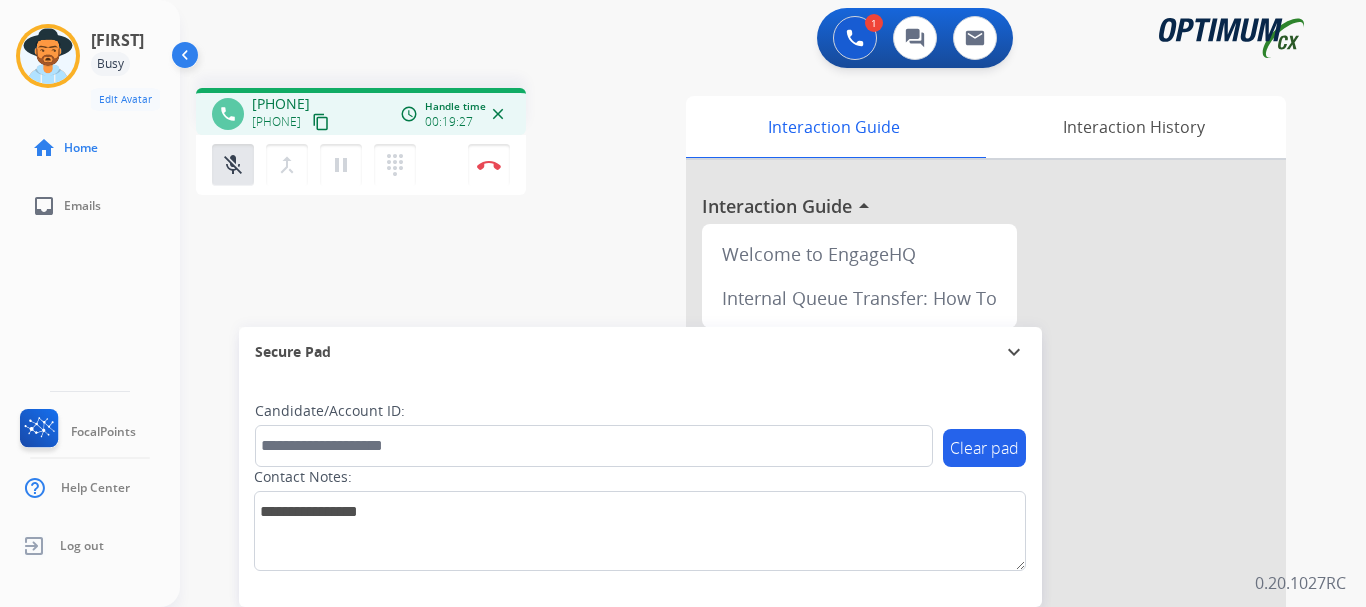 click on "mic_off" at bounding box center [233, 165] 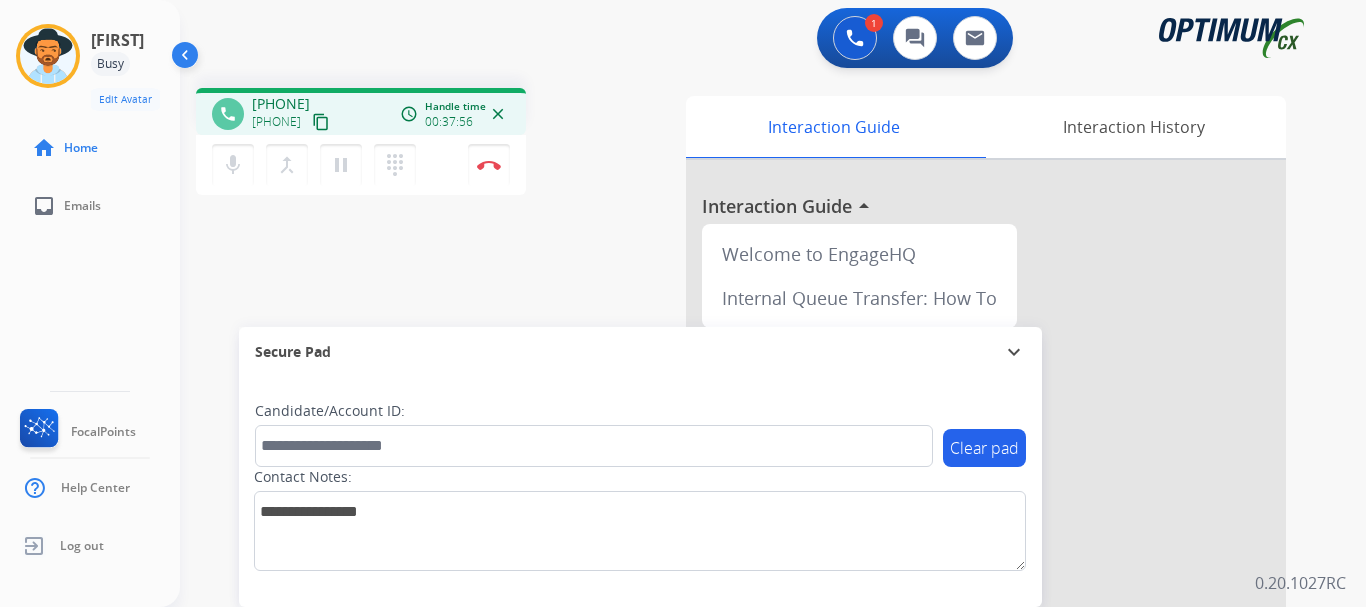click on "phone [PHONE] [PHONE] content_copy access_time Call metrics Queue   00:12 Hold   00:00 Talk   37:57 Total   38:08 Handle time 00:37:56 close mic Mute merge_type Bridge pause Hold dialpad Dialpad Disconnect swap_horiz Break voice bridge close_fullscreen Connect 3-Way Call merge_type Separate 3-Way Call  Interaction Guide   Interaction History  Interaction Guide arrow_drop_up  Welcome to EngageHQ   Internal Queue Transfer: How To  Secure Pad expand_more Clear pad Candidate/Account ID: Contact Notes:" at bounding box center [749, 489] 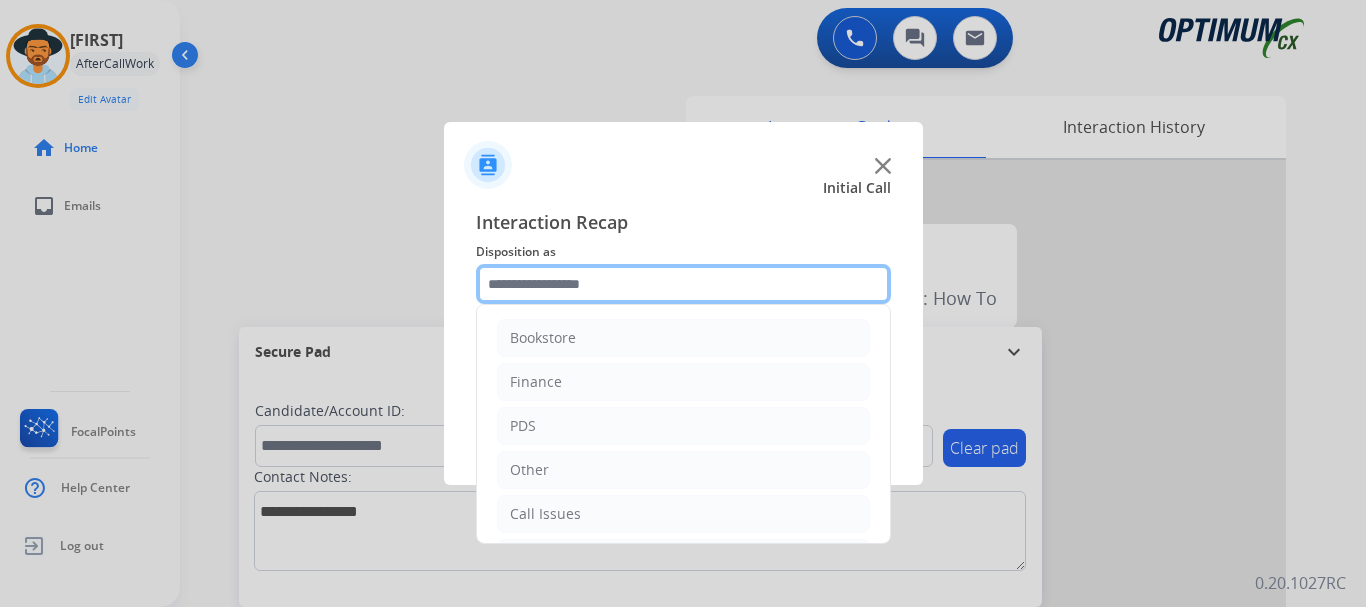 click 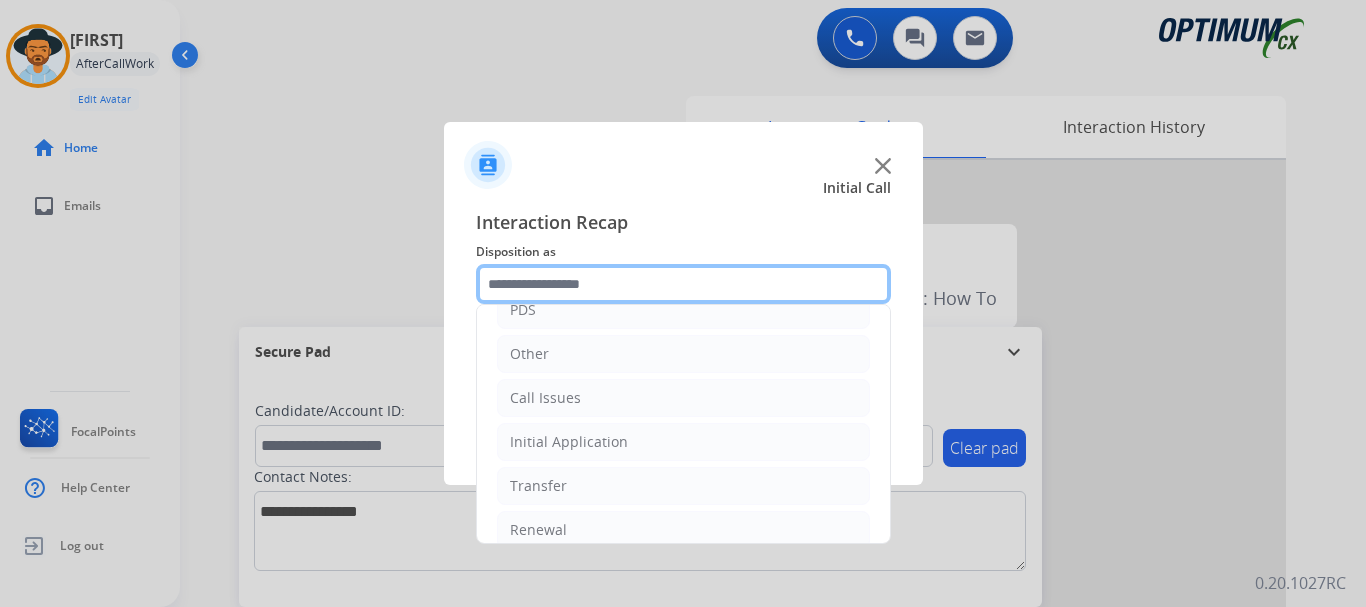 scroll, scrollTop: 136, scrollLeft: 0, axis: vertical 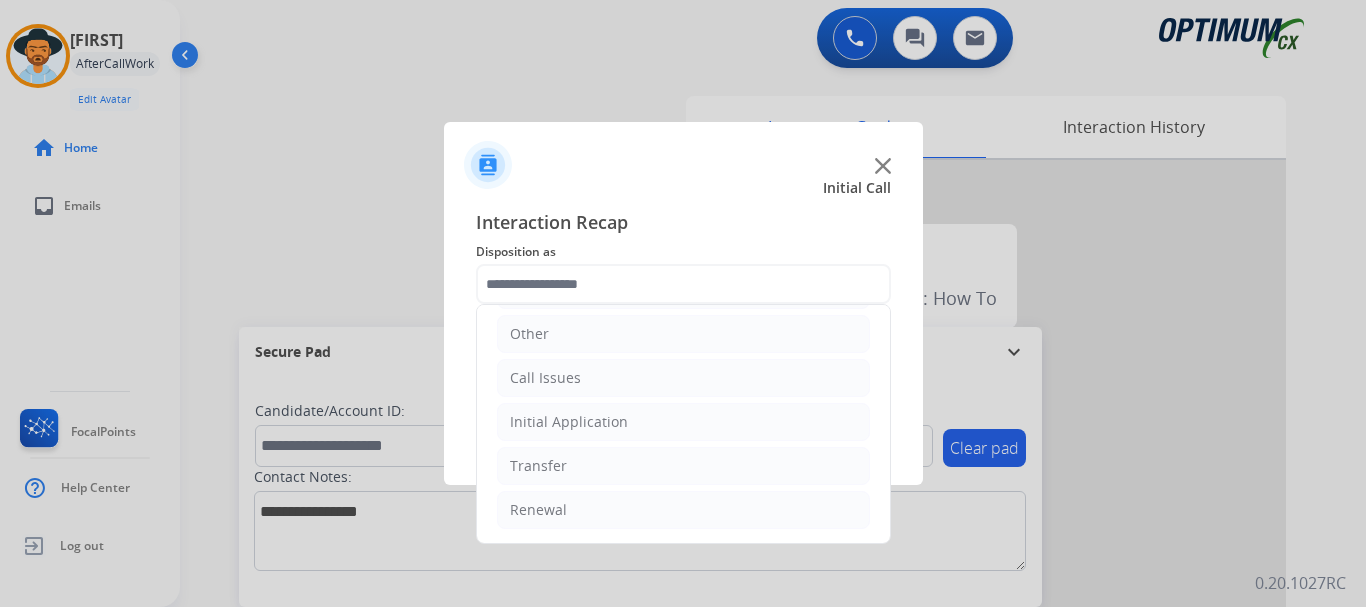 click on "Initial Application" 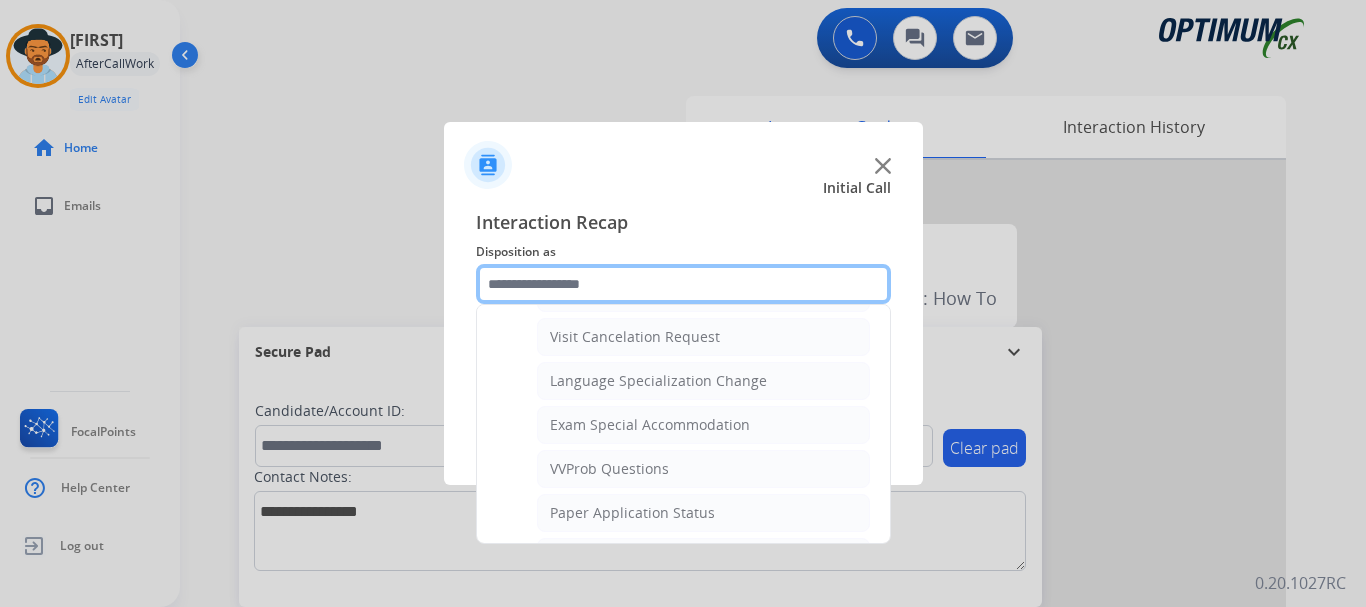 scroll, scrollTop: 948, scrollLeft: 0, axis: vertical 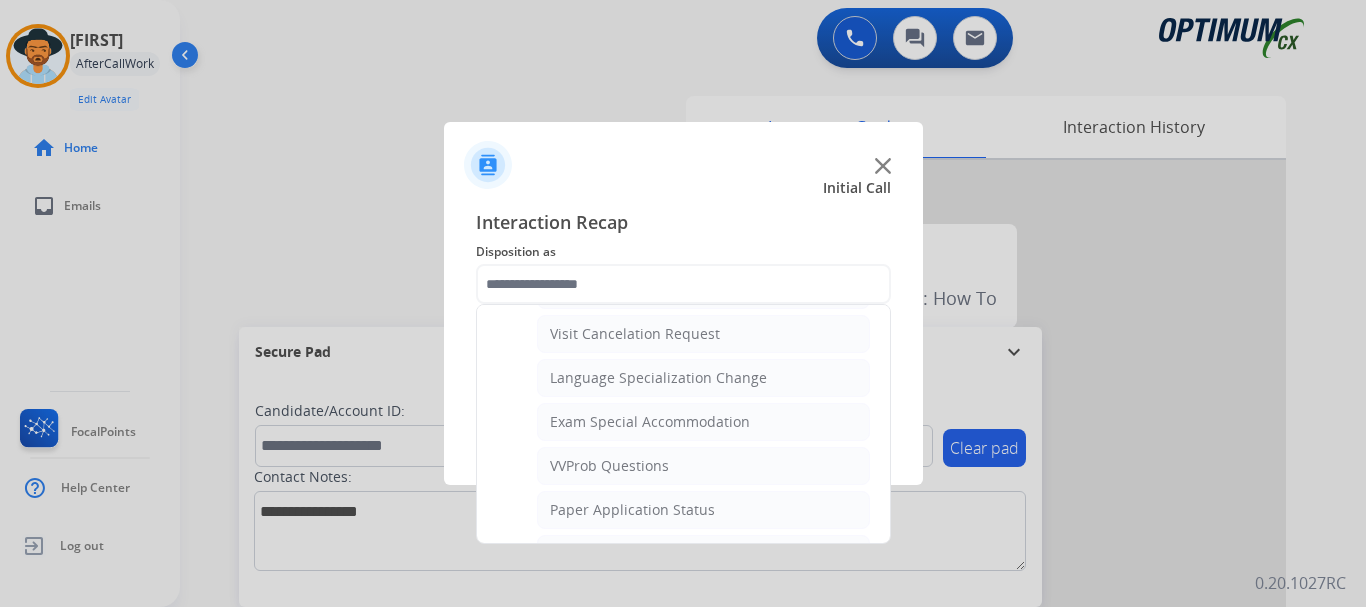 click on "Language Specialization Change" 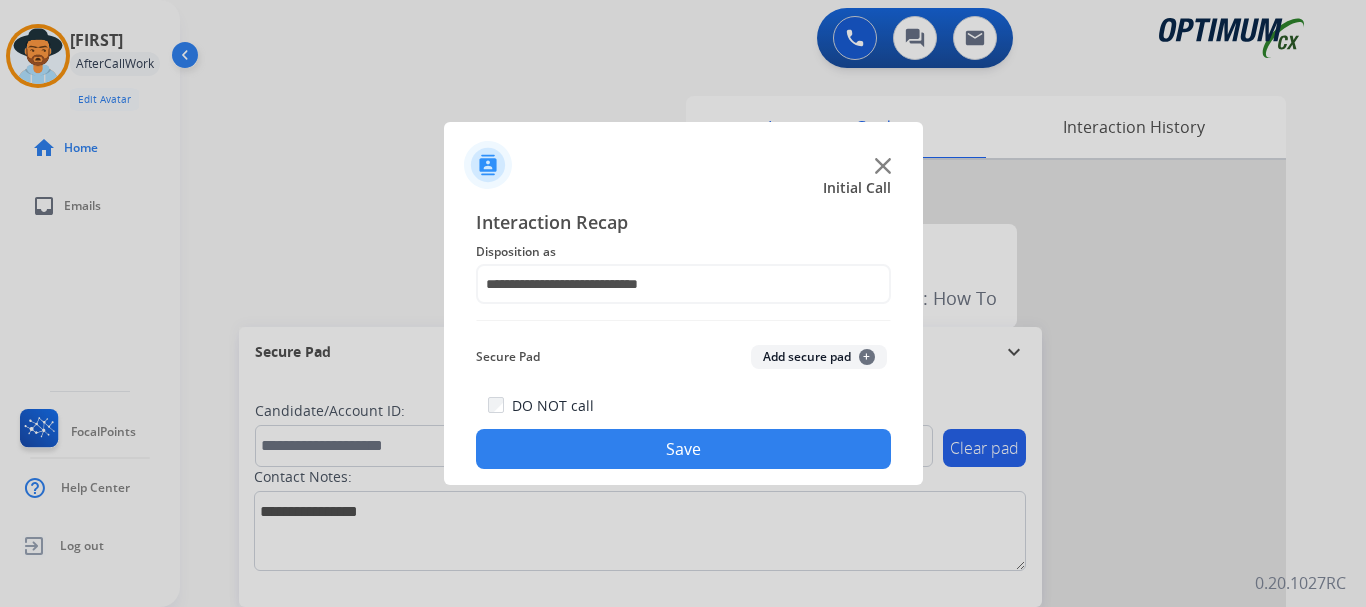click on "Save" 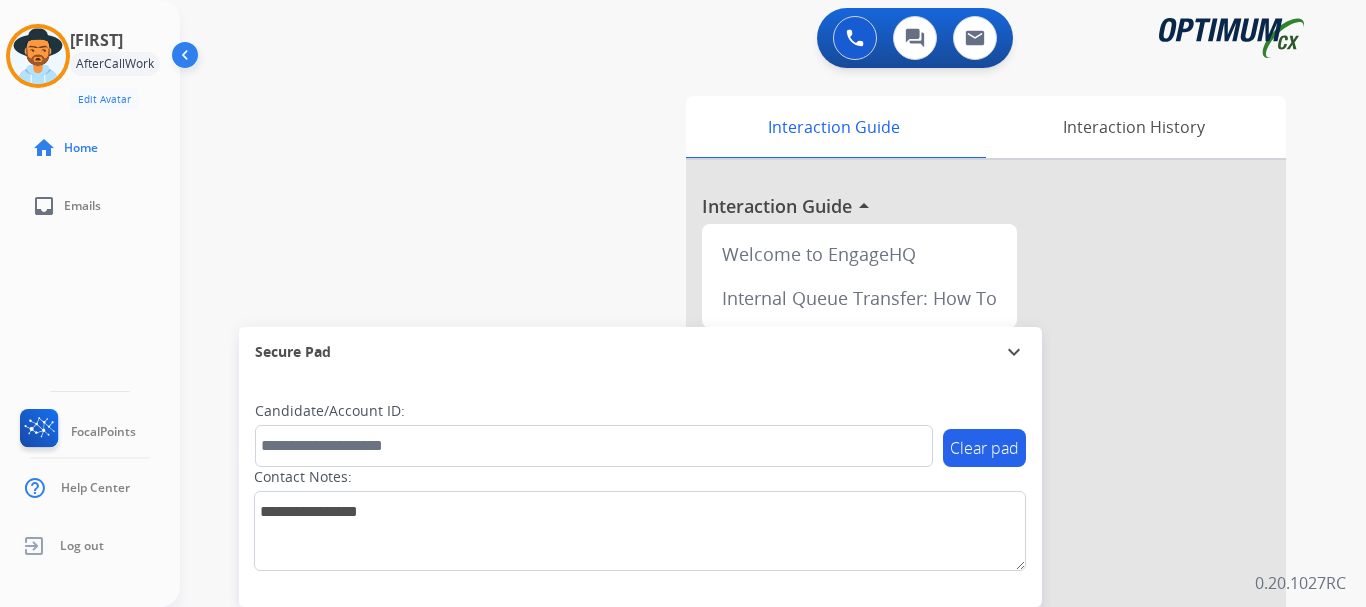 click on "swap_horiz Break voice bridge close_fullscreen Connect 3-Way Call merge_type Separate 3-Way Call  Interaction Guide   Interaction History  Interaction Guide arrow_drop_up  Welcome to EngageHQ   Internal Queue Transfer: How To  Secure Pad expand_more Clear pad Candidate/Account ID: Contact Notes:" at bounding box center [749, 489] 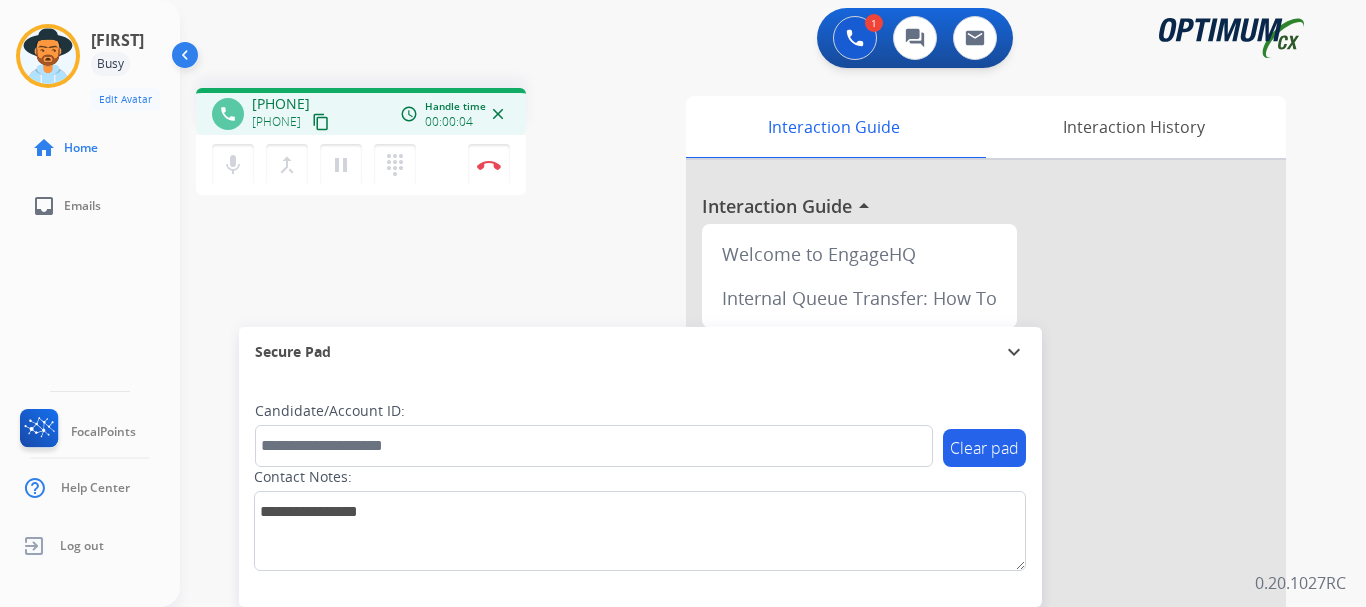 drag, startPoint x: 268, startPoint y: 103, endPoint x: 345, endPoint y: 102, distance: 77.00649 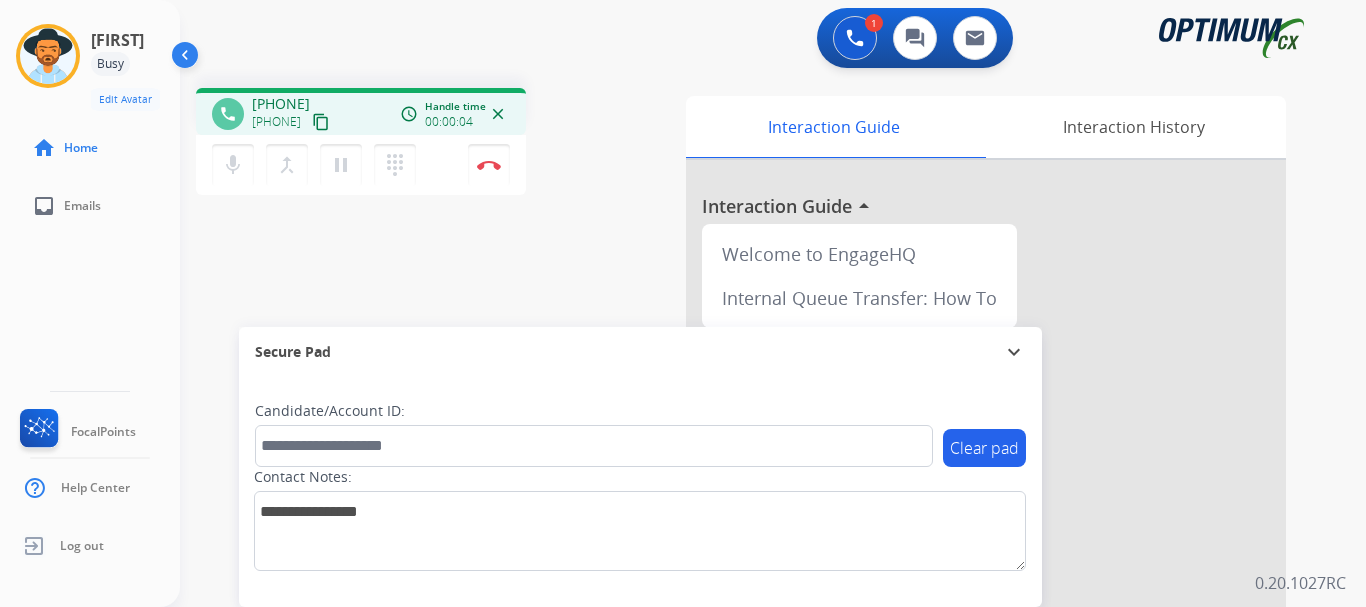 click on "[PHONE]" at bounding box center [281, 104] 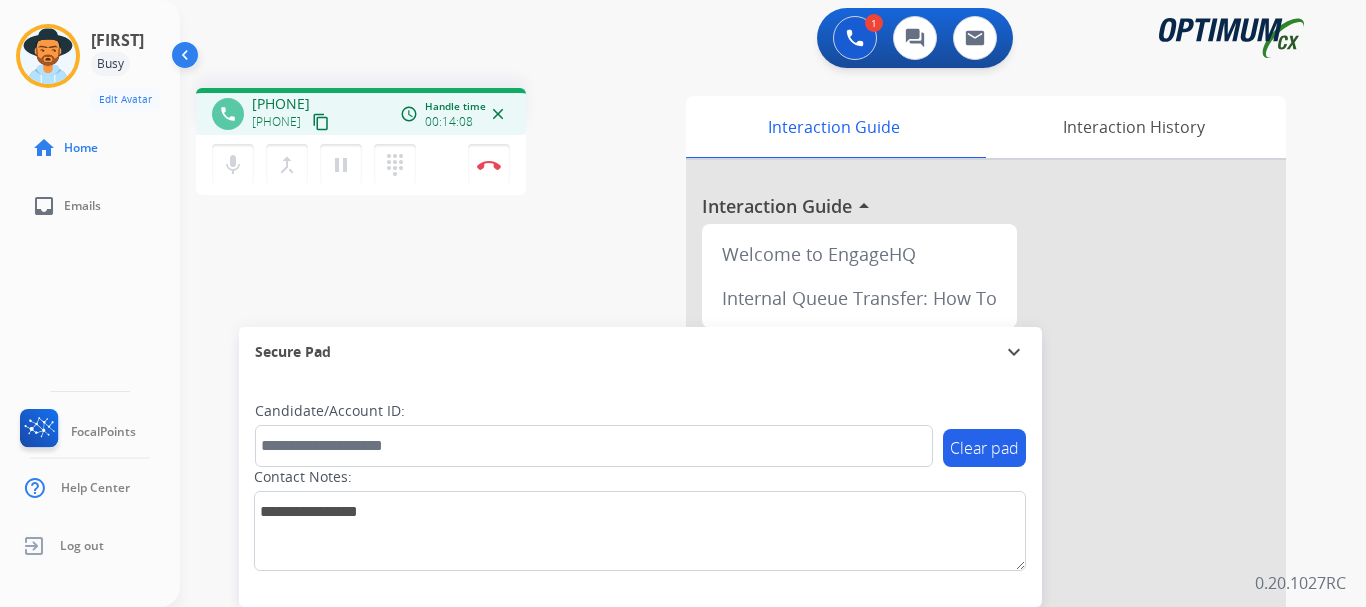 click on "Disconnect" at bounding box center (489, 165) 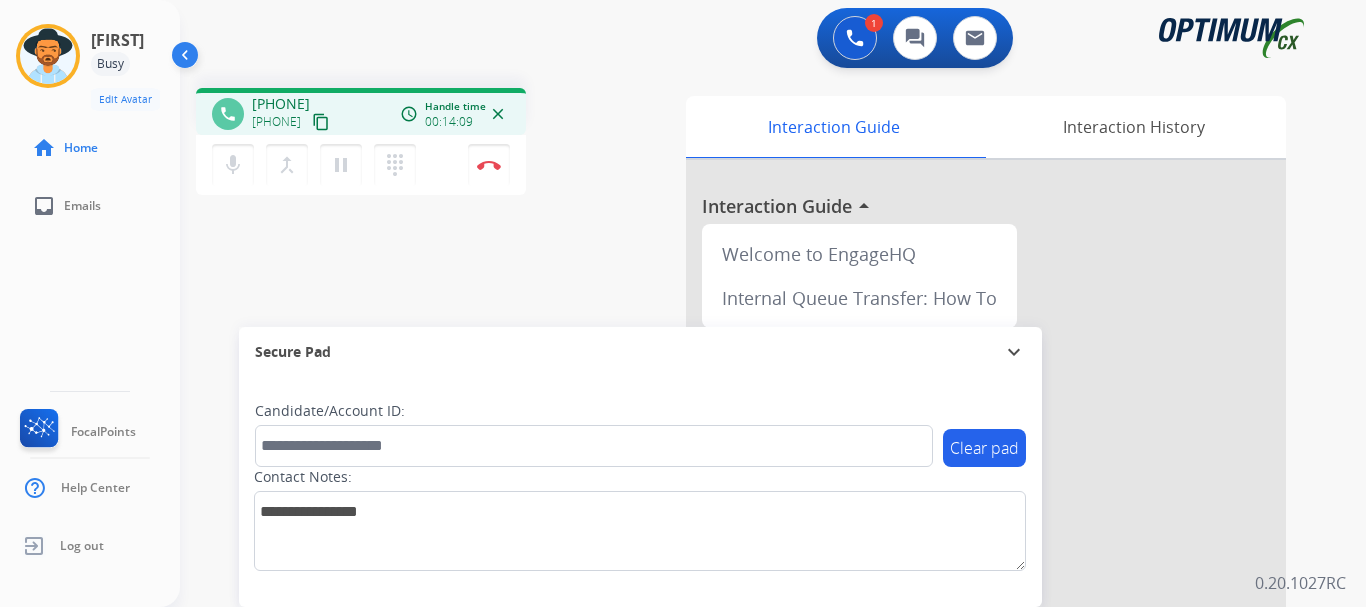 click at bounding box center (489, 165) 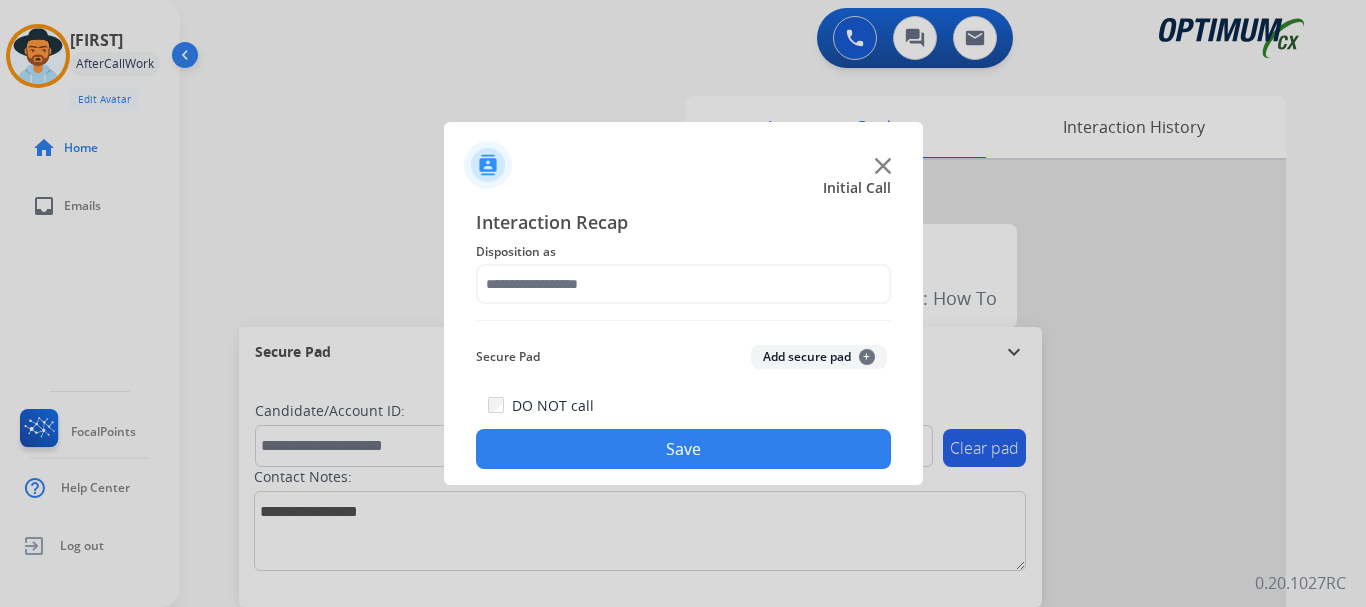 click on "Add secure pad  +" 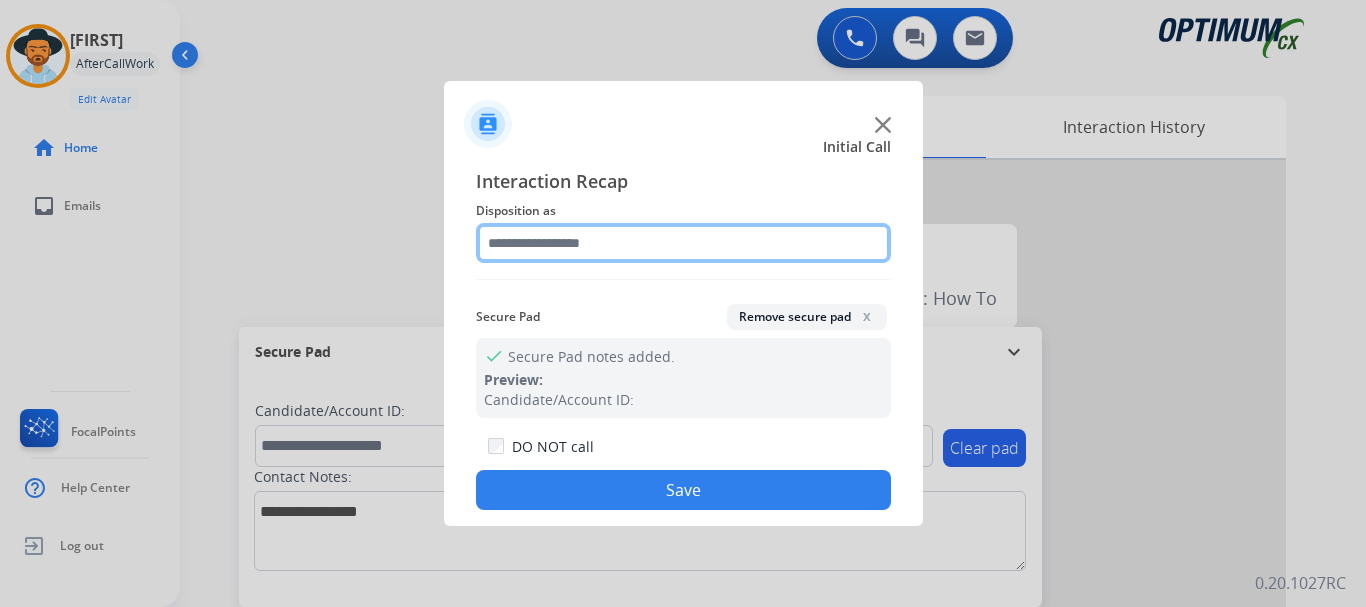 click 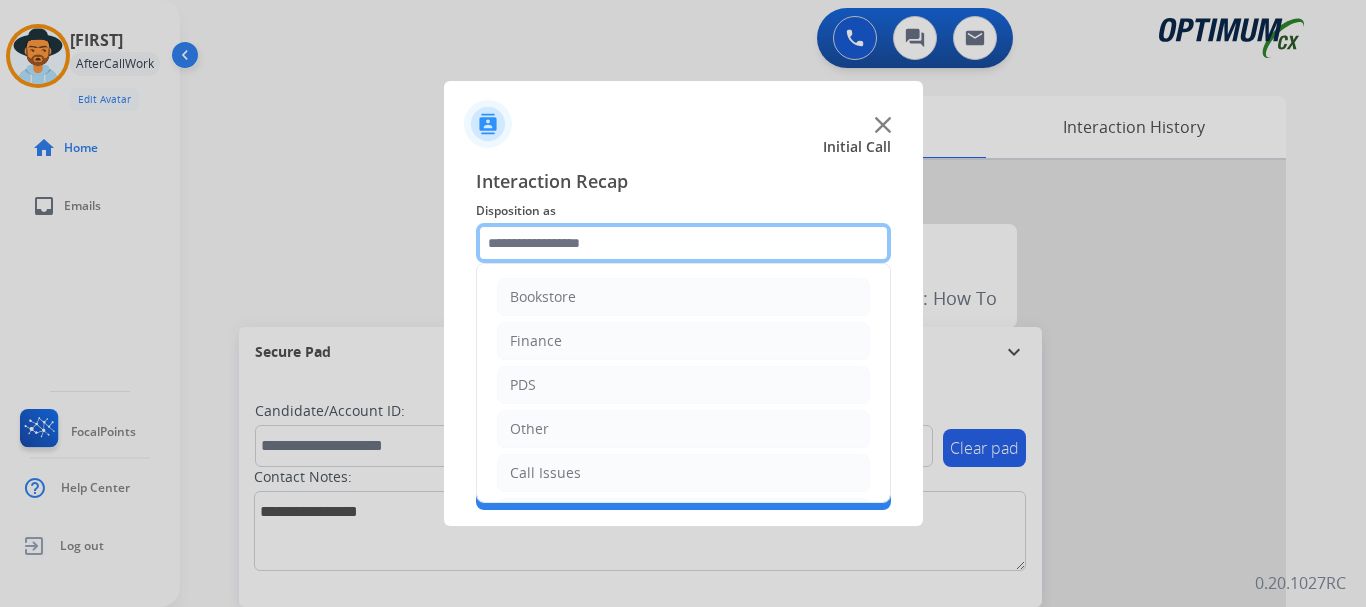scroll, scrollTop: 136, scrollLeft: 0, axis: vertical 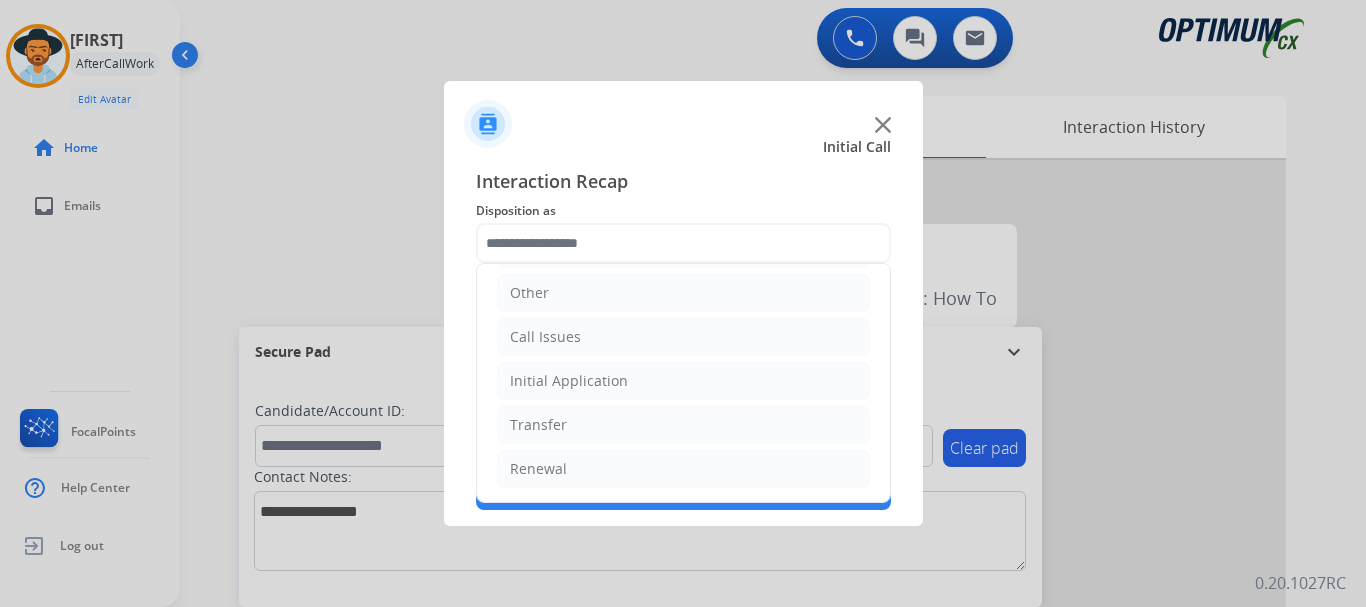 click on "Initial Application" 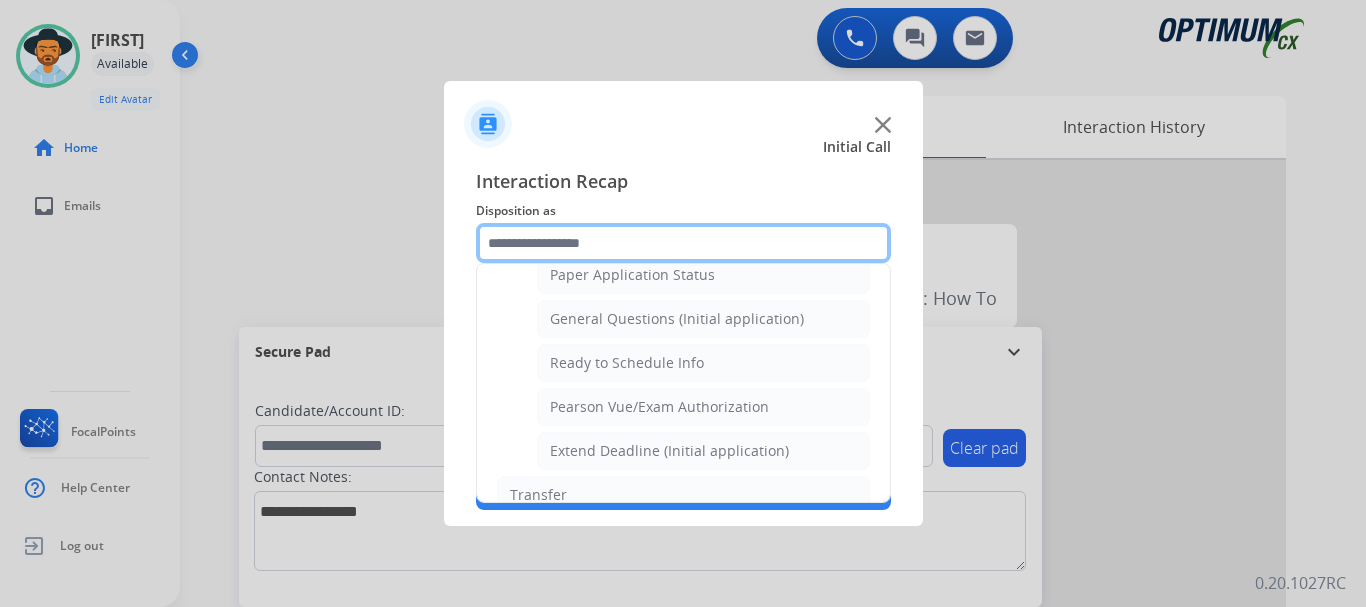 scroll, scrollTop: 1140, scrollLeft: 0, axis: vertical 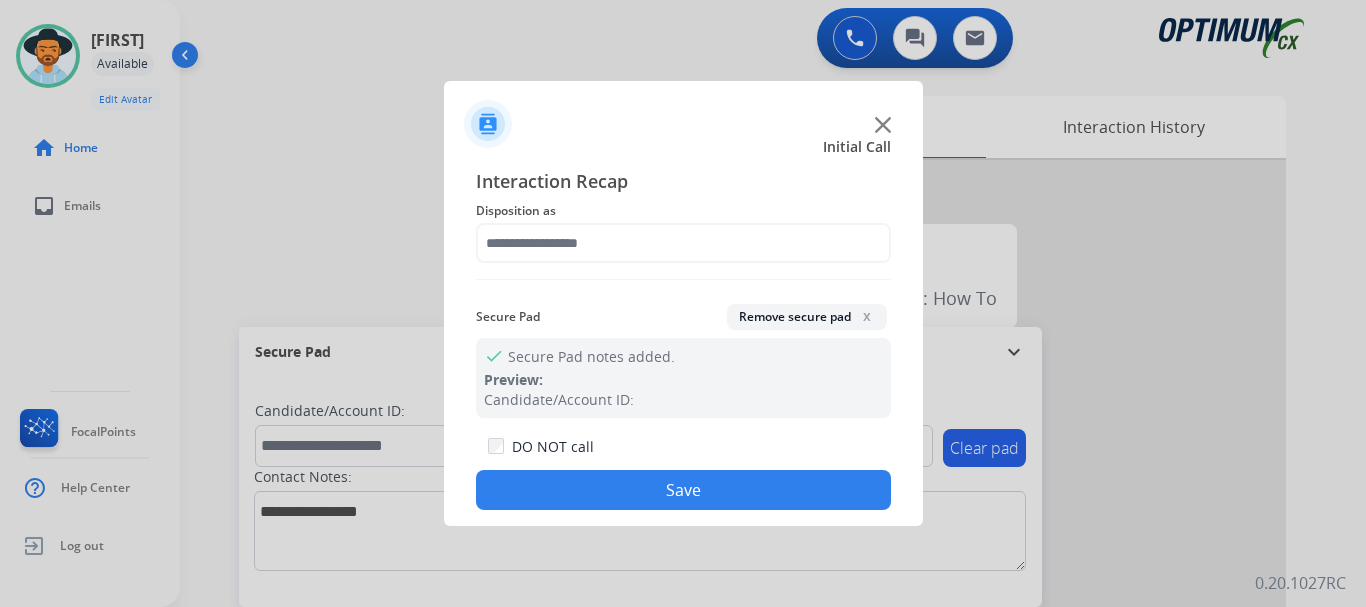 click at bounding box center (683, 303) 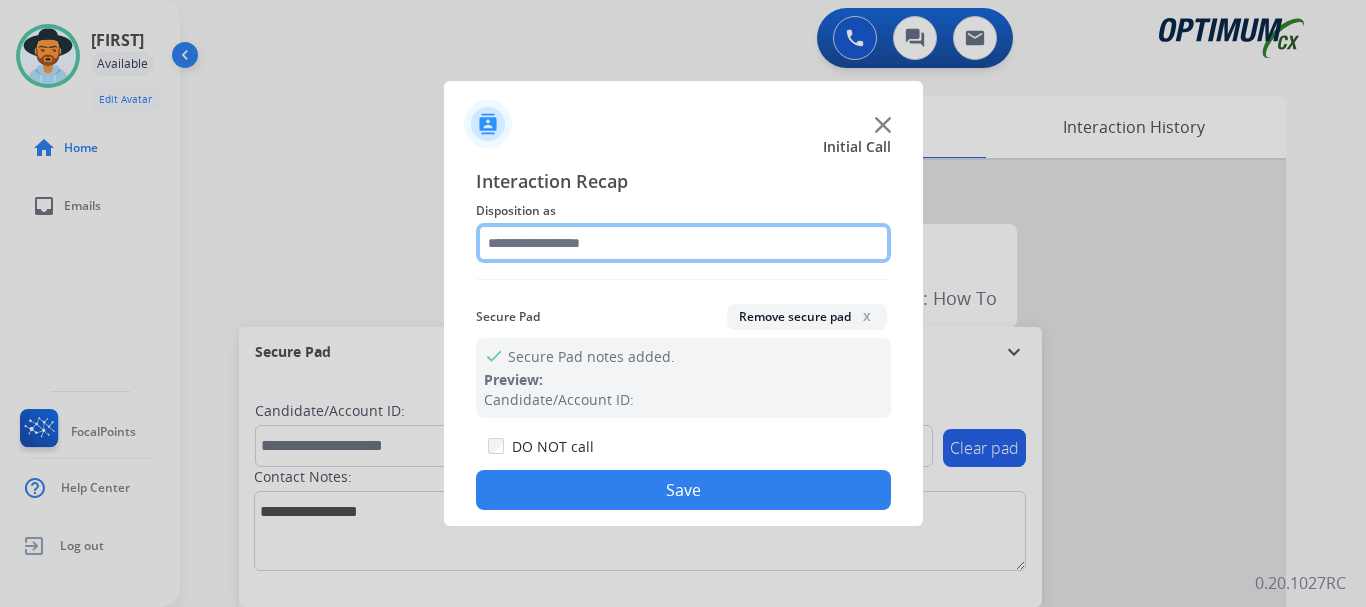 click 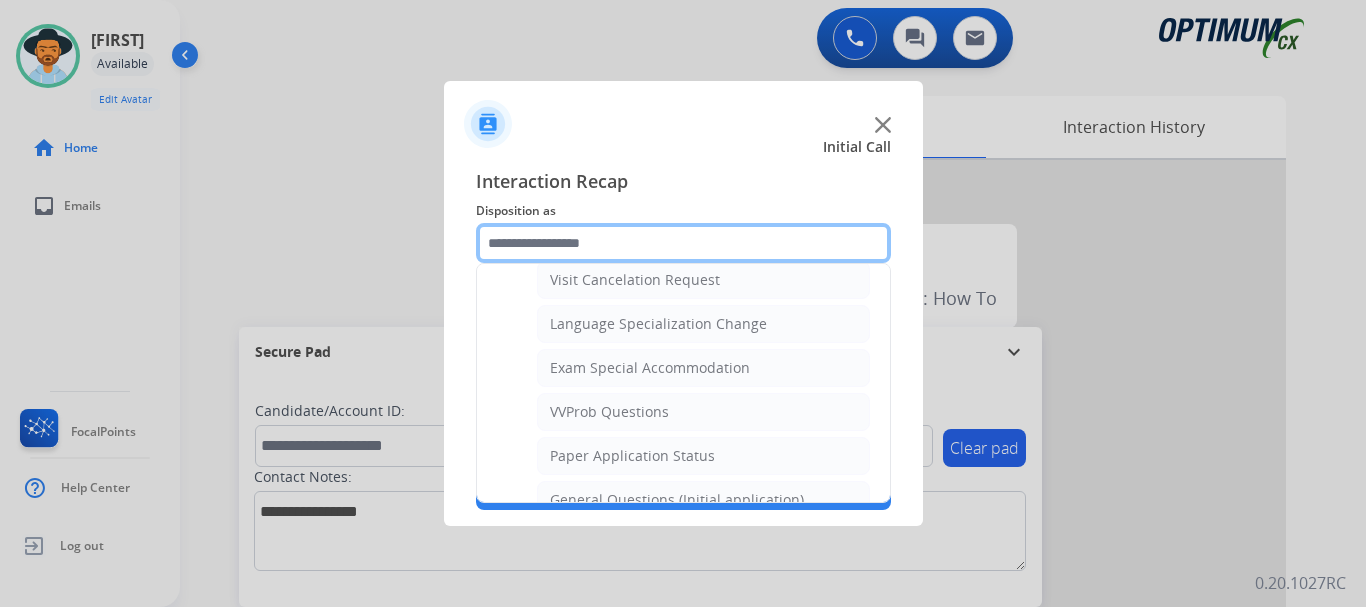scroll, scrollTop: 1029, scrollLeft: 0, axis: vertical 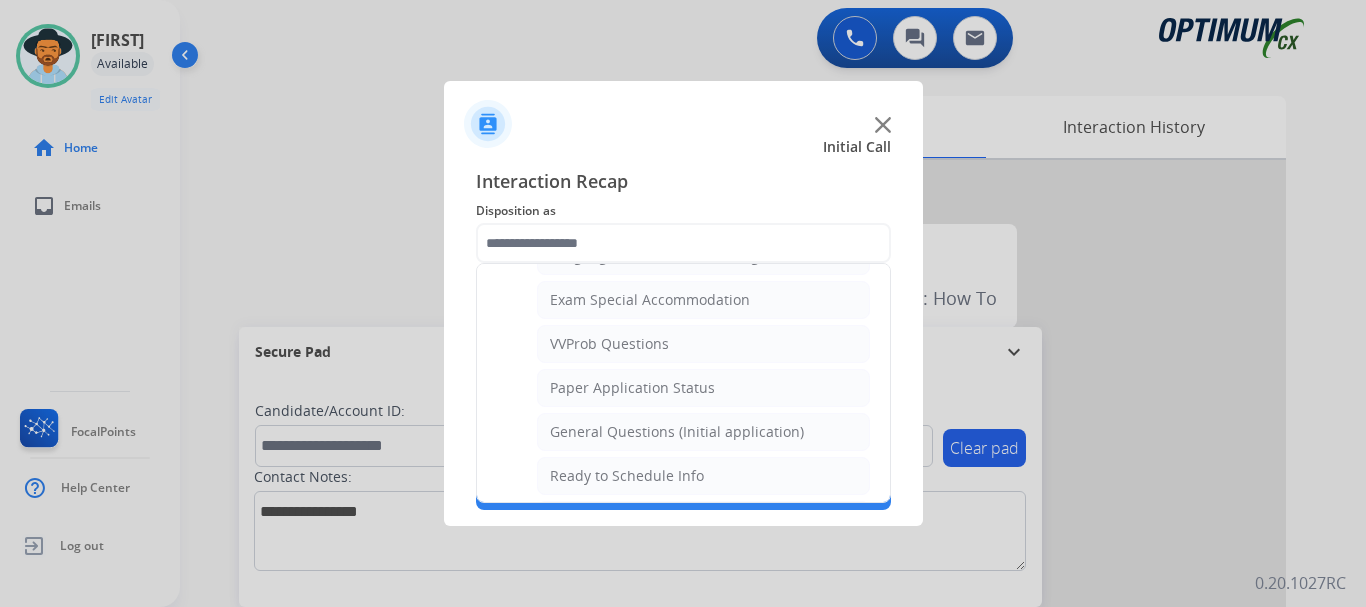 click on "VVProb Questions" 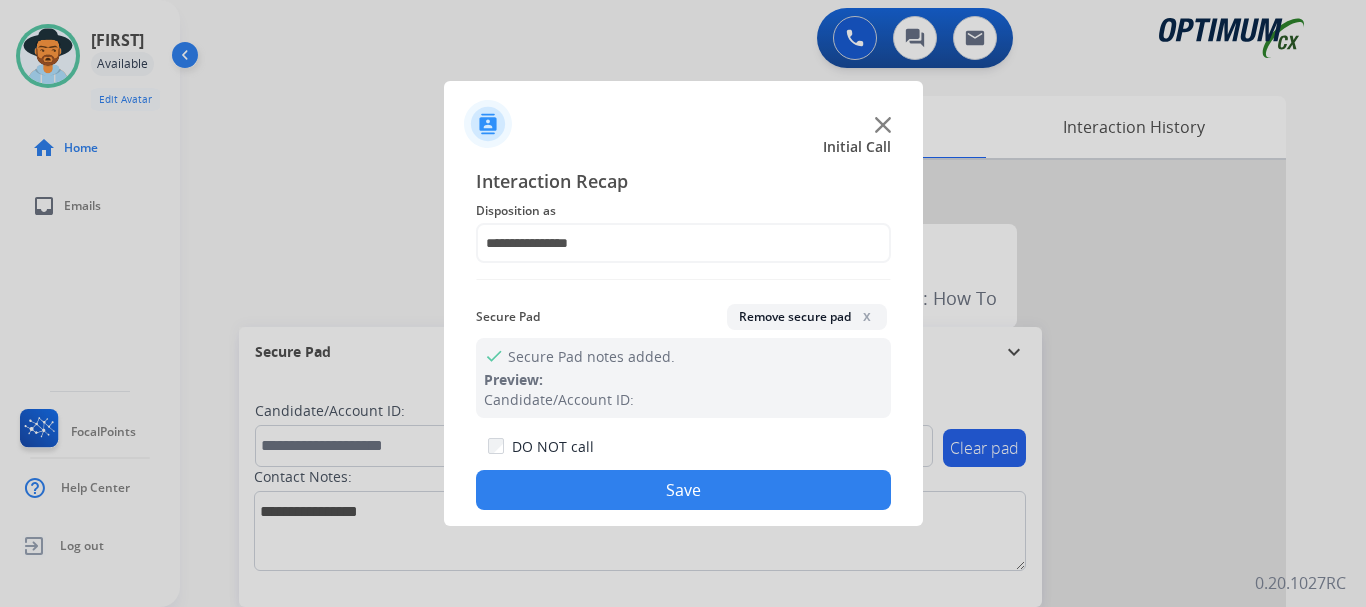 click on "Save" 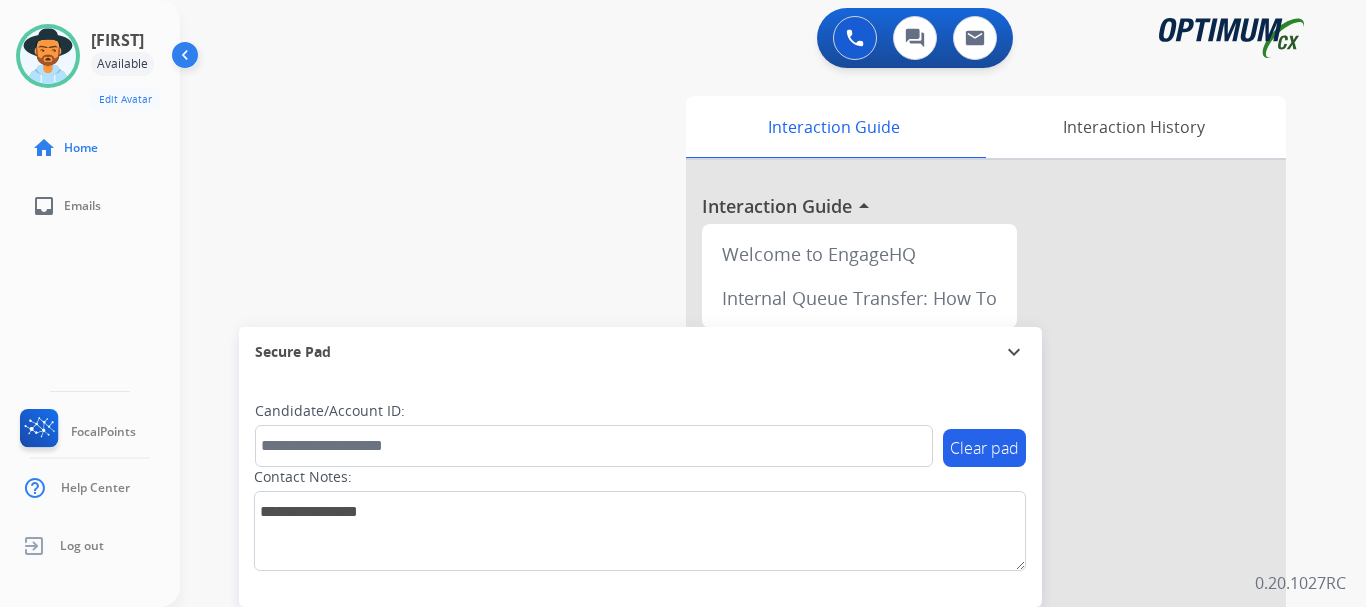 click on "swap_horiz Break voice bridge close_fullscreen Connect 3-Way Call merge_type Separate 3-Way Call  Interaction Guide   Interaction History  Interaction Guide arrow_drop_up  Welcome to EngageHQ   Internal Queue Transfer: How To  Secure Pad expand_more Clear pad Candidate/Account ID: Contact Notes:" at bounding box center [749, 489] 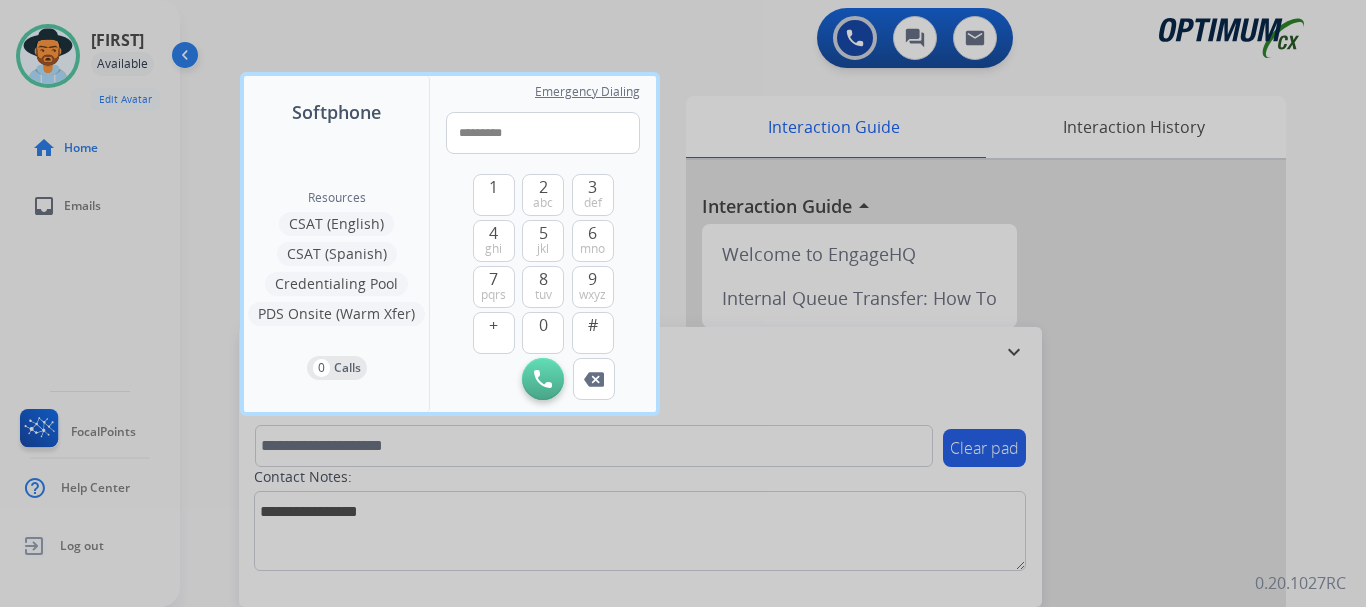 type on "**********" 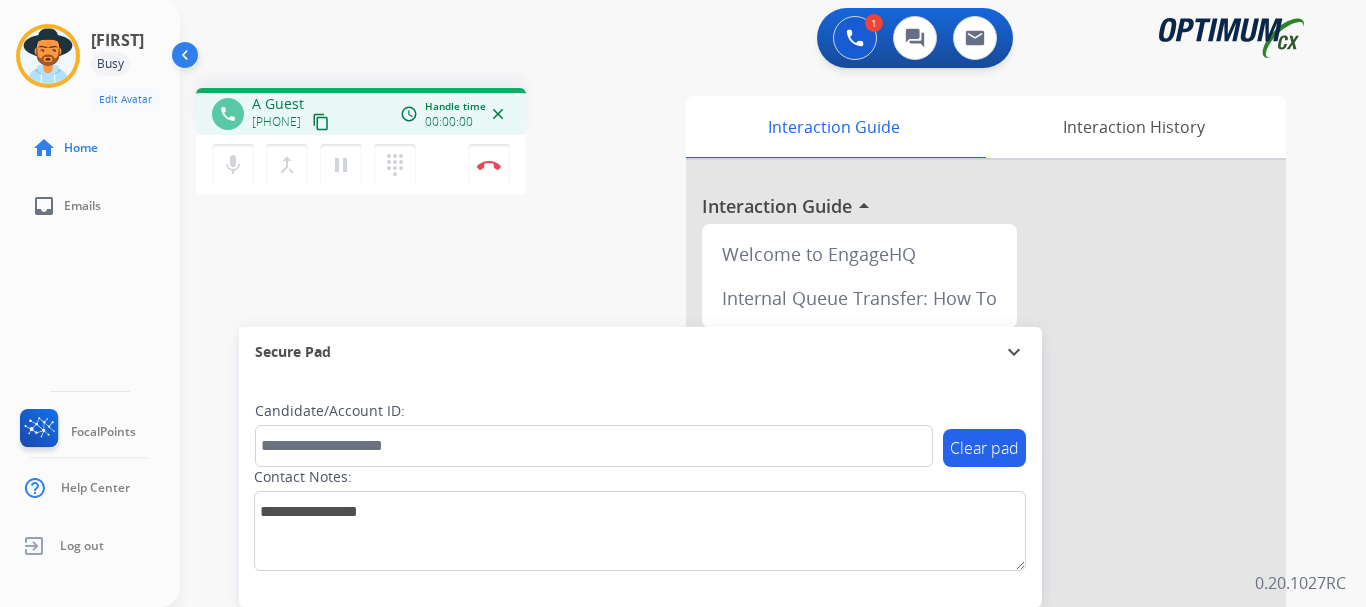 click on "Disconnect" at bounding box center [489, 165] 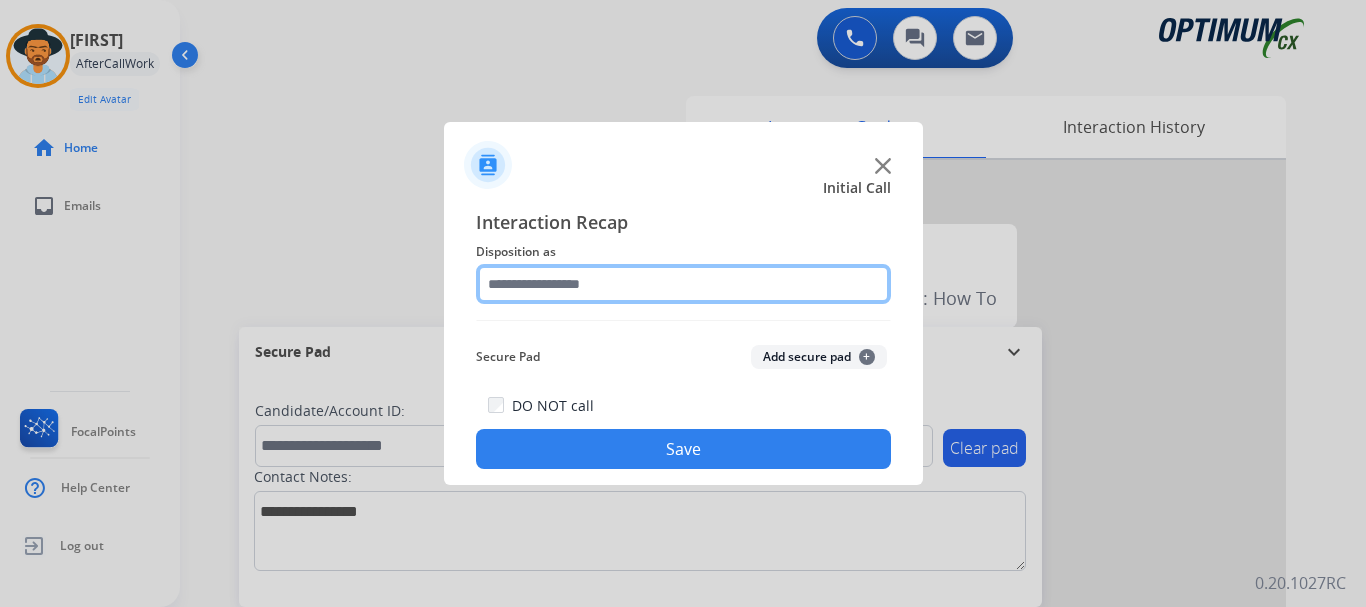 click 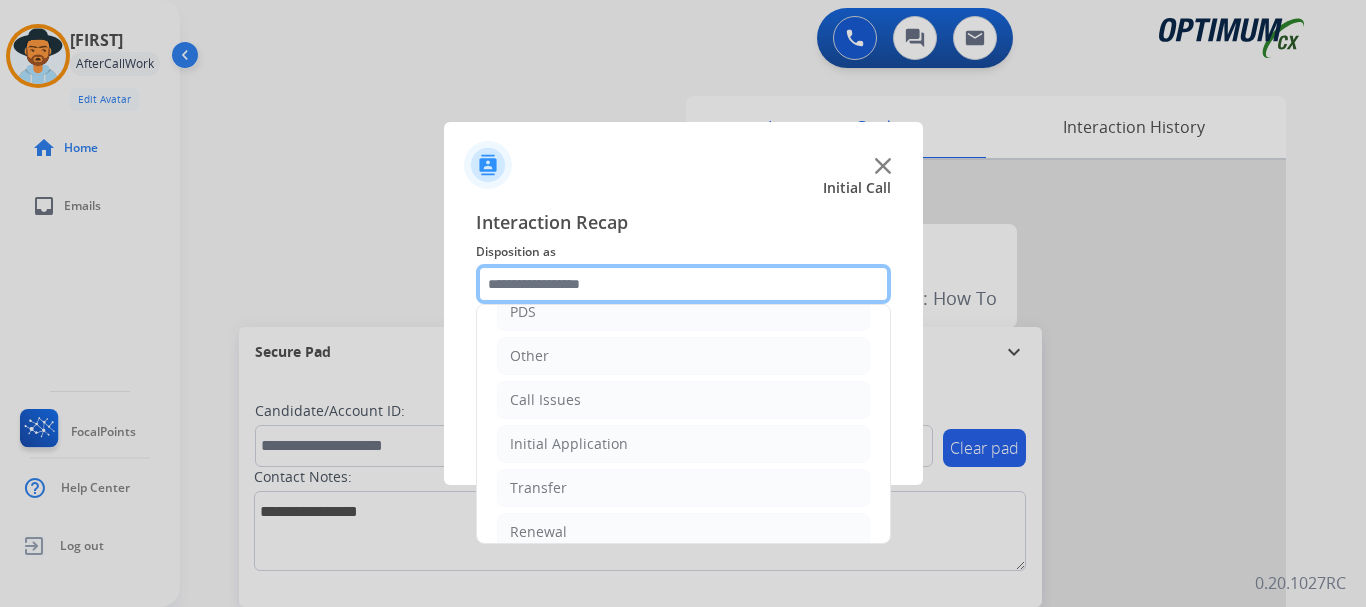 scroll, scrollTop: 136, scrollLeft: 0, axis: vertical 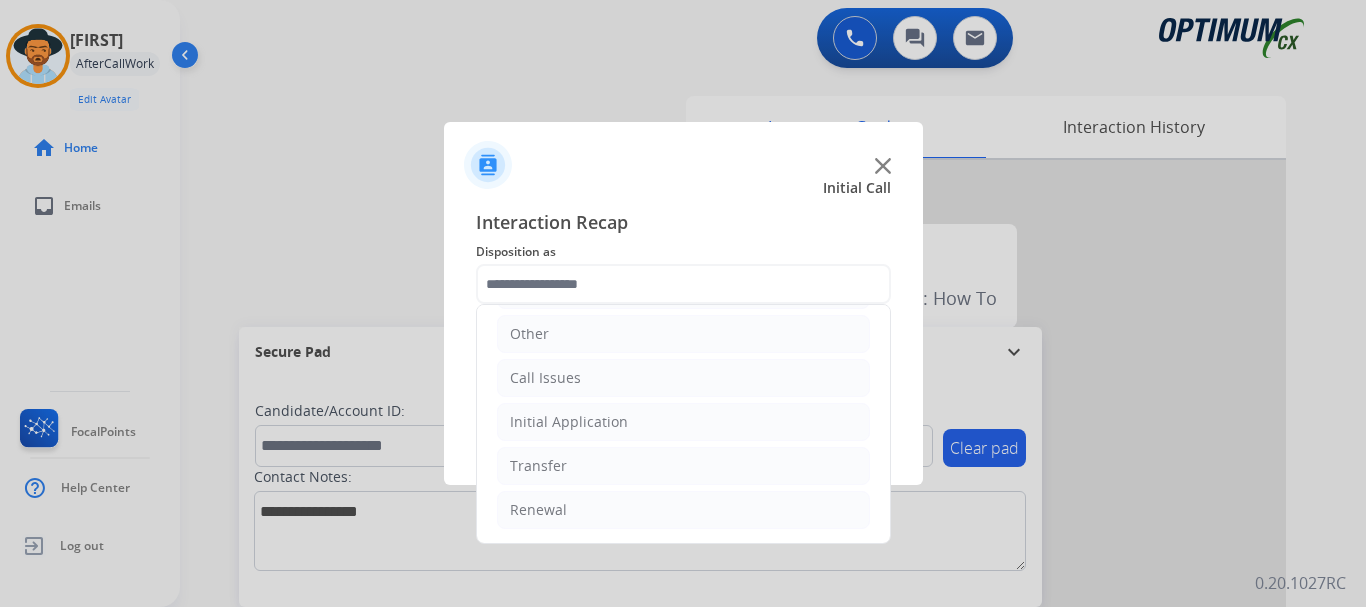 click on "Call Issues" 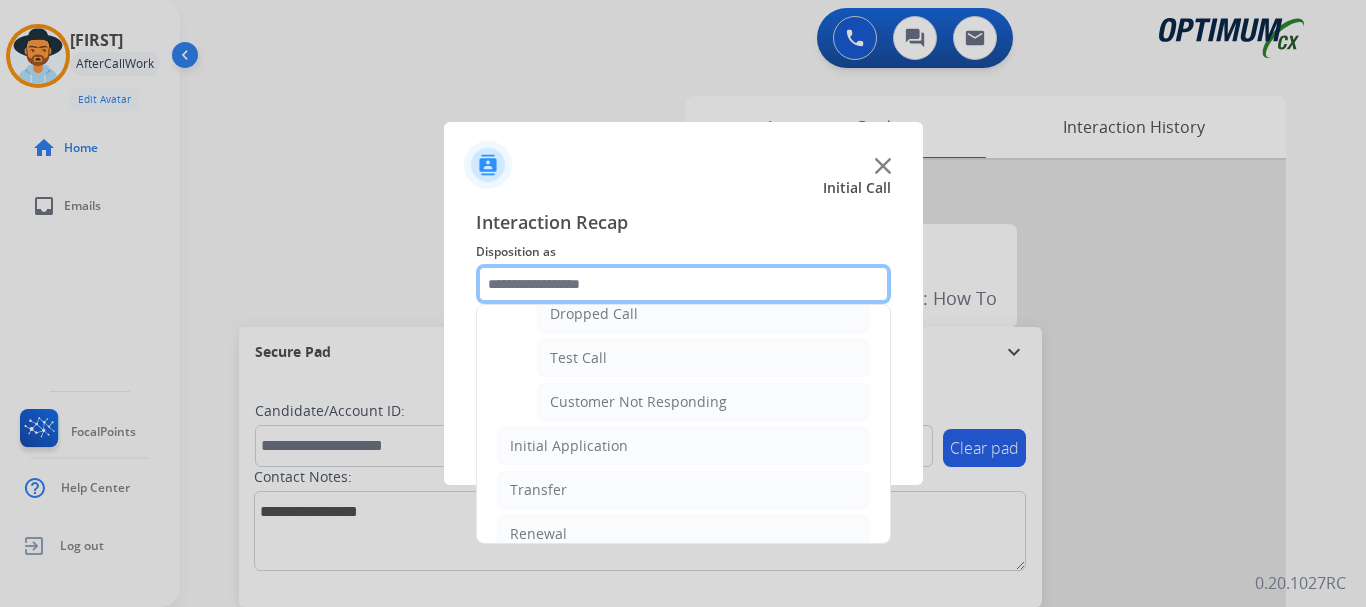 scroll, scrollTop: 337, scrollLeft: 0, axis: vertical 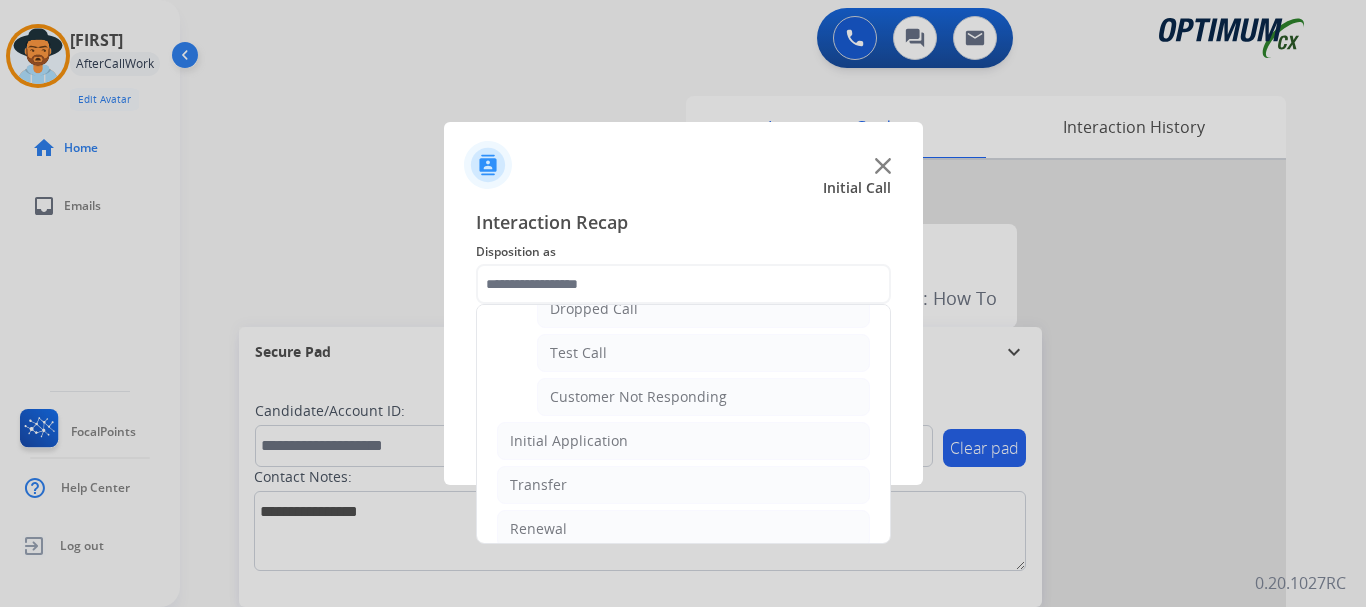 click on "Test Call" 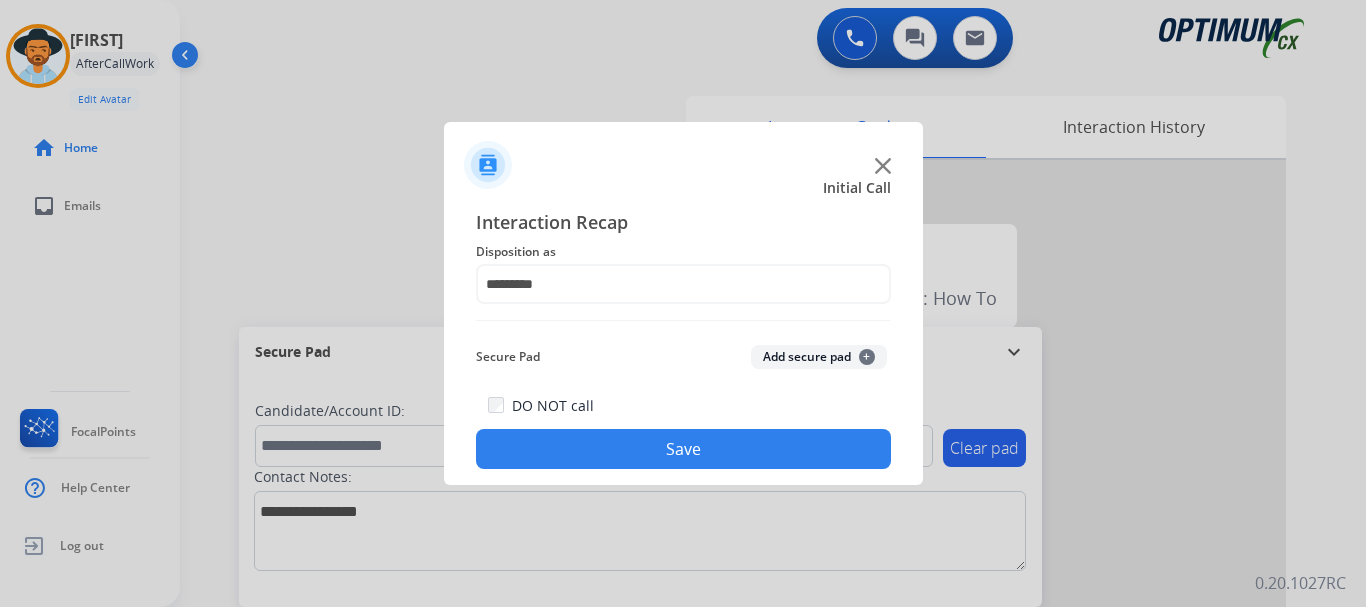 click on "Save" 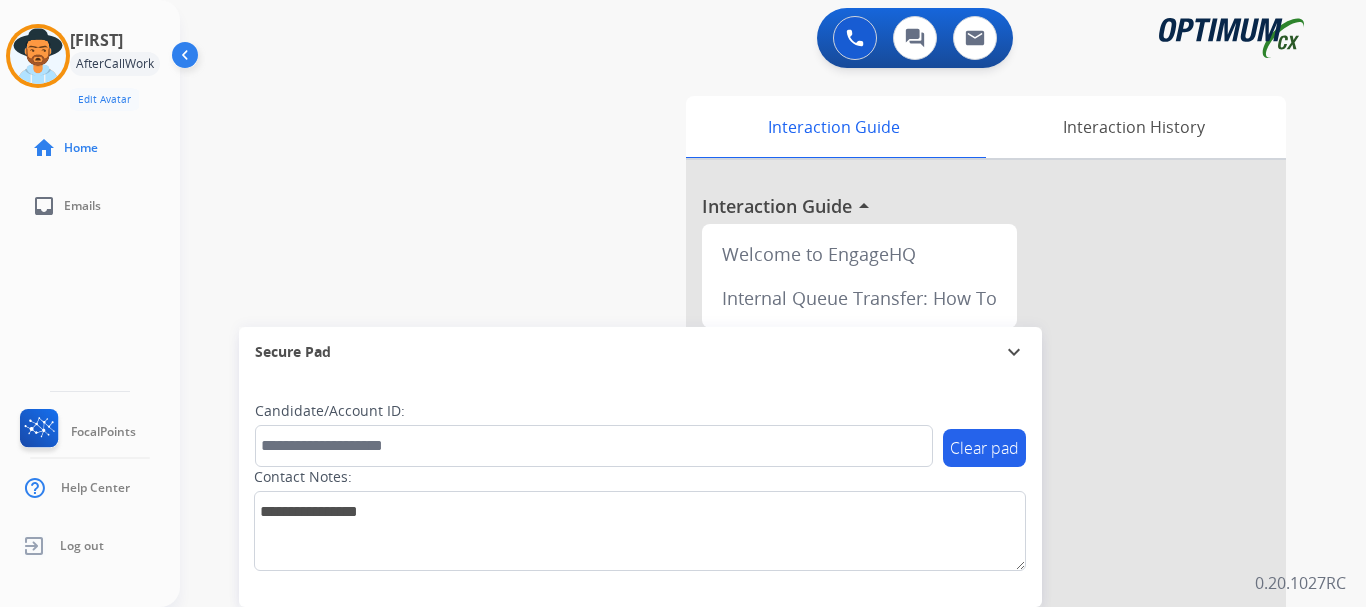 click on "swap_horiz Break voice bridge close_fullscreen Connect 3-Way Call merge_type Separate 3-Way Call  Interaction Guide   Interaction History  Interaction Guide arrow_drop_up  Welcome to EngageHQ   Internal Queue Transfer: How To  Secure Pad expand_more Clear pad Candidate/Account ID: Contact Notes:" at bounding box center [749, 489] 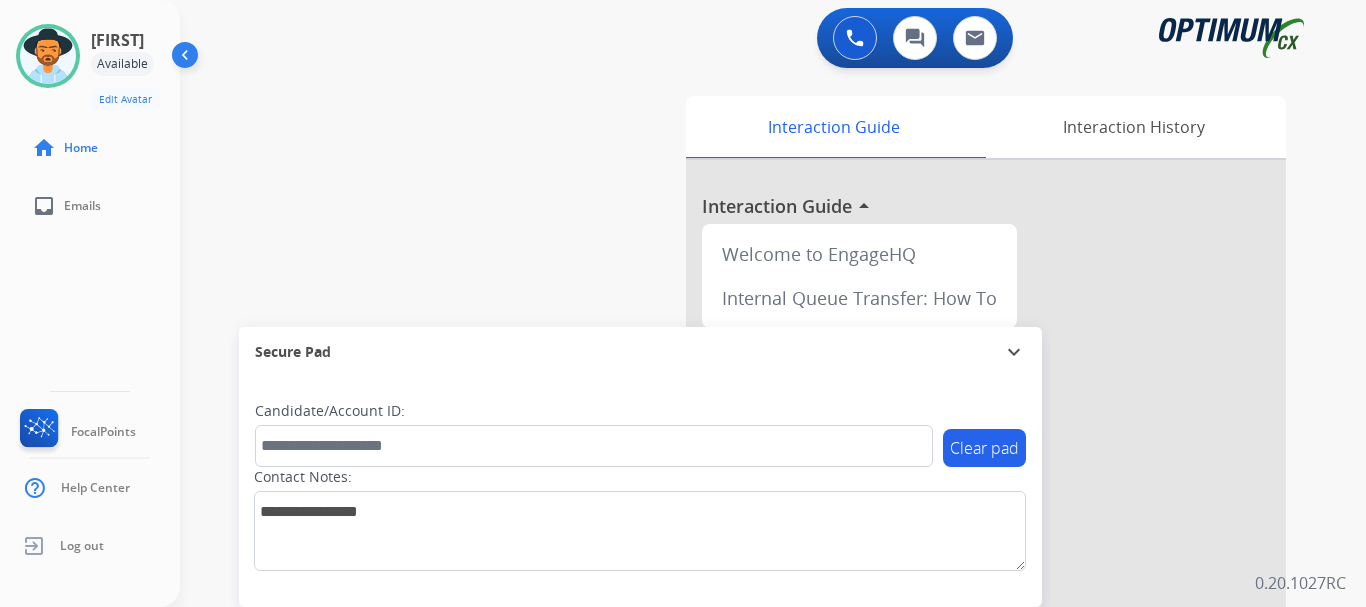 click on "swap_horiz Break voice bridge close_fullscreen Connect 3-Way Call merge_type Separate 3-Way Call  Interaction Guide   Interaction History  Interaction Guide arrow_drop_up  Welcome to EngageHQ   Internal Queue Transfer: How To  Secure Pad expand_more Clear pad Candidate/Account ID: Contact Notes:" at bounding box center (749, 489) 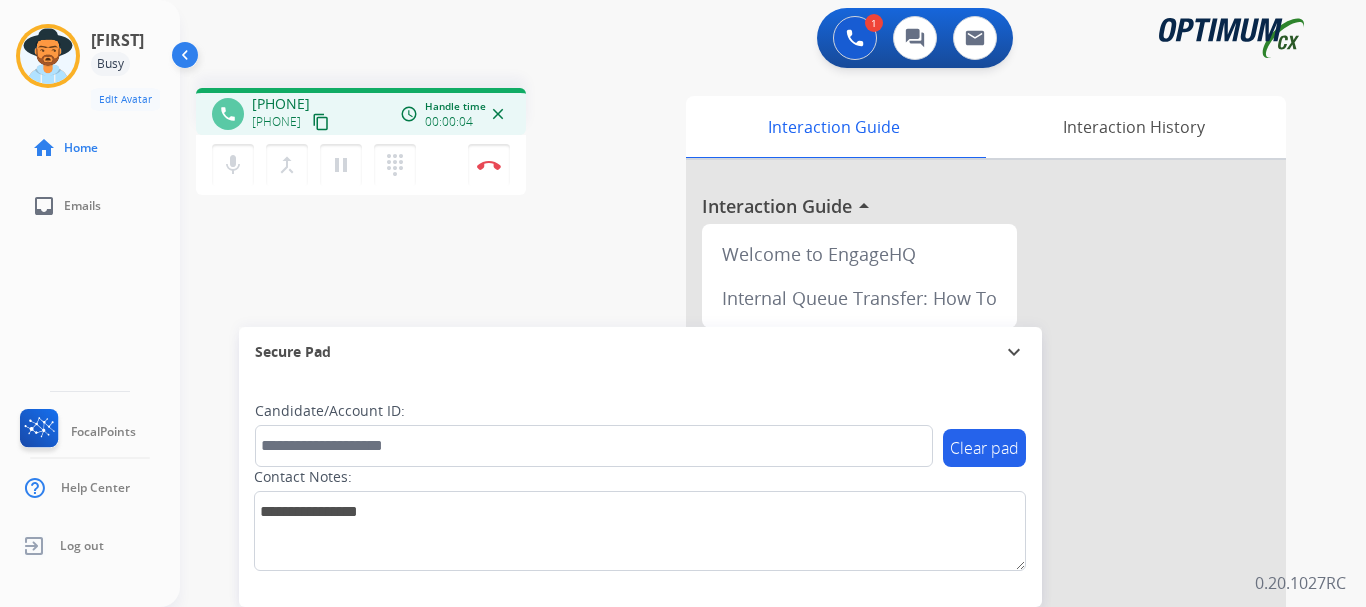 drag, startPoint x: 266, startPoint y: 120, endPoint x: 333, endPoint y: 118, distance: 67.02985 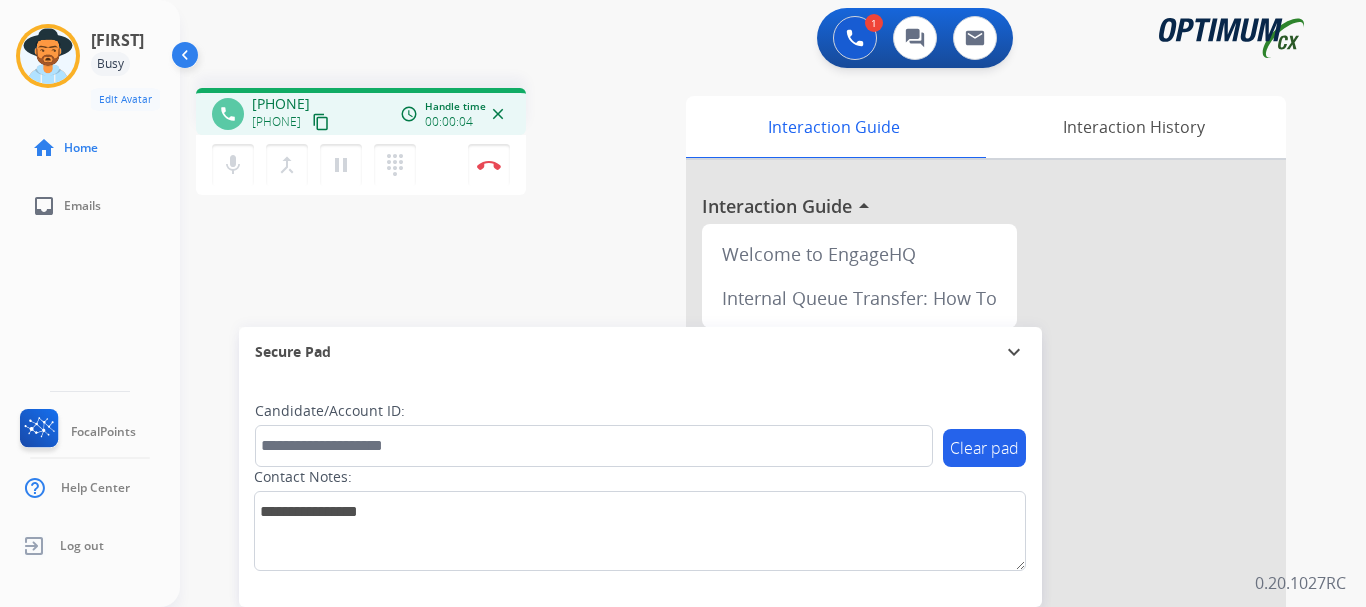 click on "[PHONE]" at bounding box center (276, 122) 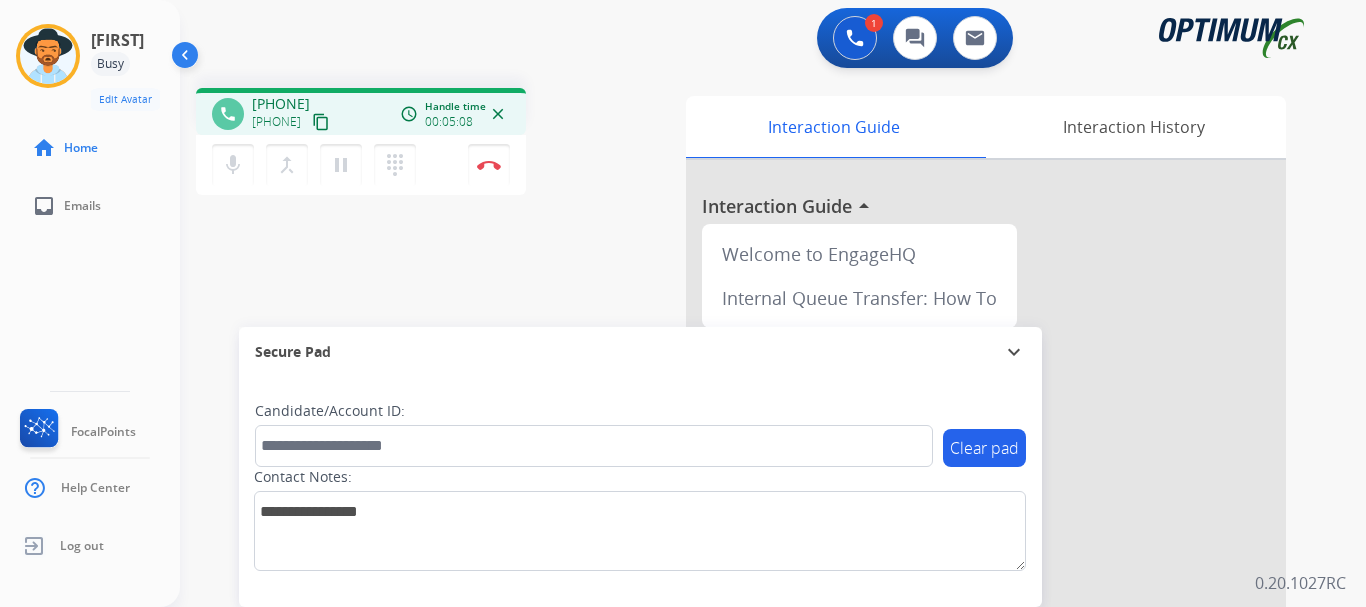 click on "1 Voice Interactions  0  Chat Interactions   0  Email Interactions" at bounding box center (761, 40) 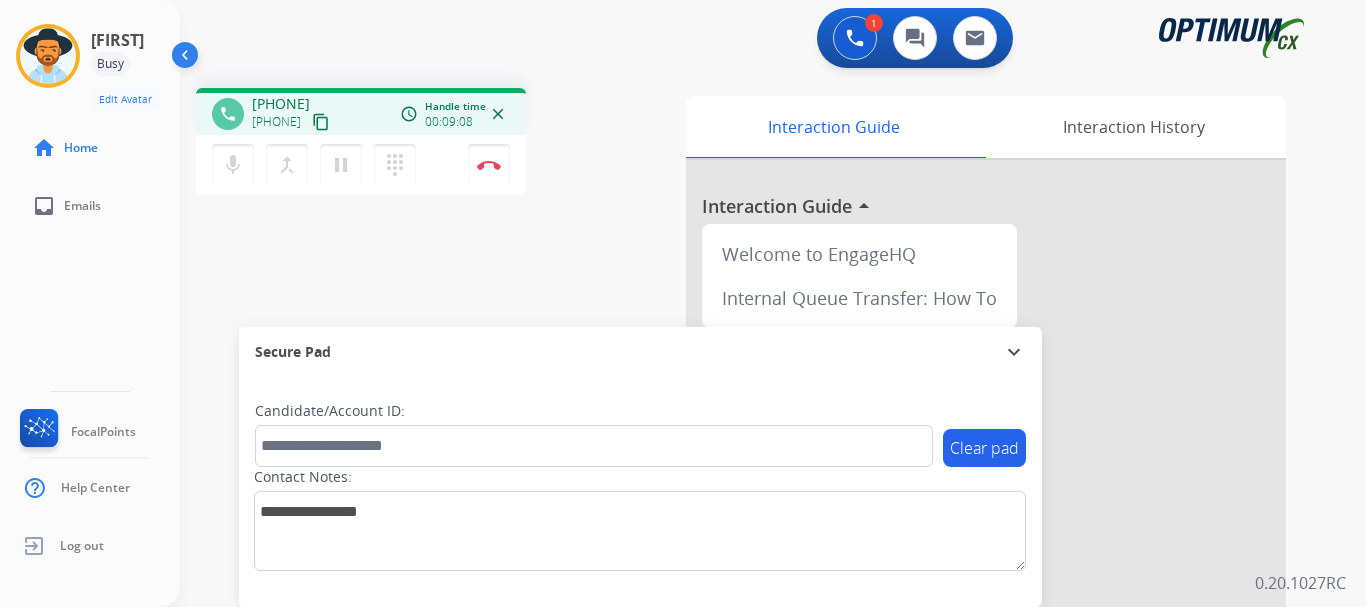 click at bounding box center [489, 165] 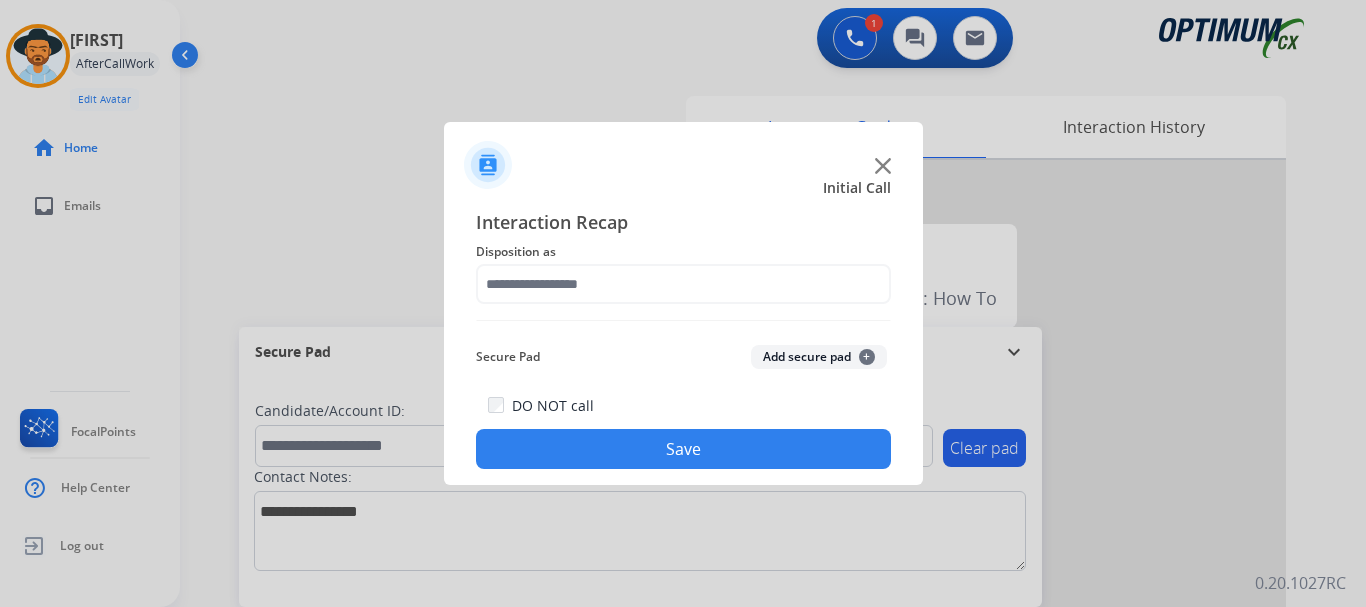 click on "Add secure pad  +" 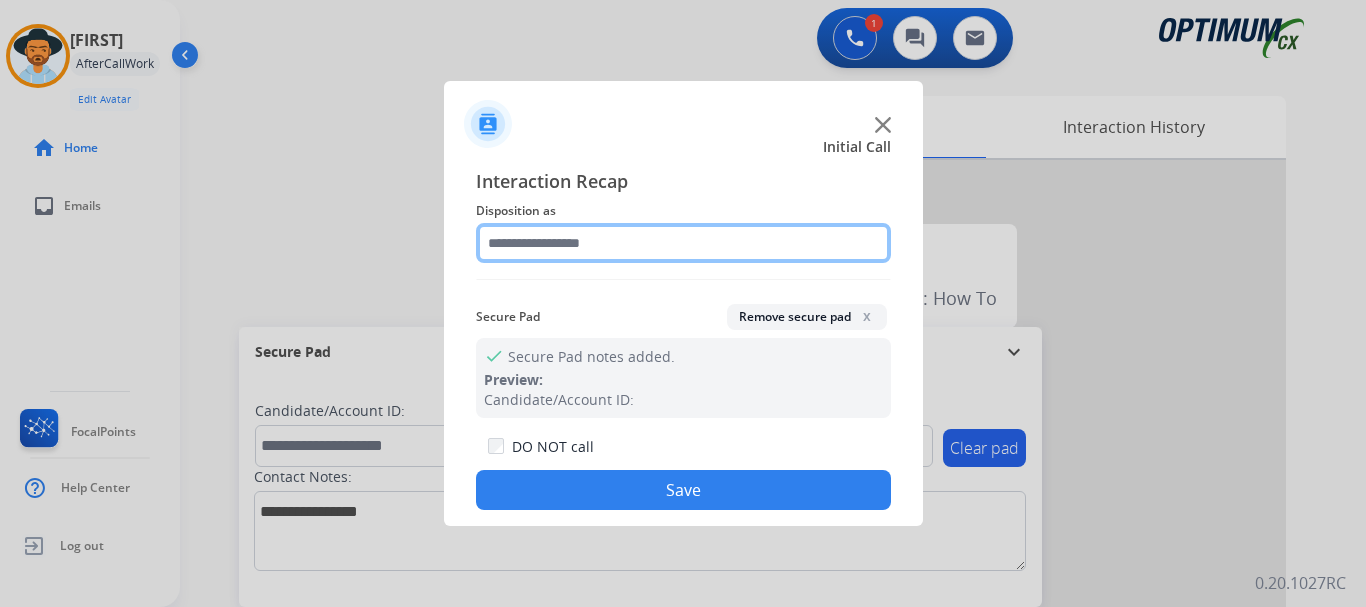 click 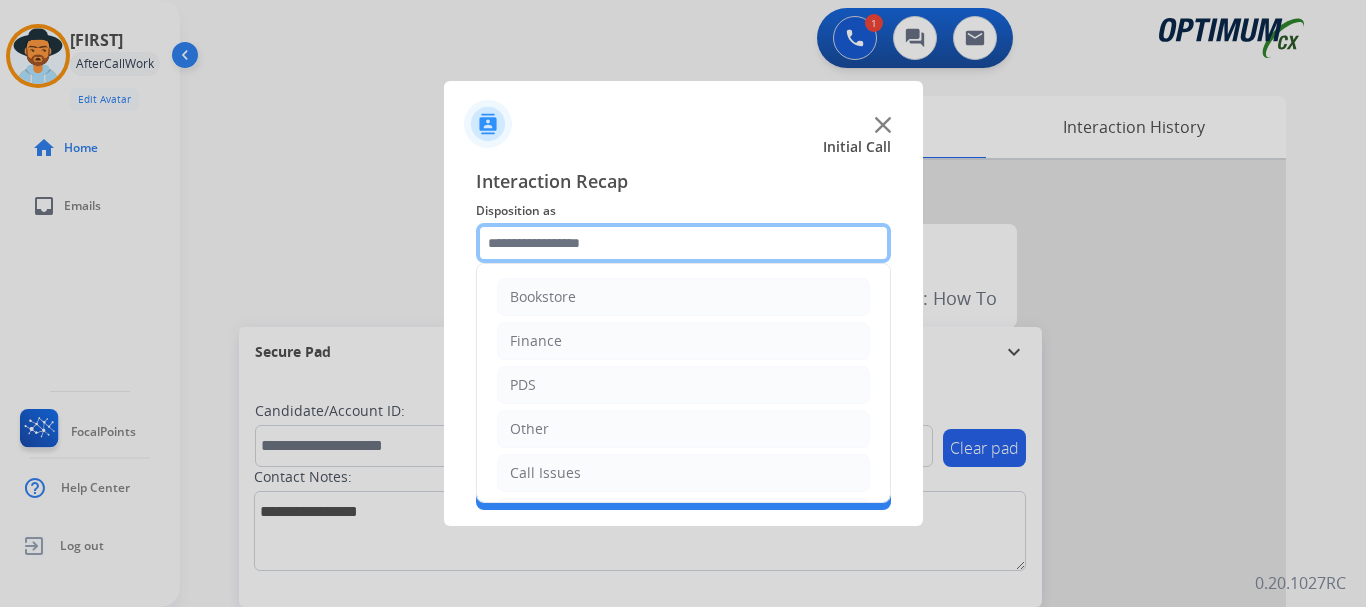 scroll, scrollTop: 136, scrollLeft: 0, axis: vertical 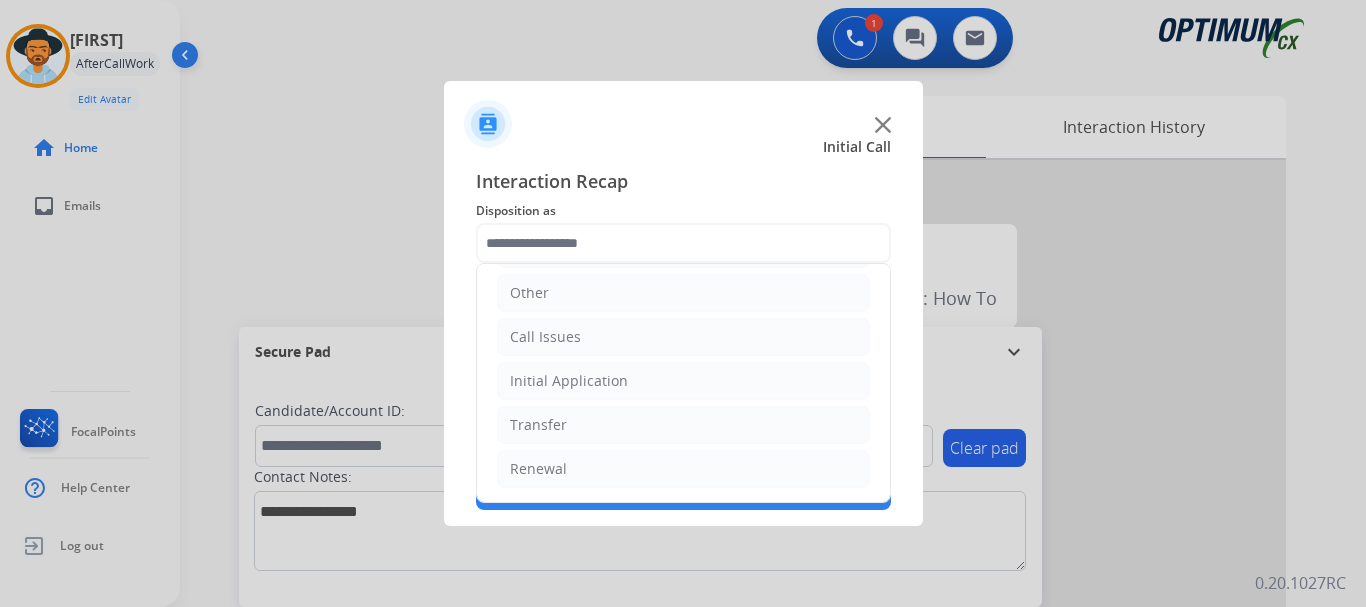 click on "Initial Application" 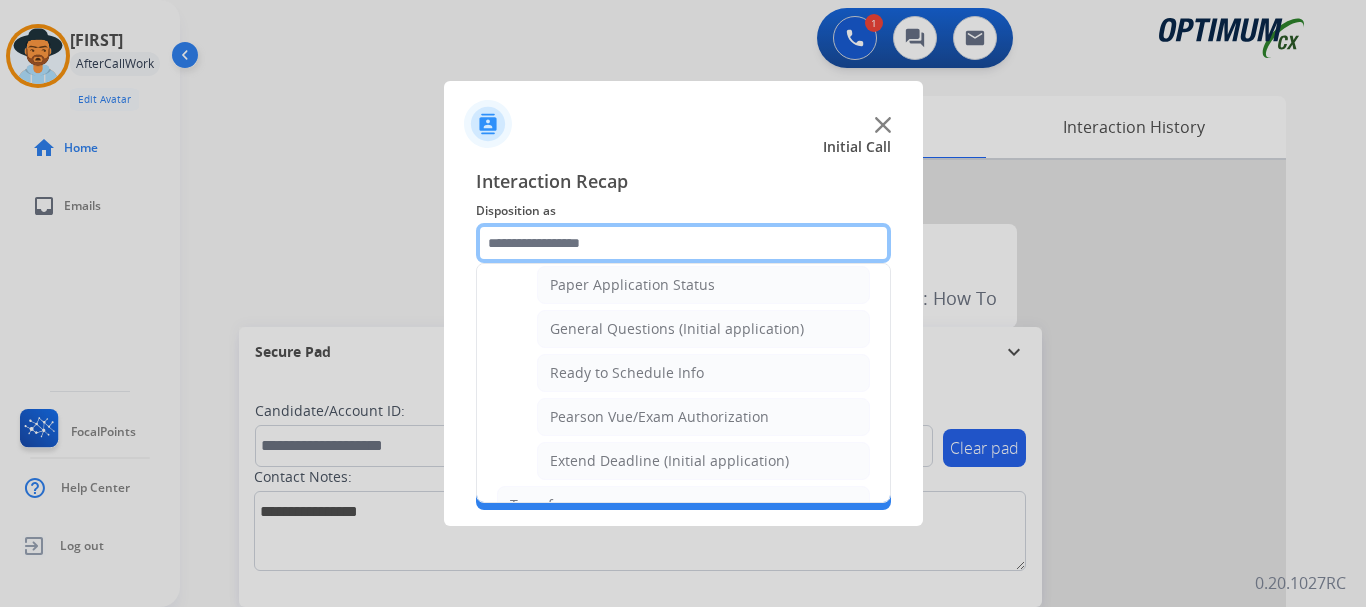 scroll, scrollTop: 1150, scrollLeft: 0, axis: vertical 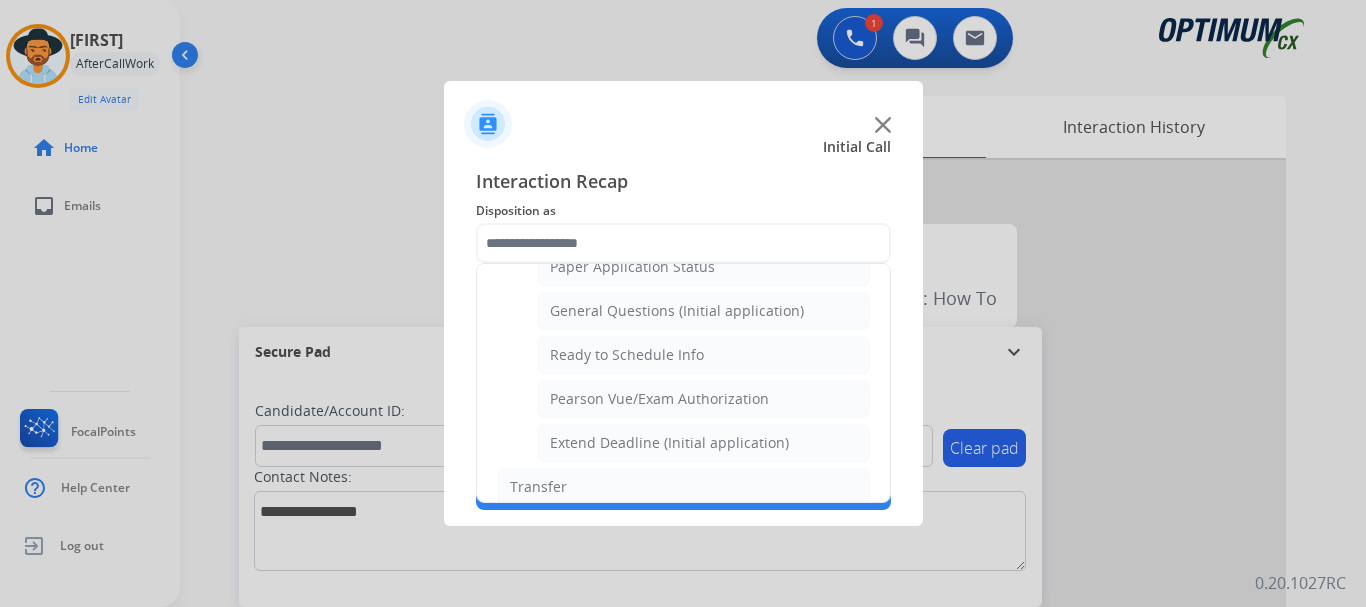 click on "General Questions (Initial application)" 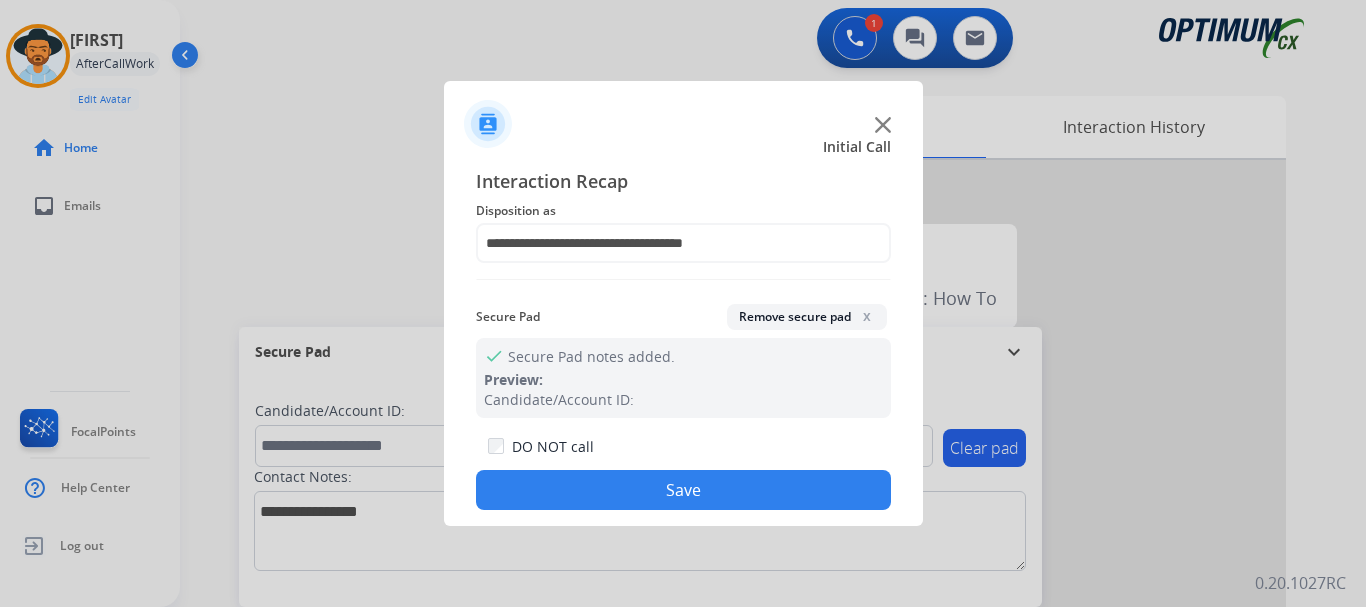 click on "Save" 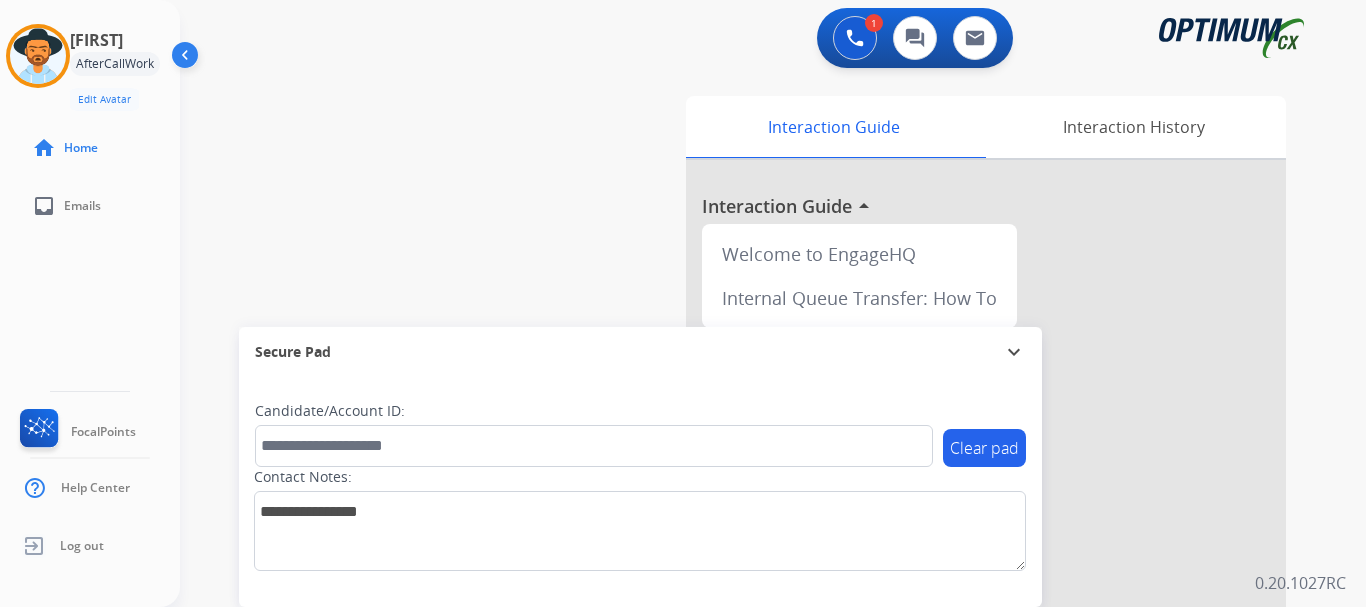 click on "swap_horiz Break voice bridge close_fullscreen Connect 3-Way Call merge_type Separate 3-Way Call  Interaction Guide   Interaction History  Interaction Guide arrow_drop_up  Welcome to EngageHQ   Internal Queue Transfer: How To  Secure Pad expand_more Clear pad Candidate/Account ID: Contact Notes:" at bounding box center [749, 489] 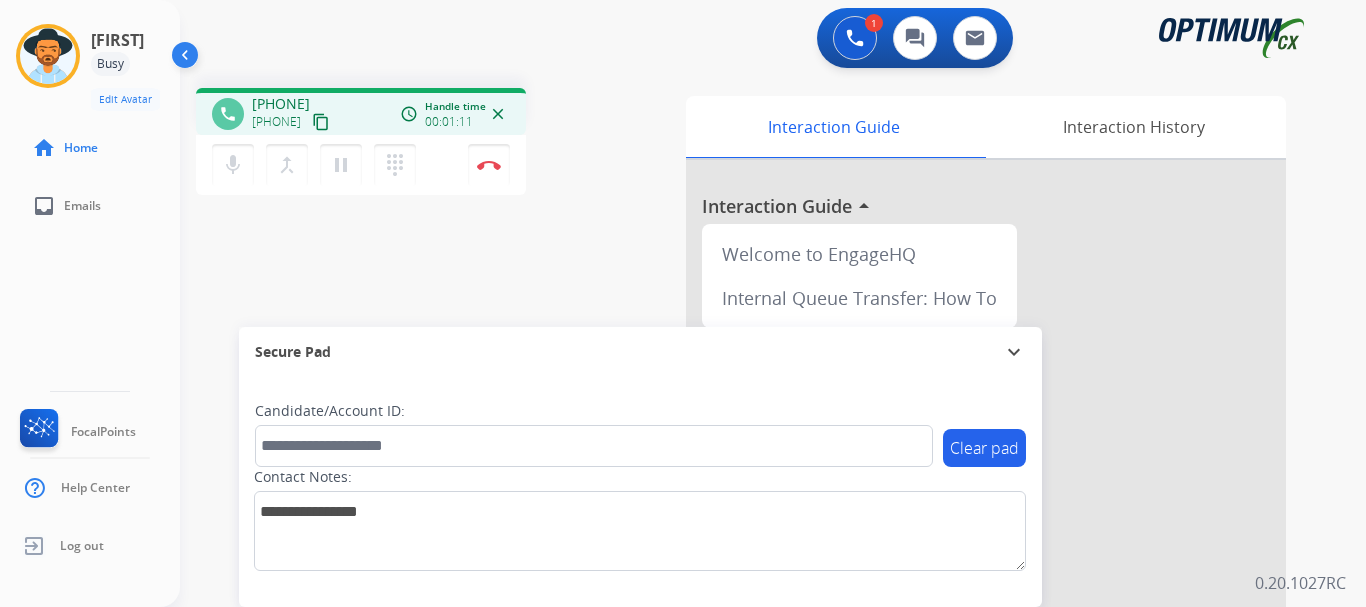 drag, startPoint x: 270, startPoint y: 106, endPoint x: 354, endPoint y: 95, distance: 84.71718 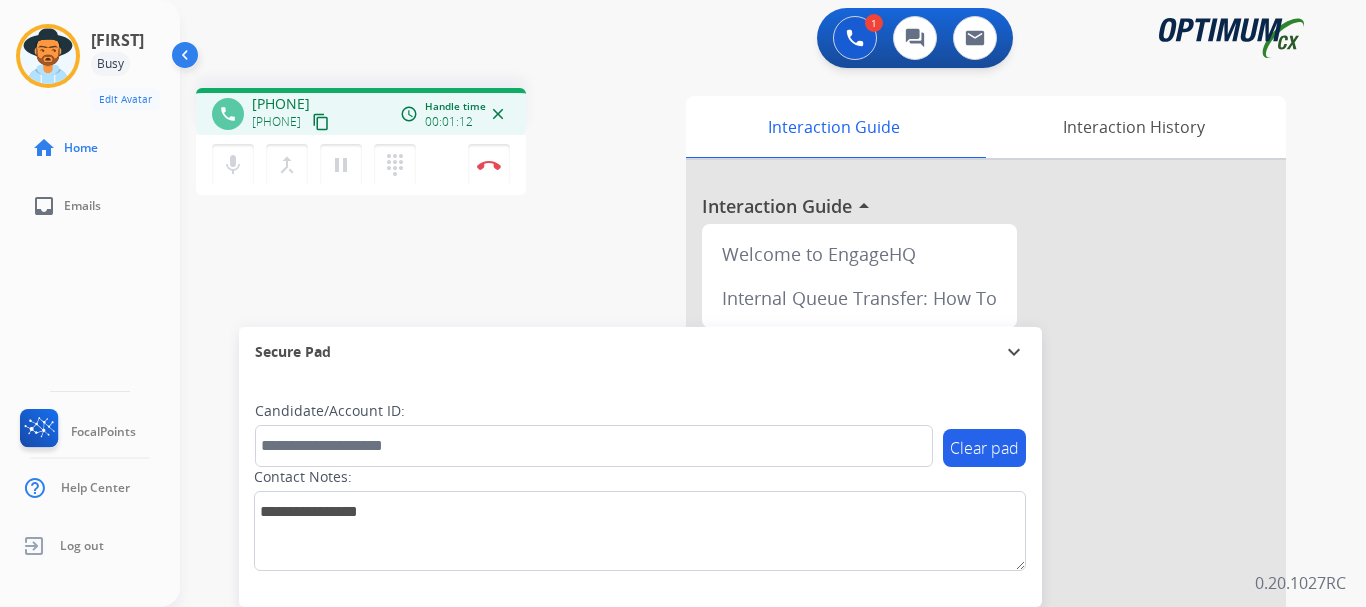 copy on "[PHONE]" 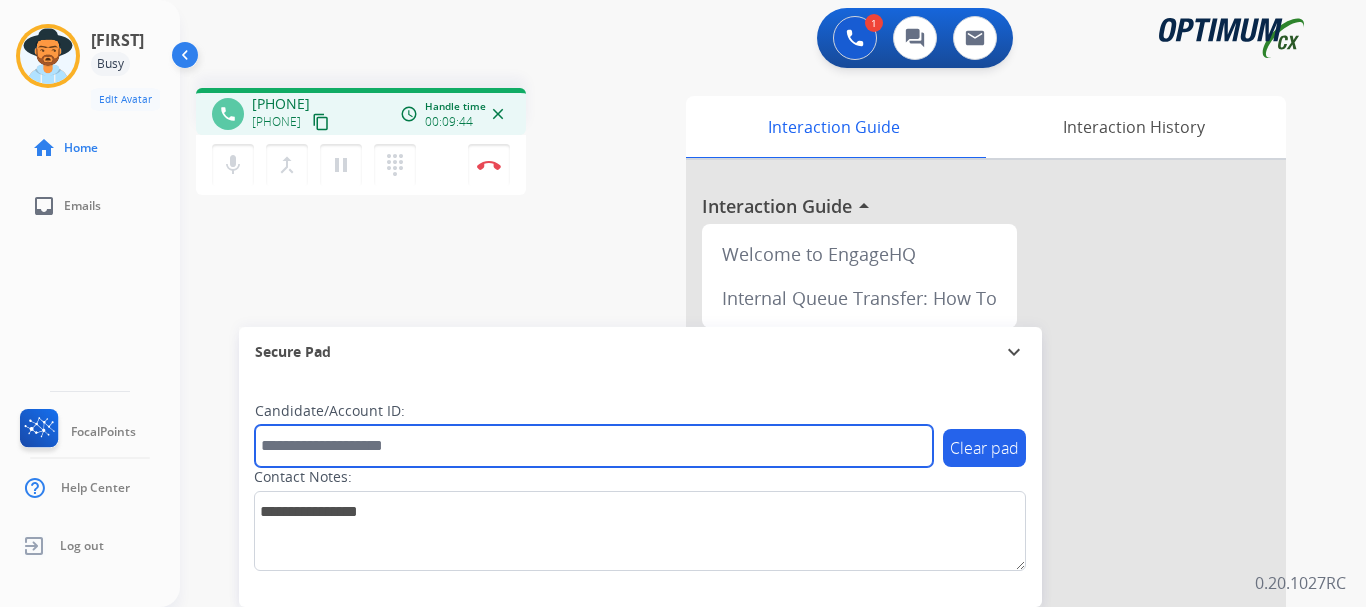 click at bounding box center (594, 446) 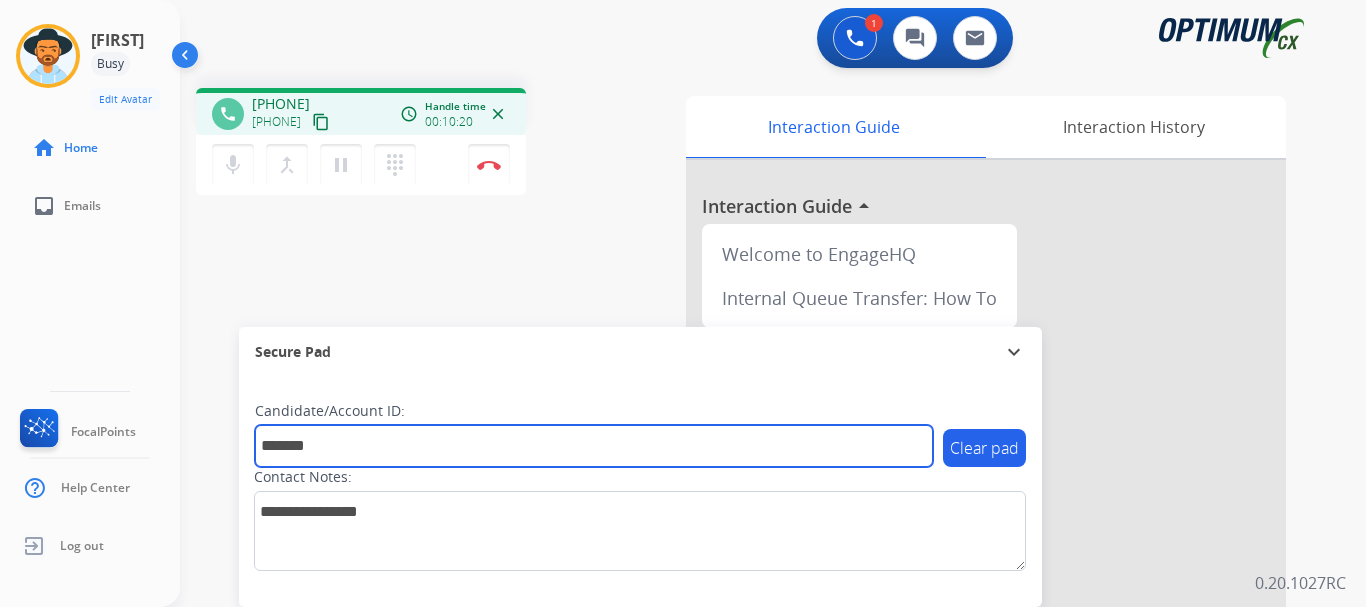 type on "*******" 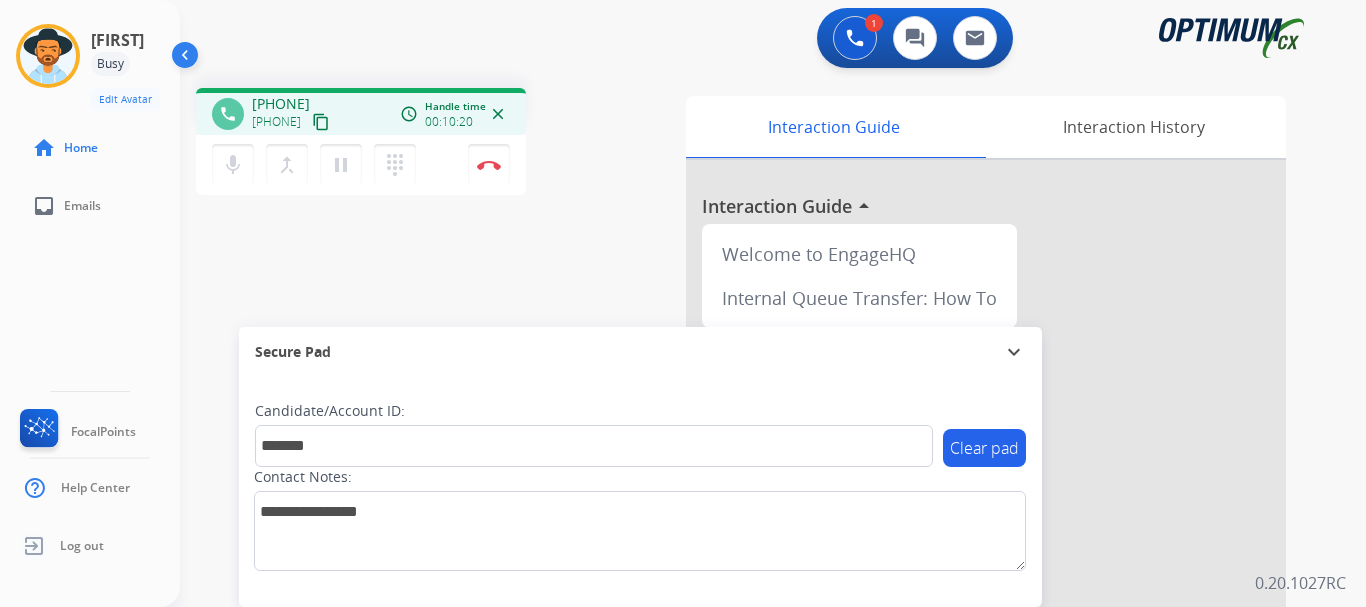 click on "phone [PHONE] [PHONE] content_copy access_time Call metrics Queue   00:12 Hold   00:00 Talk   10:21 Total   10:32 Handle time 00:10:20 close mic Mute merge_type Bridge pause Hold dialpad Dialpad Disconnect swap_horiz Break voice bridge close_fullscreen Connect 3-Way Call merge_type Separate 3-Way Call  Interaction Guide   Interaction History  Interaction Guide arrow_drop_up  Welcome to EngageHQ   Internal Queue Transfer: How To  Secure Pad expand_more Clear pad Candidate/Account ID: ******* Contact Notes:" at bounding box center [749, 489] 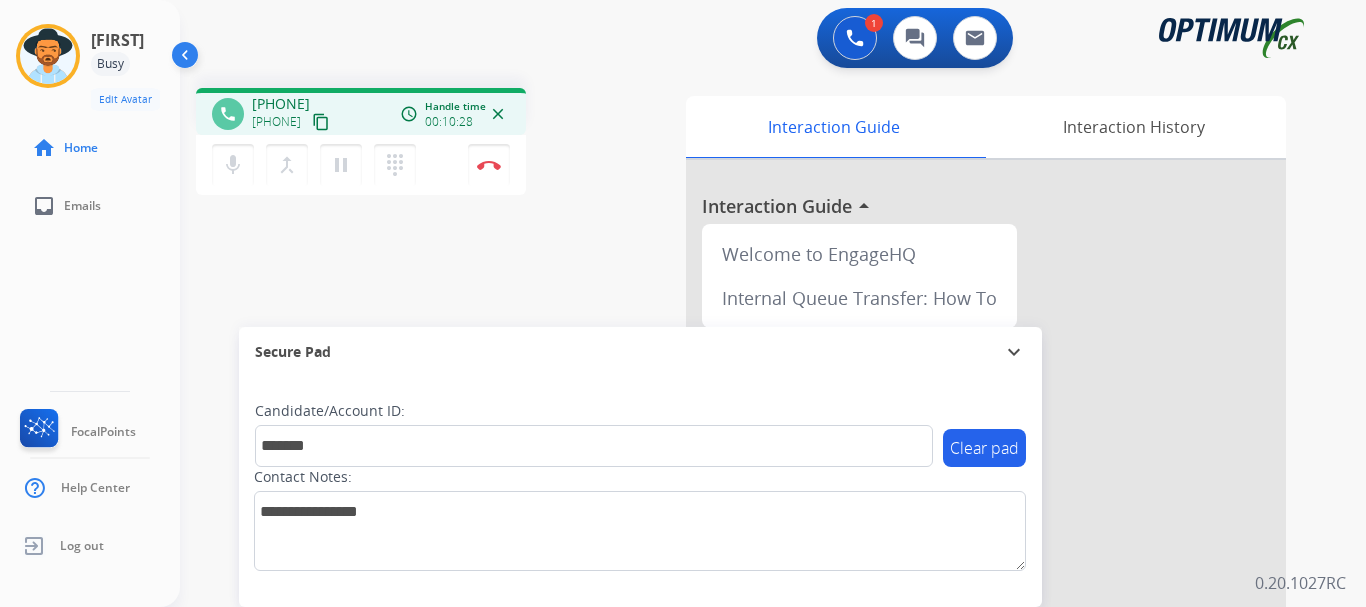 click on "mic Mute merge_type Bridge pause Hold dialpad Dialpad Disconnect" at bounding box center (361, 165) 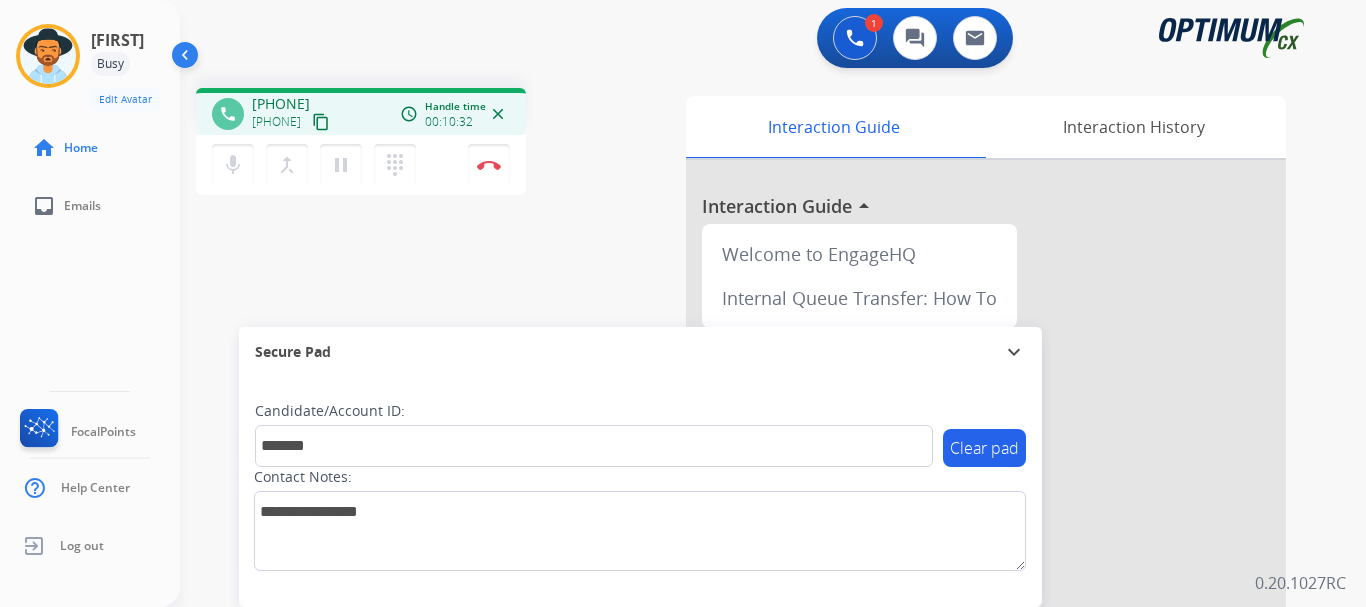 click at bounding box center [489, 165] 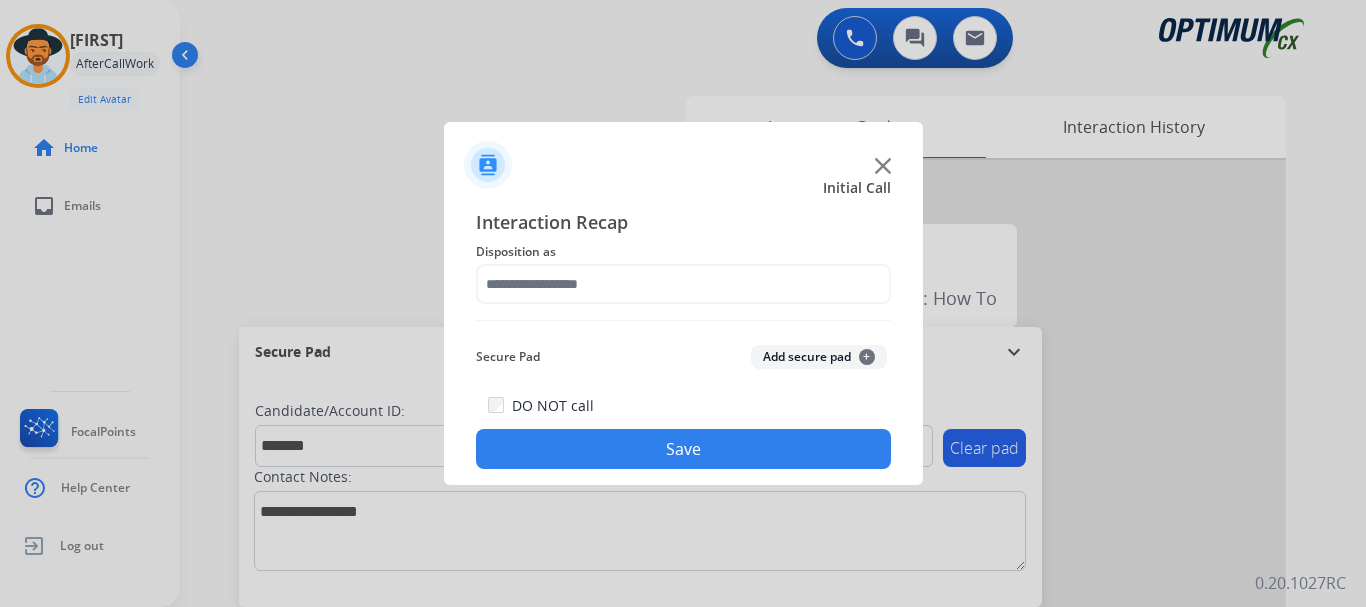 click on "Add secure pad  +" 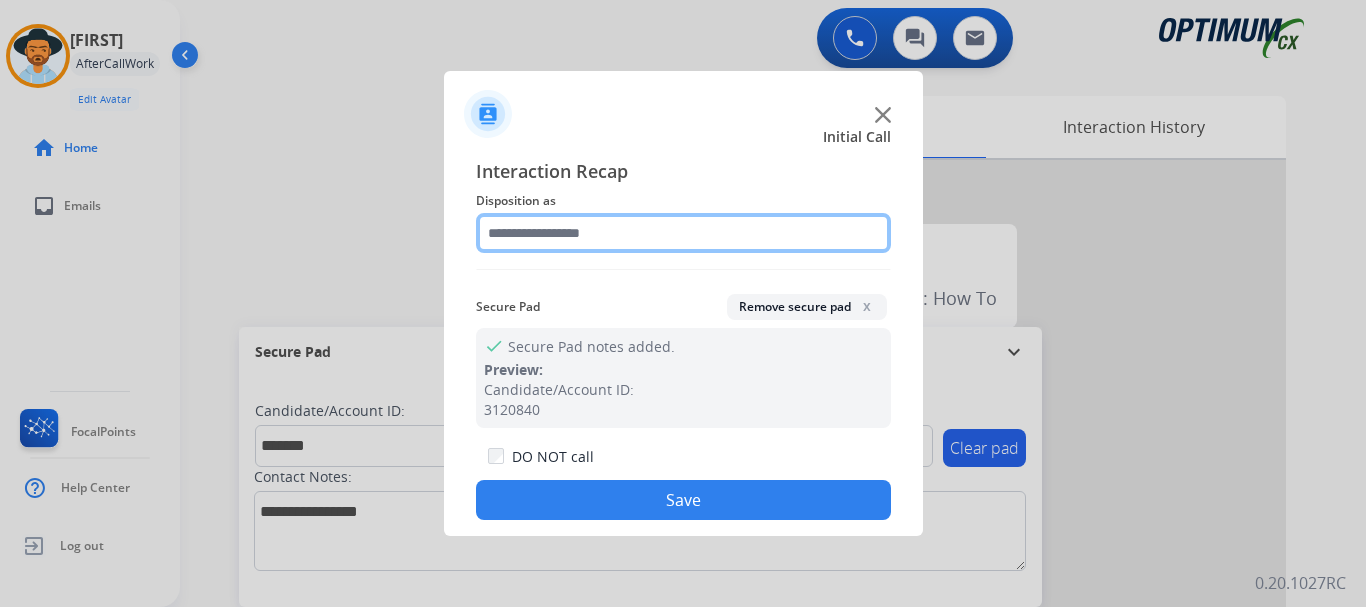 click 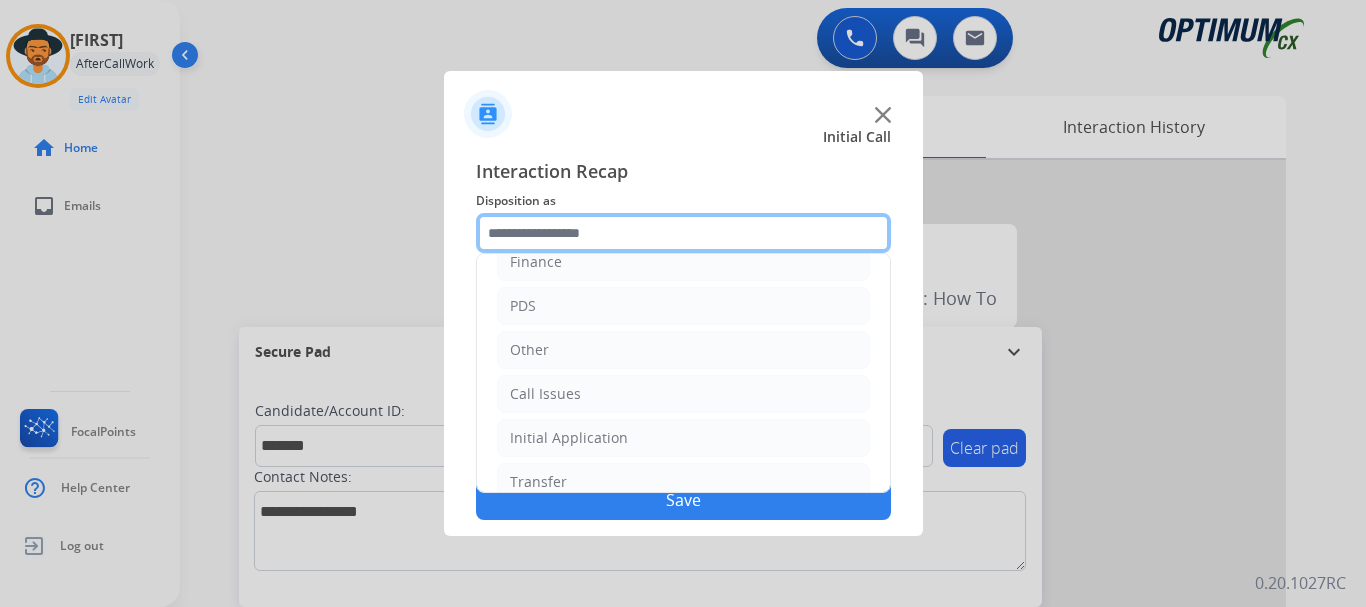 scroll, scrollTop: 136, scrollLeft: 0, axis: vertical 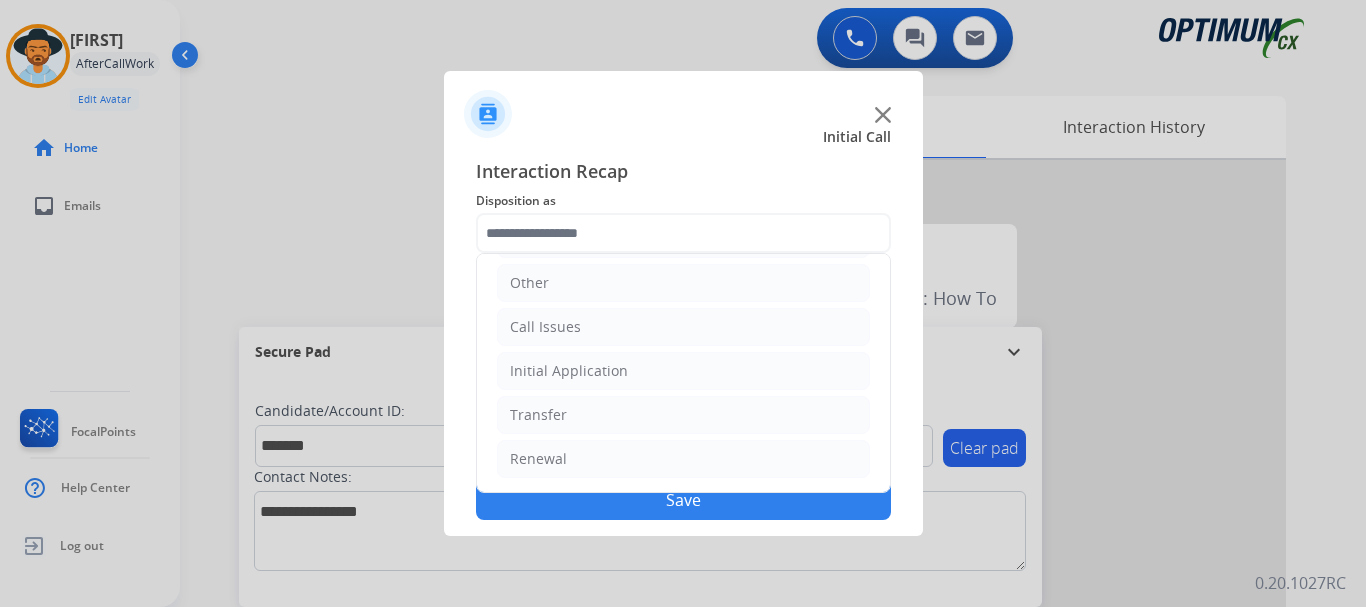 click on "Initial Application" 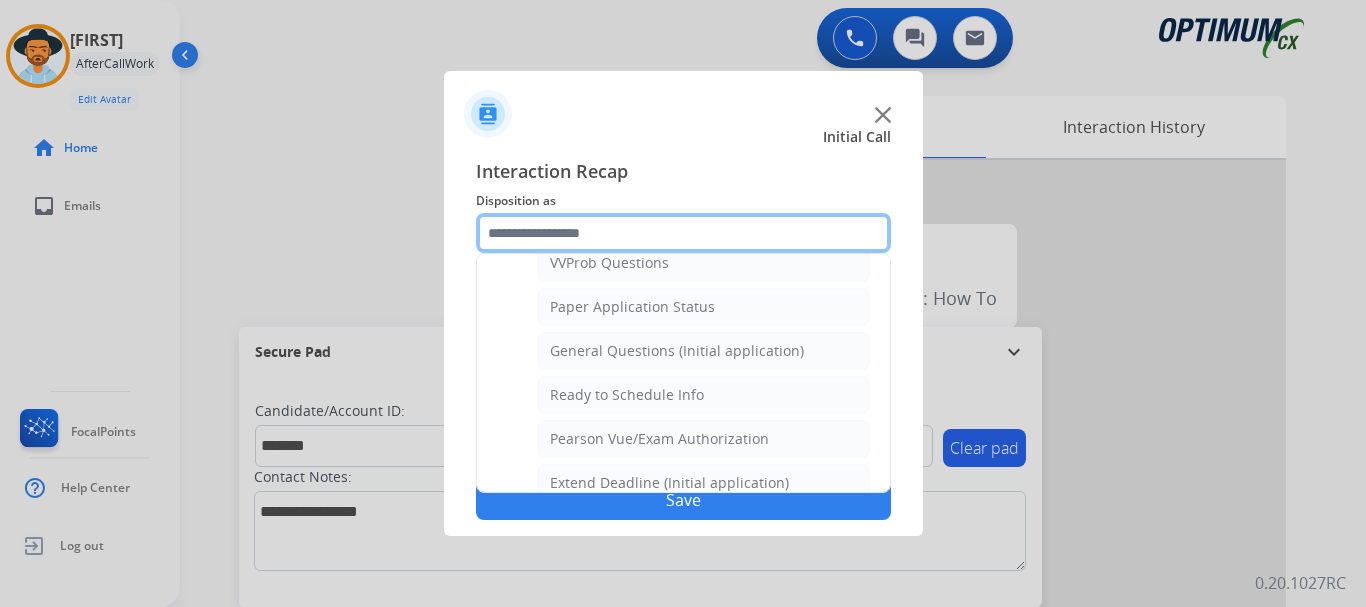 scroll, scrollTop: 1116, scrollLeft: 0, axis: vertical 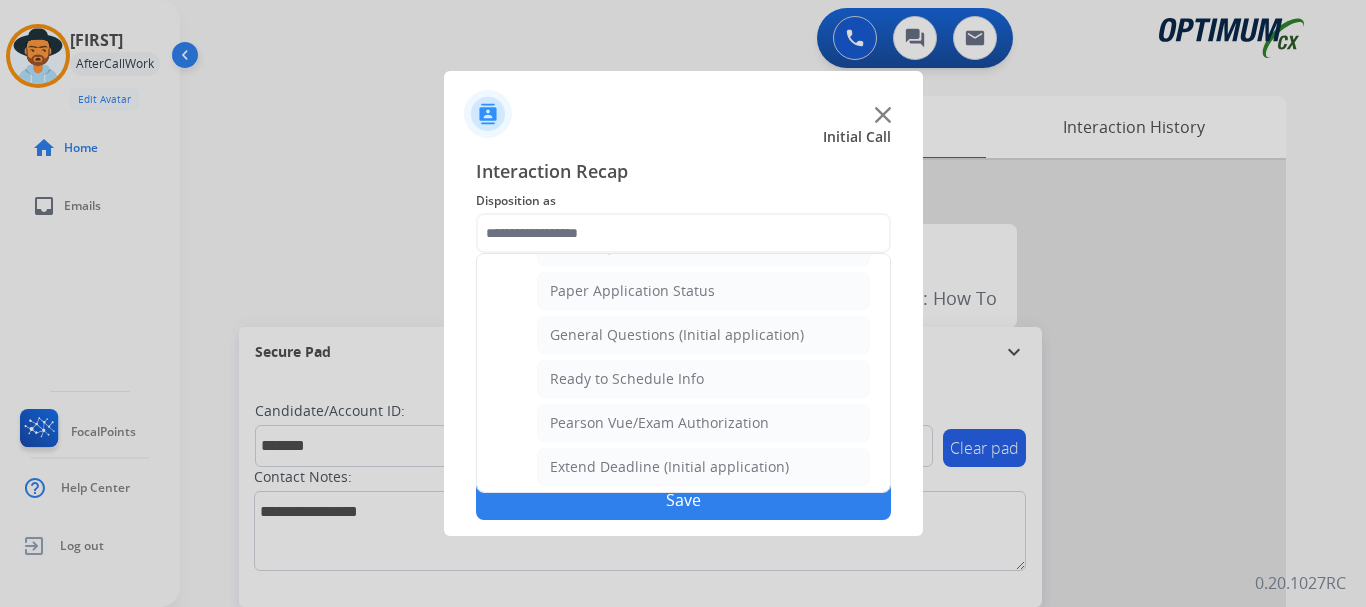 click on "General Questions (Initial application)" 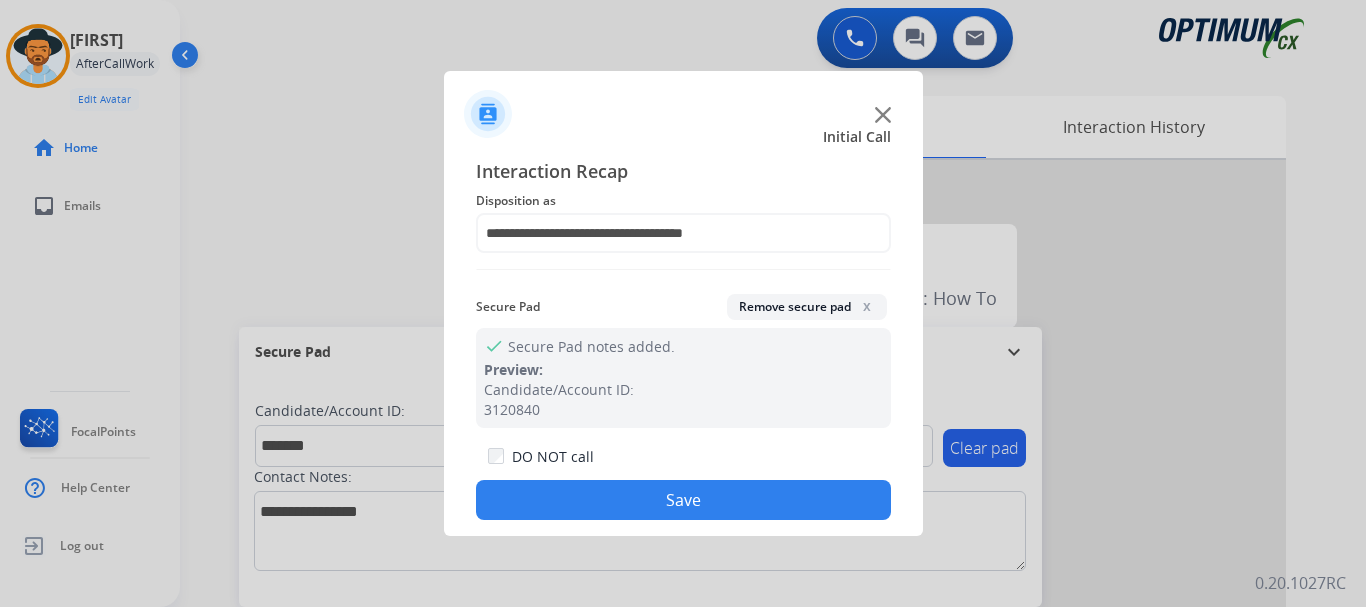 click on "Save" 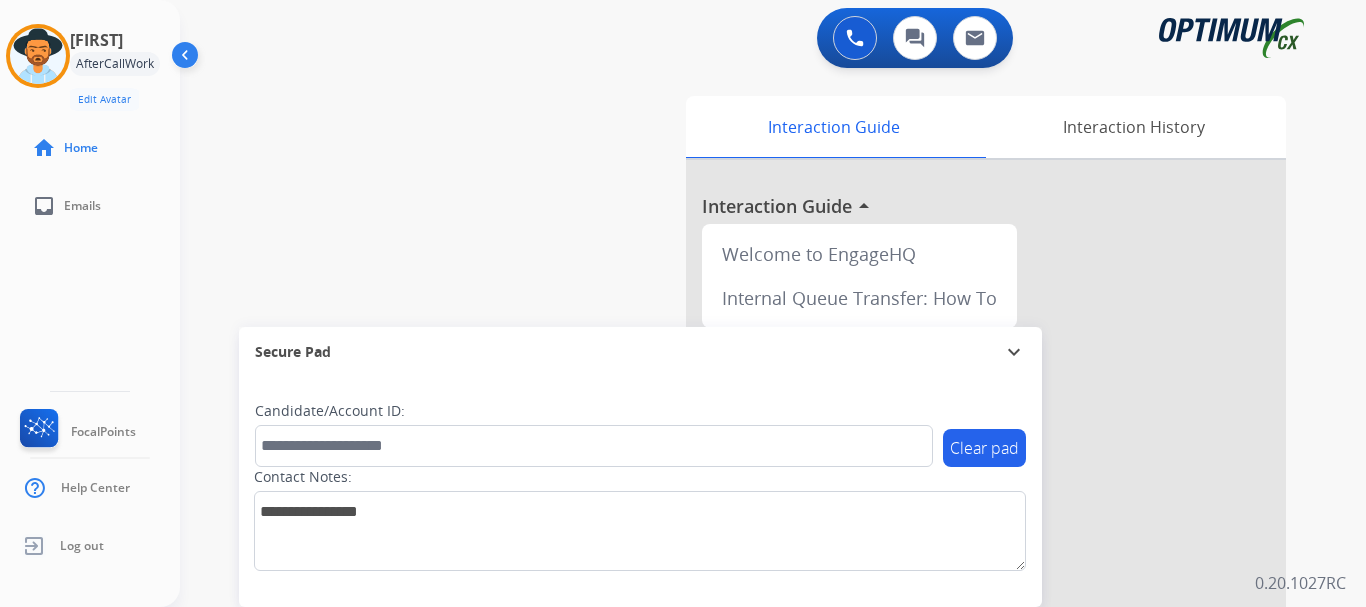 click on "swap_horiz Break voice bridge close_fullscreen Connect 3-Way Call merge_type Separate 3-Way Call  Interaction Guide   Interaction History  Interaction Guide arrow_drop_up  Welcome to EngageHQ   Internal Queue Transfer: How To  Secure Pad expand_more Clear pad Candidate/Account ID: Contact Notes:" at bounding box center (749, 489) 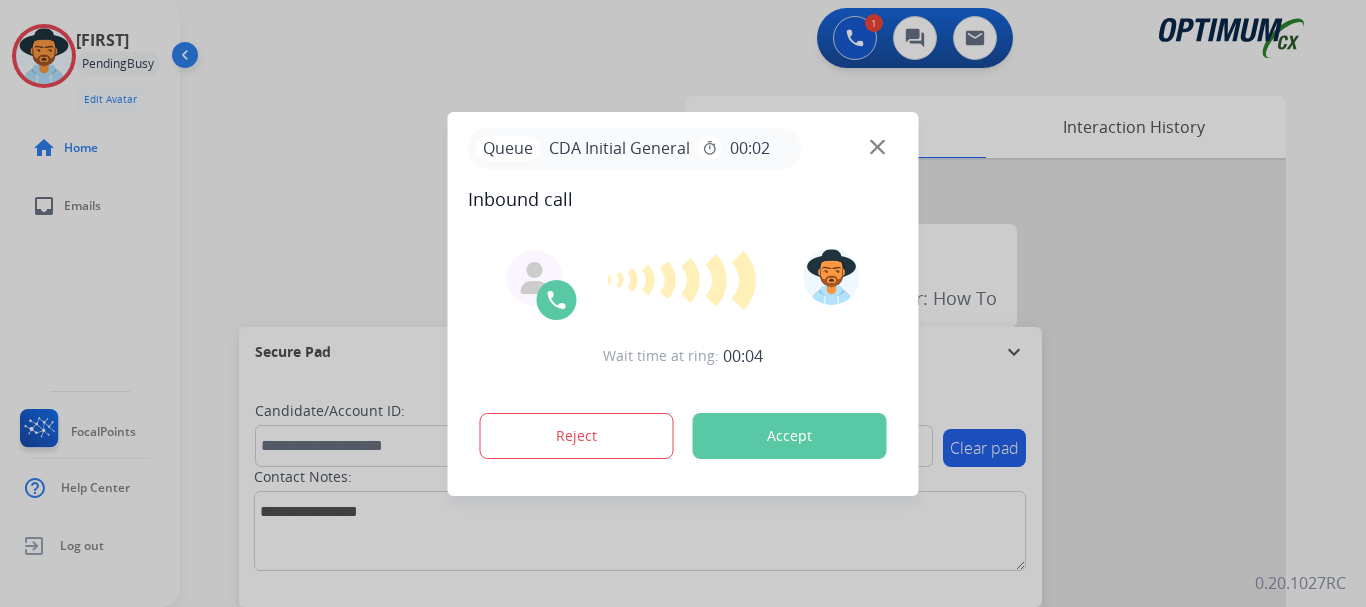 click at bounding box center [683, 303] 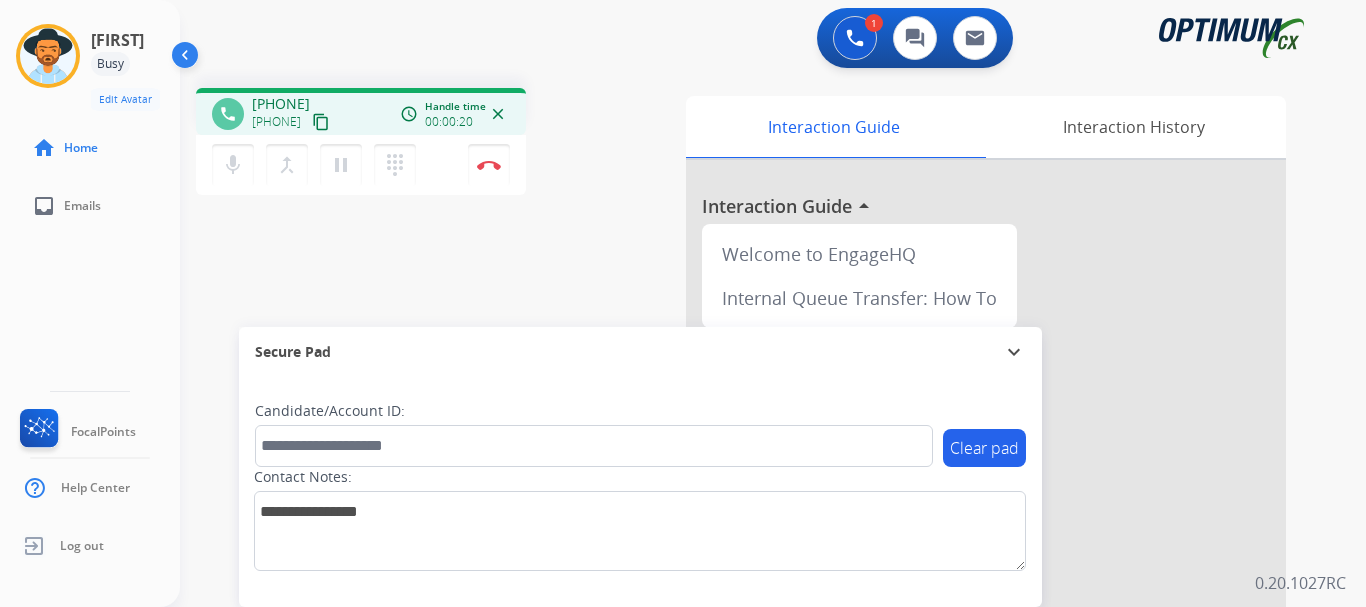 drag, startPoint x: 271, startPoint y: 103, endPoint x: 351, endPoint y: 102, distance: 80.00625 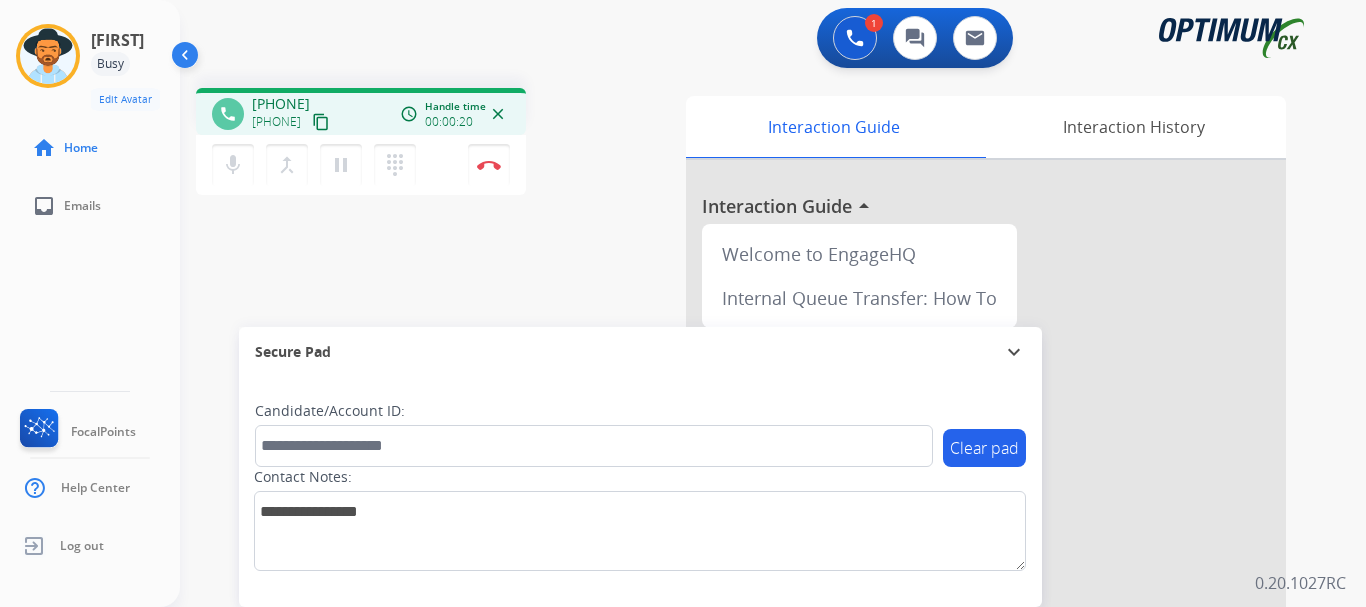 click on "[PHONE] content_copy" at bounding box center [292, 114] 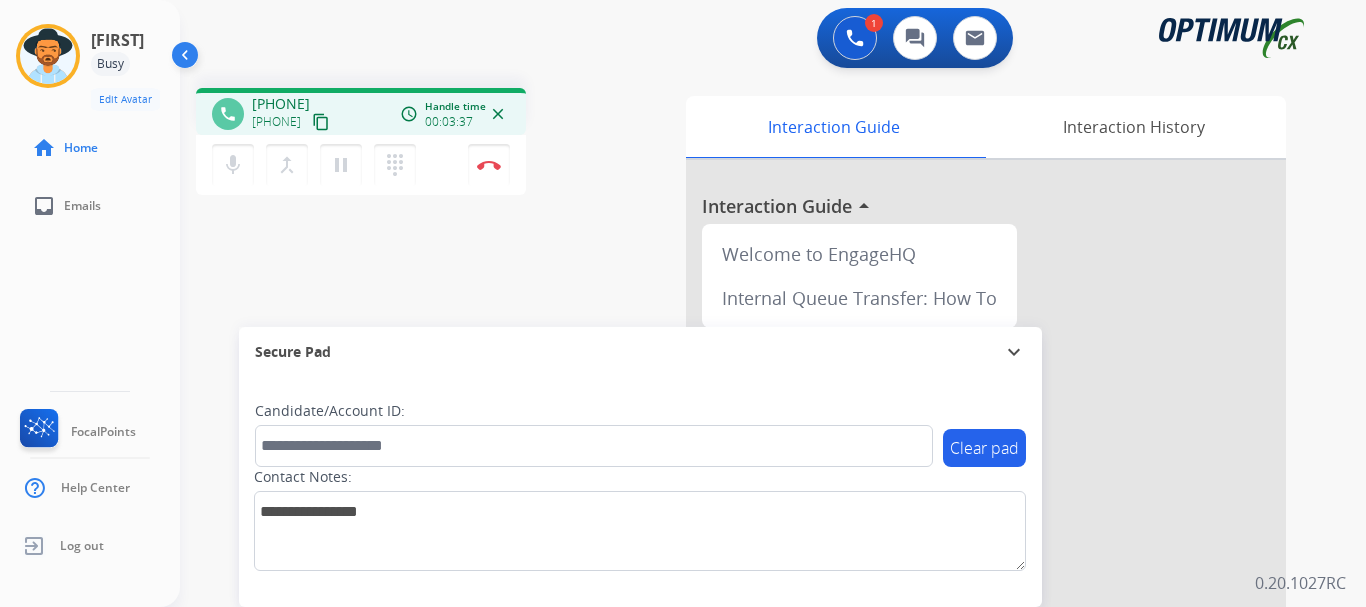 click on "phone [PHONE] [PHONE] content_copy access_time Call metrics Queue   00:11 Hold   00:00 Talk   03:38 Total   03:48 Handle time 00:03:37 close mic Mute merge_type Bridge pause Hold dialpad Dialpad Disconnect swap_horiz Break voice bridge close_fullscreen Connect 3-Way Call merge_type Separate 3-Way Call  Interaction Guide   Interaction History  Interaction Guide arrow_drop_up  Welcome to EngageHQ   Internal Queue Transfer: How To  Secure Pad expand_more Clear pad Candidate/Account ID: Contact Notes:" at bounding box center [749, 489] 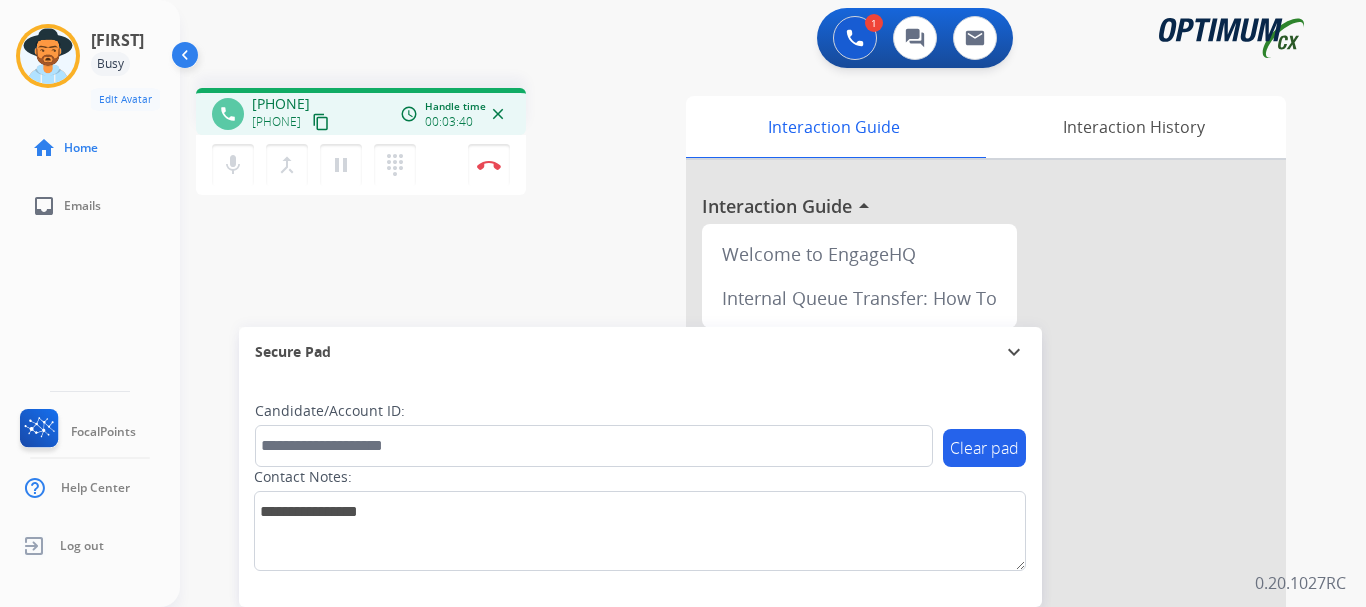 click at bounding box center (489, 165) 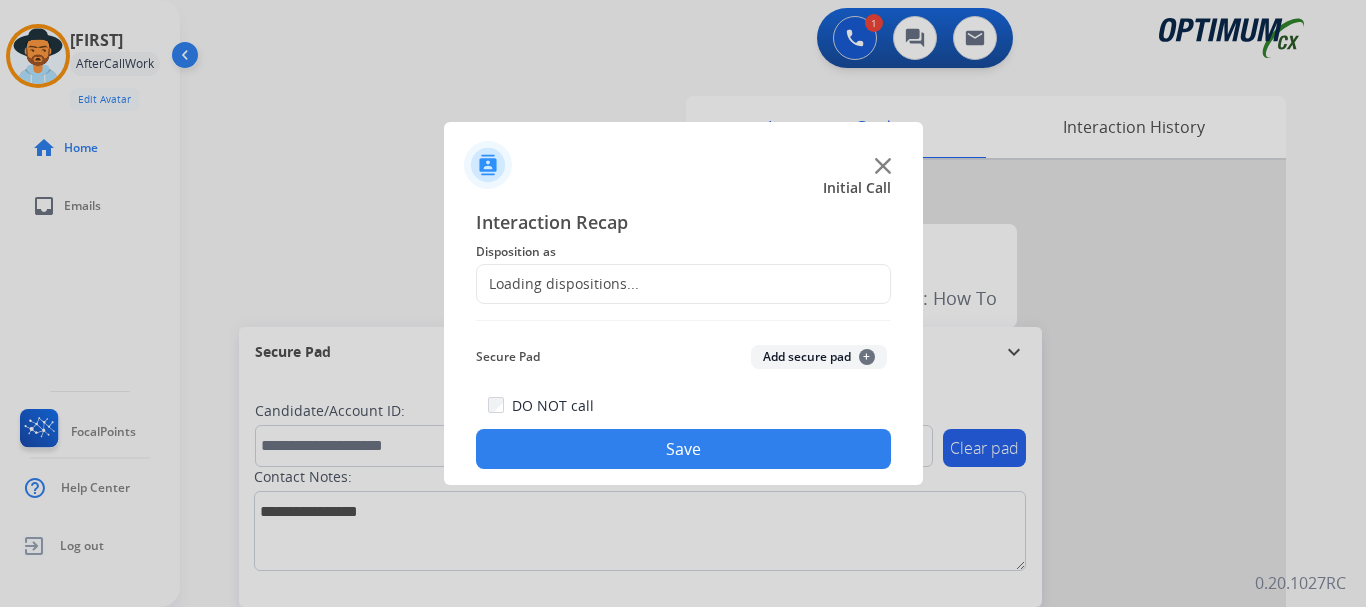 click on "Add secure pad  +" 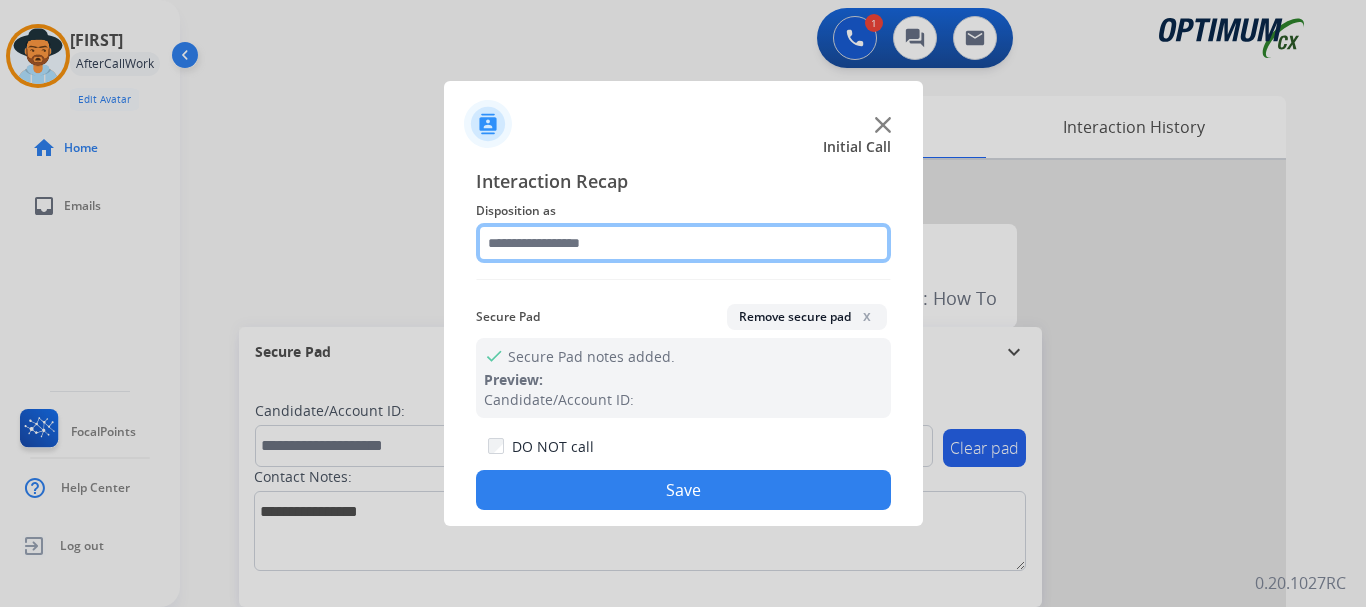 click 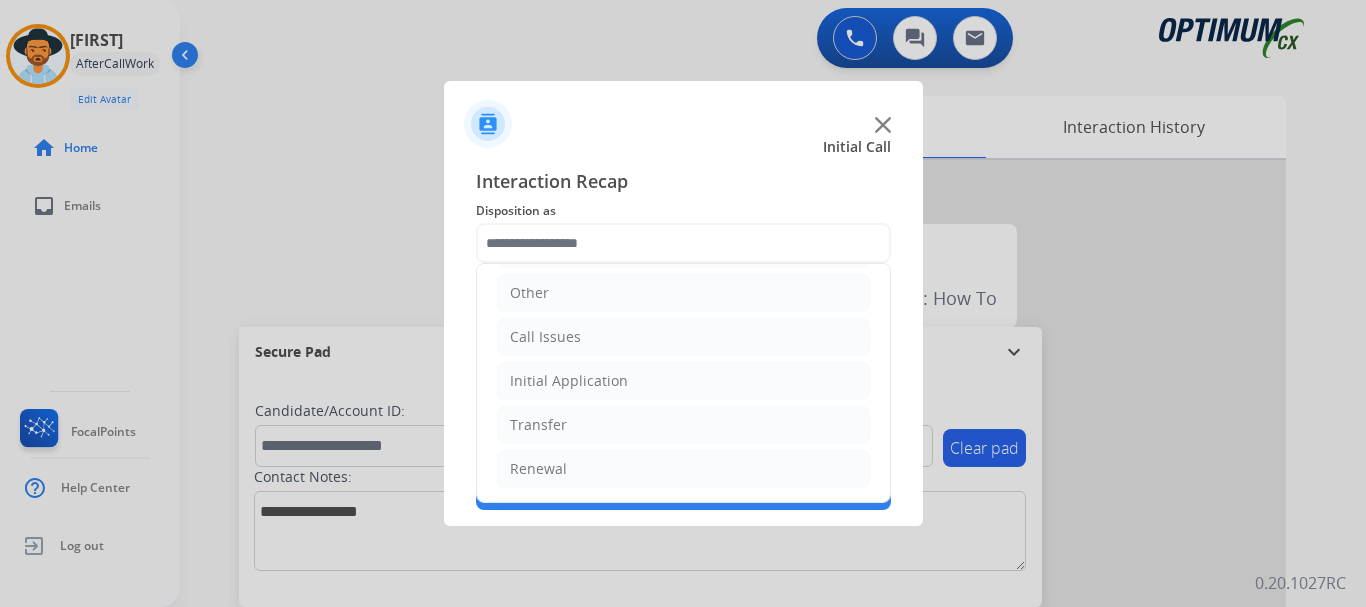 click on "Initial Application" 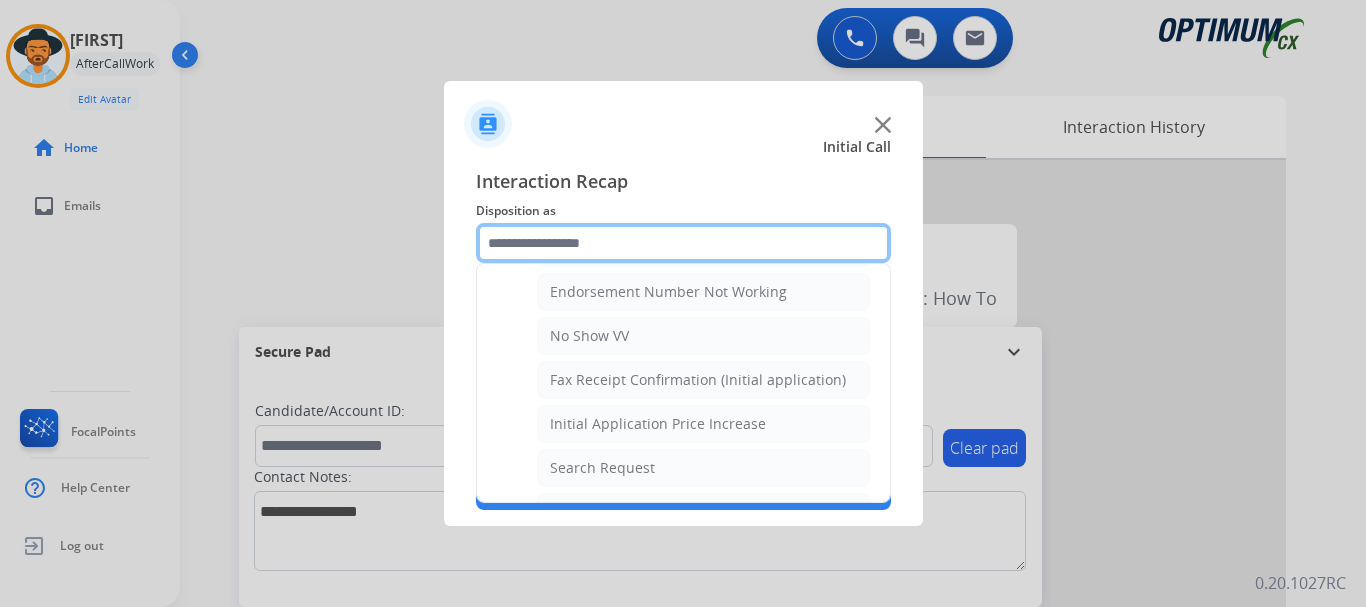 scroll, scrollTop: 0, scrollLeft: 0, axis: both 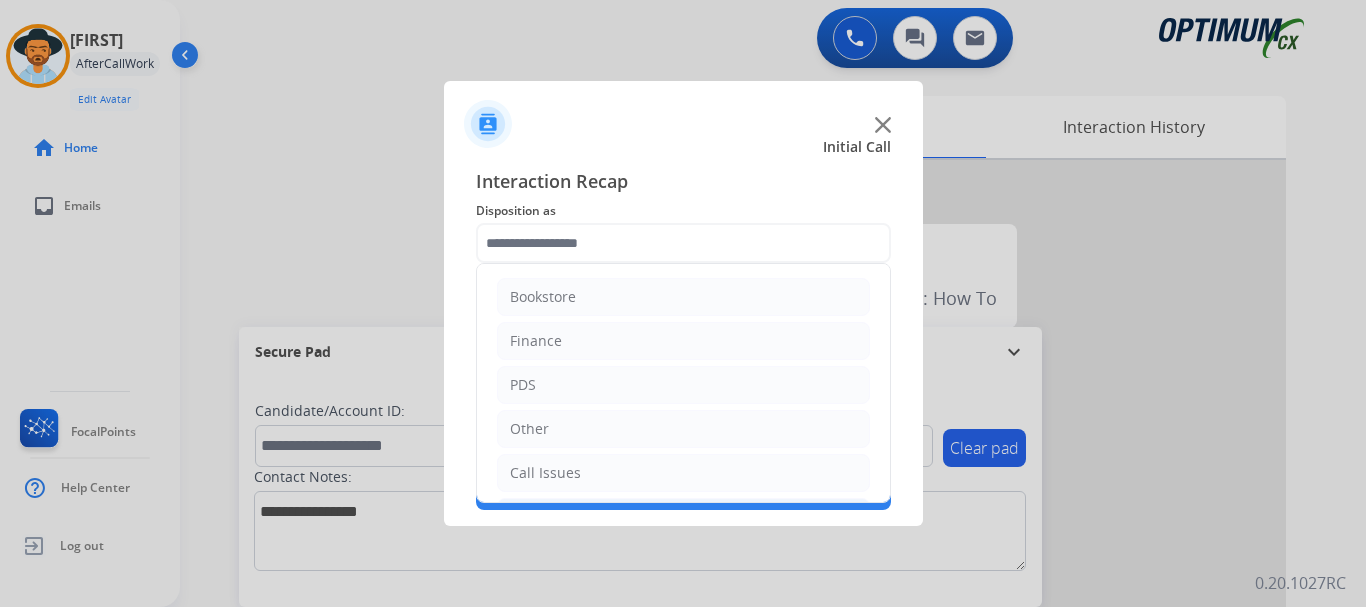 click on "Finance" 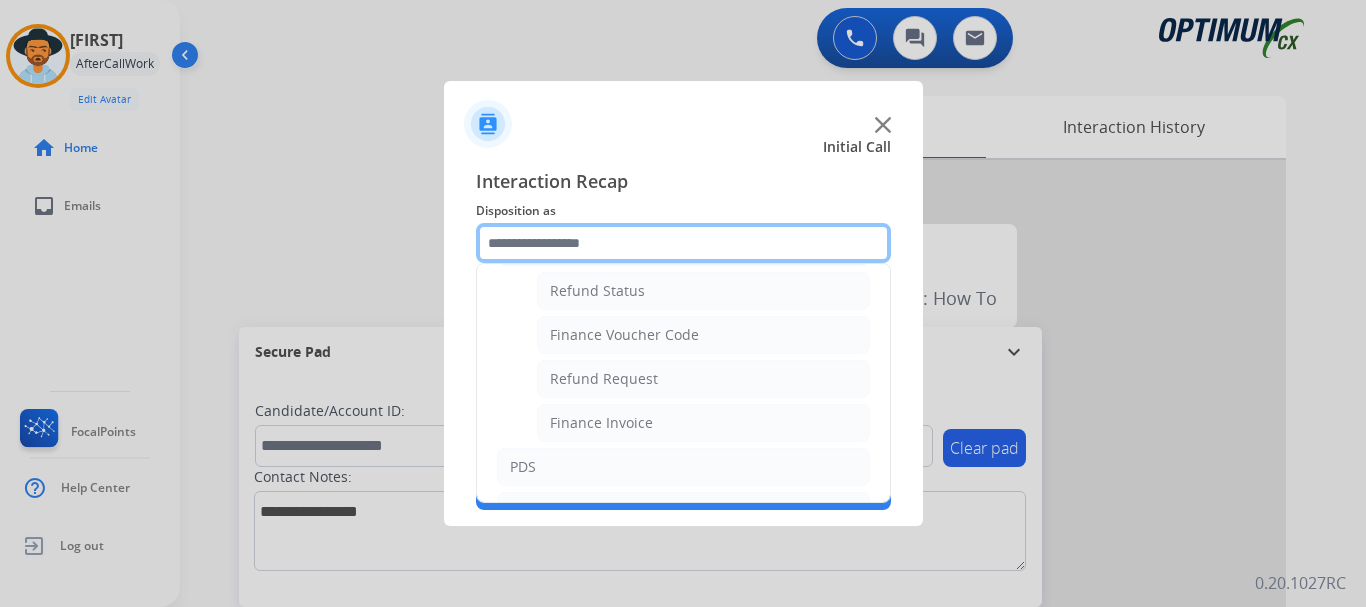 scroll, scrollTop: 95, scrollLeft: 0, axis: vertical 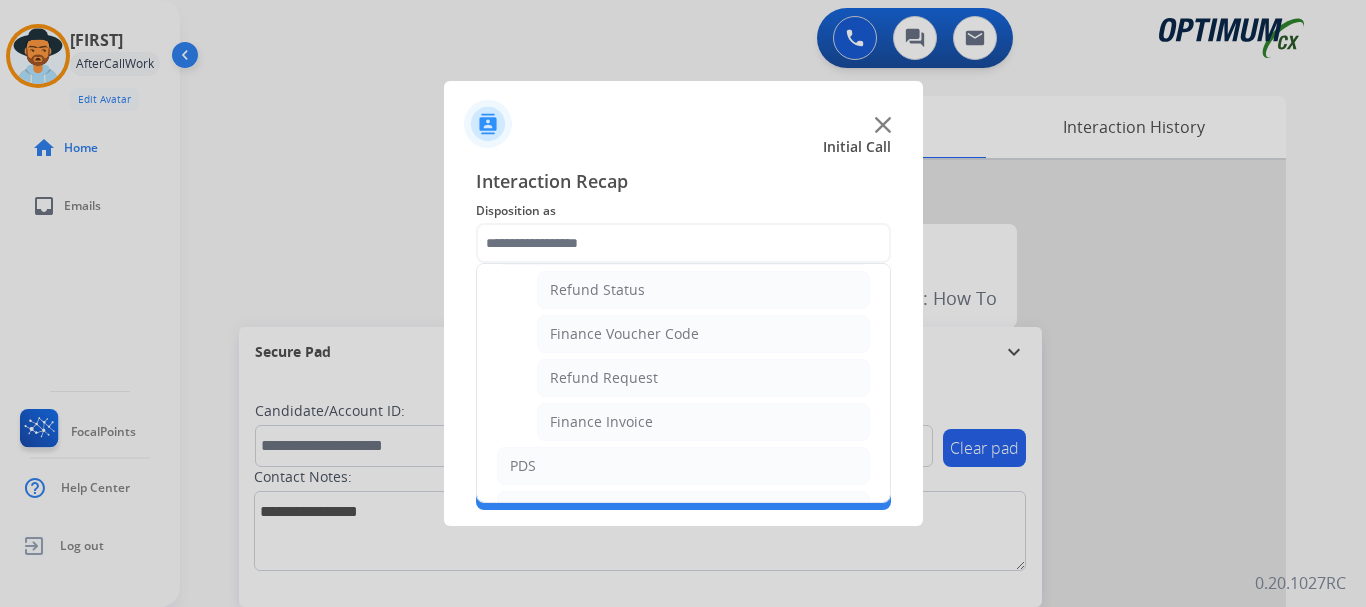 click on "Finance Voucher Code" 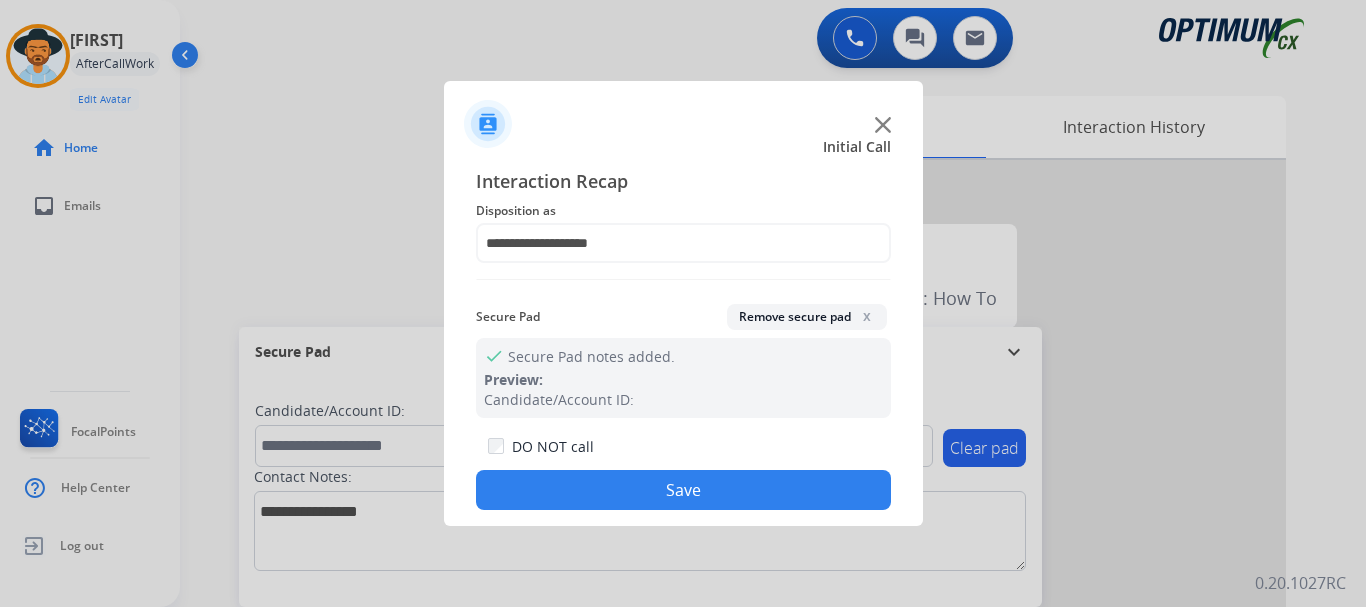 click on "Save" 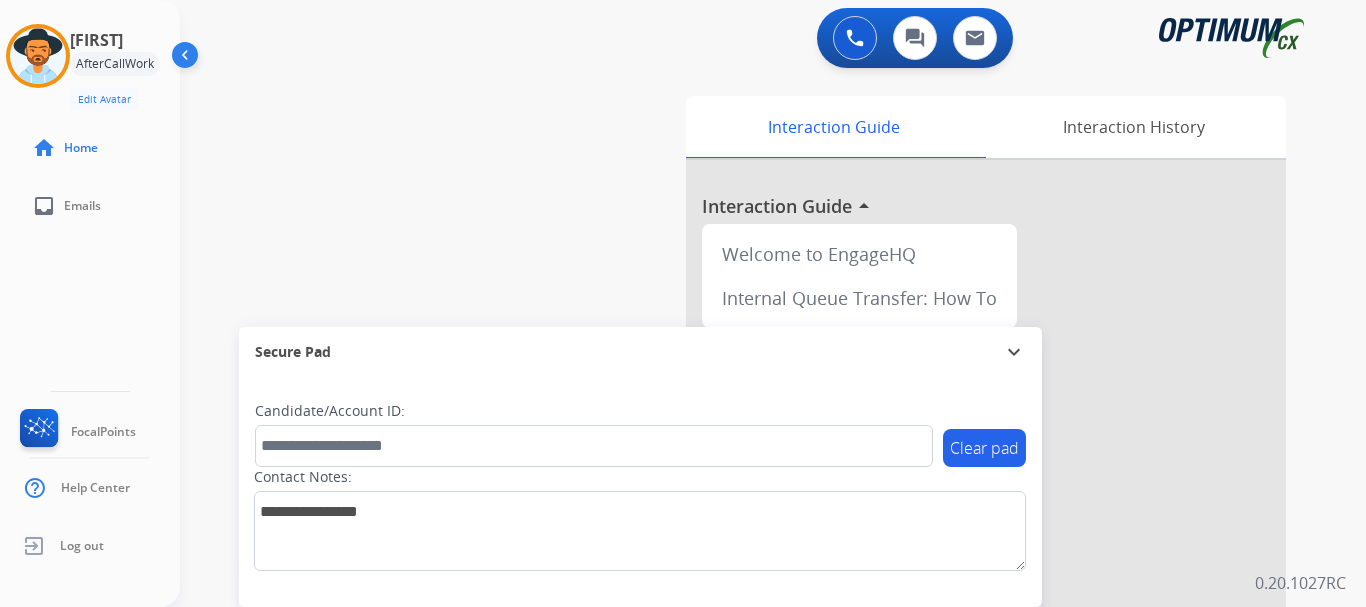 click on "swap_horiz Break voice bridge close_fullscreen Connect 3-Way Call merge_type Separate 3-Way Call  Interaction Guide   Interaction History  Interaction Guide arrow_drop_up  Welcome to EngageHQ   Internal Queue Transfer: How To  Secure Pad expand_more Clear pad Candidate/Account ID: Contact Notes:" at bounding box center (749, 489) 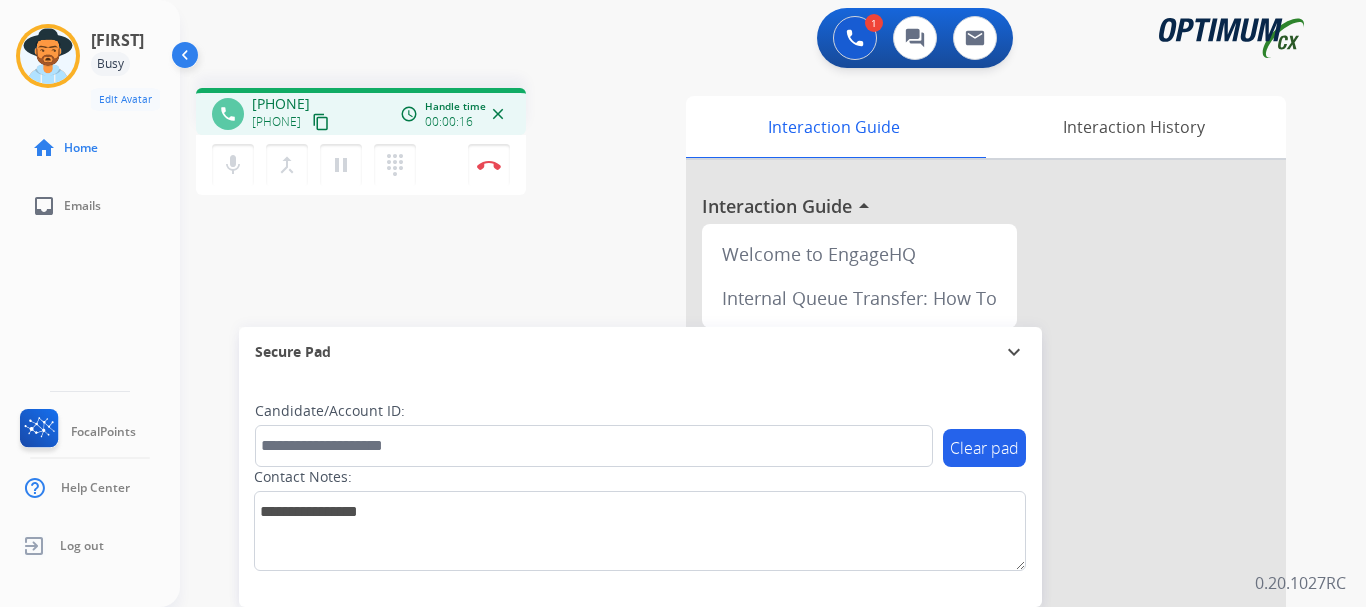 drag, startPoint x: 268, startPoint y: 106, endPoint x: 351, endPoint y: 93, distance: 84.0119 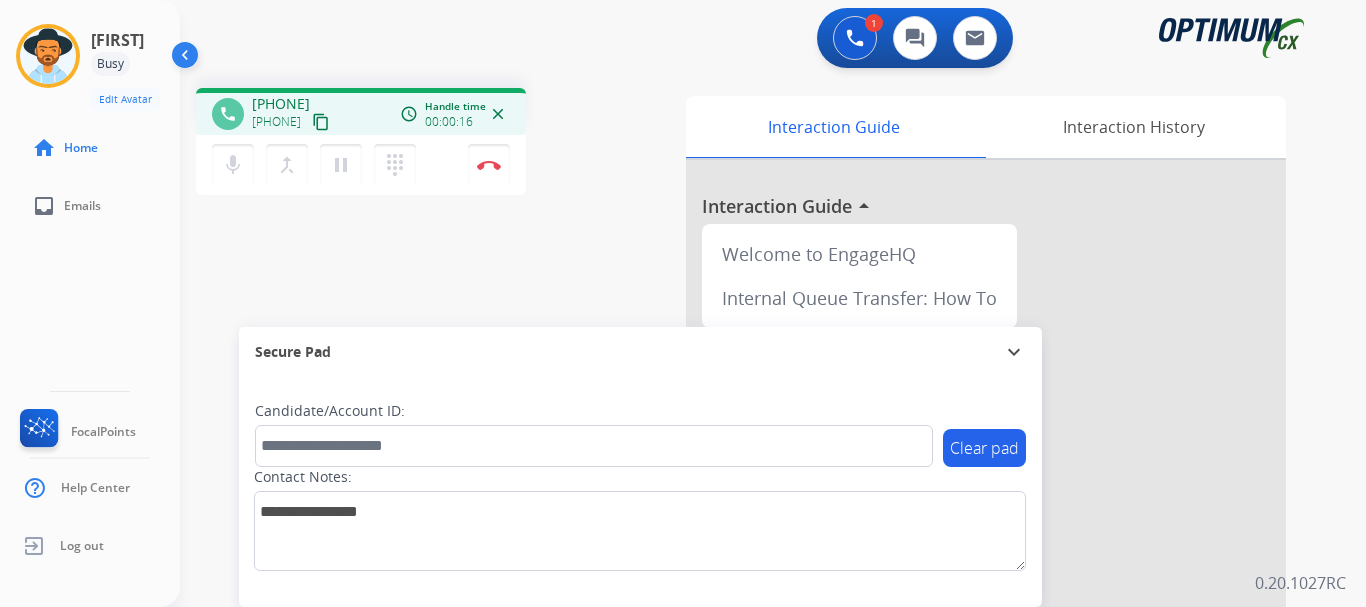 click on "phone [PHONE] [PHONE] content_copy access_time Call metrics Queue   00:10 Hold   00:00 Talk   00:17 Total   00:26 Handle time 00:00:16 close" at bounding box center [361, 111] 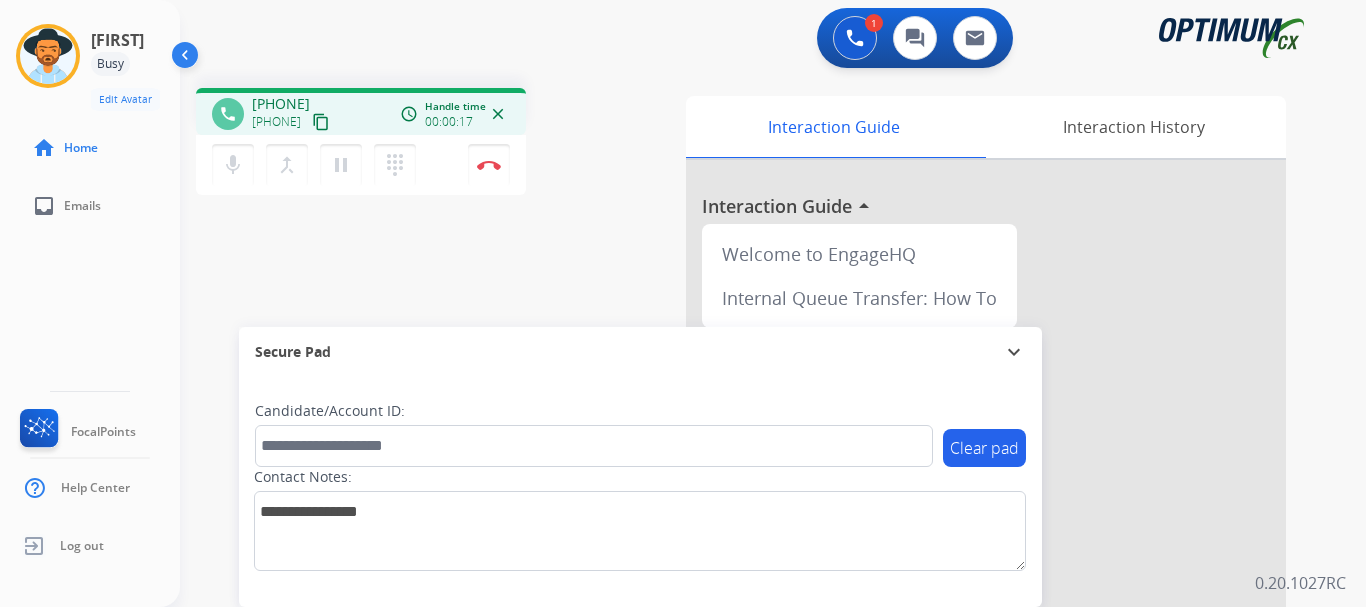 click on "1 Voice Interactions  0  Chat Interactions   0  Email Interactions" at bounding box center (761, 40) 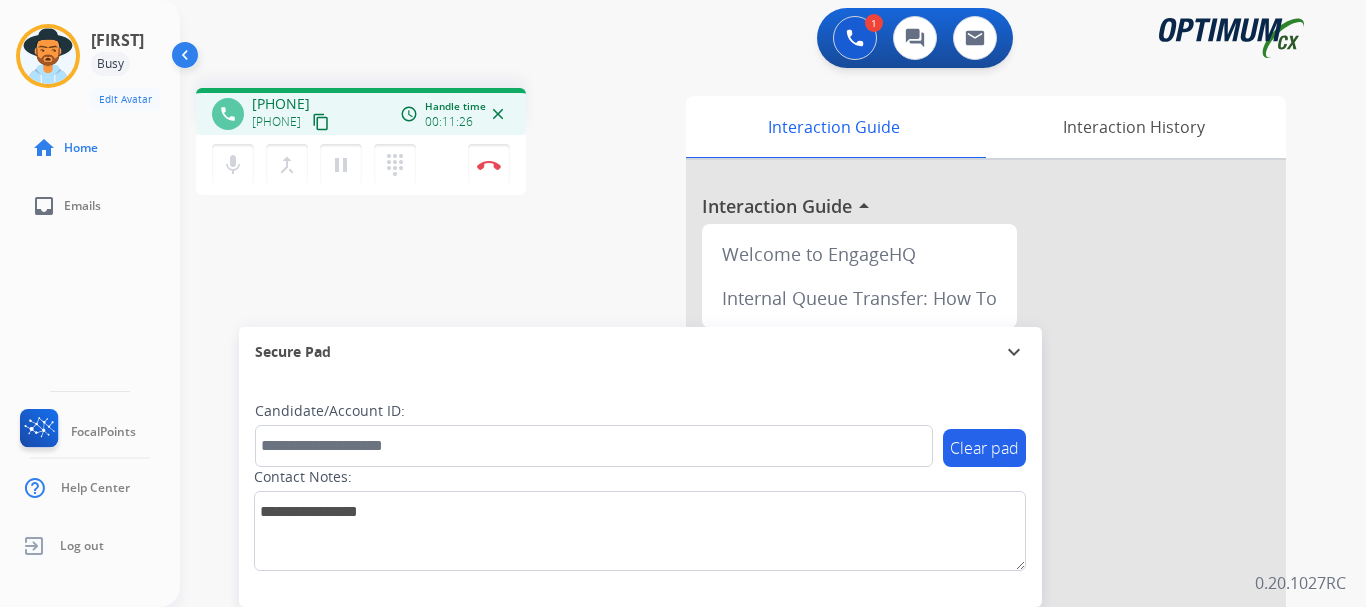 click on "phone [PHONE] [PHONE] content_copy access_time Call metrics Queue   00:10 Hold   00:00 Talk   11:27 Total   11:36 Handle time 00:11:26 close mic Mute merge_type Bridge pause Hold dialpad Dialpad Disconnect swap_horiz Break voice bridge close_fullscreen Connect 3-Way Call merge_type Separate 3-Way Call" at bounding box center (433, 144) 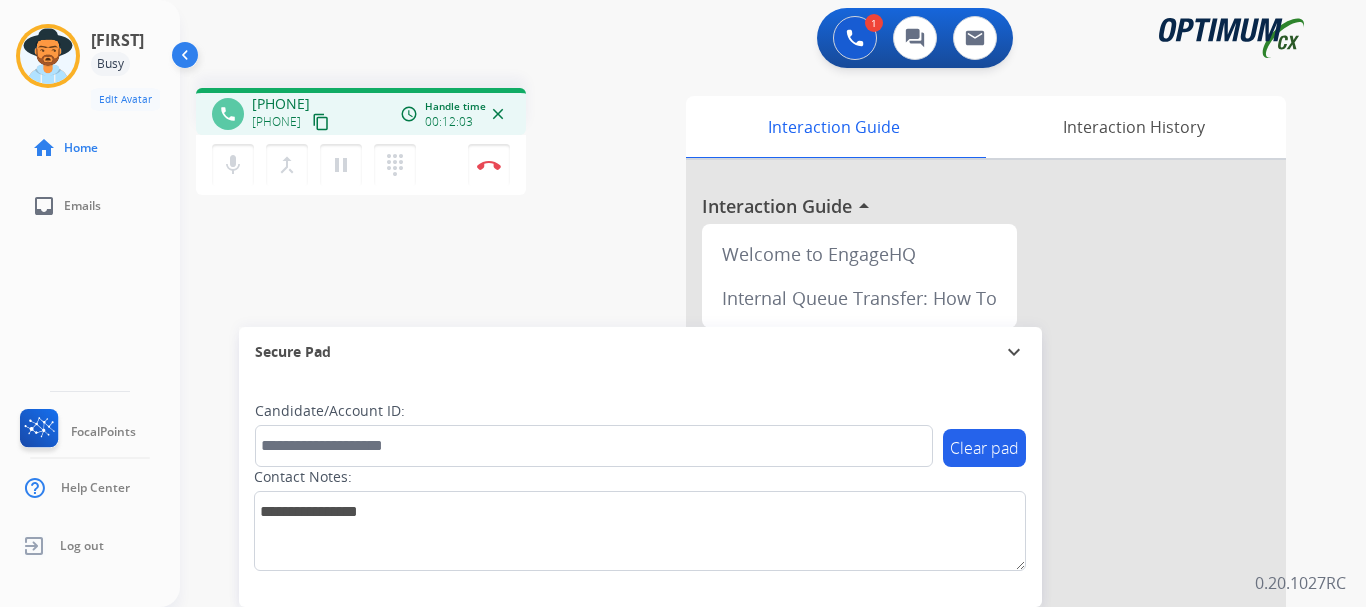 click on "phone [PHONE] [PHONE] content_copy access_time Call metrics Queue   00:10 Hold   00:00 Talk   12:04 Total   12:13 Handle time 00:12:03 close mic Mute merge_type Bridge pause Hold dialpad Dialpad Disconnect swap_horiz Break voice bridge close_fullscreen Connect 3-Way Call merge_type Separate 3-Way Call  Interaction Guide   Interaction History  Interaction Guide arrow_drop_up  Welcome to EngageHQ   Internal Queue Transfer: How To  Secure Pad expand_more Clear pad Candidate/Account ID: Contact Notes:" at bounding box center [749, 489] 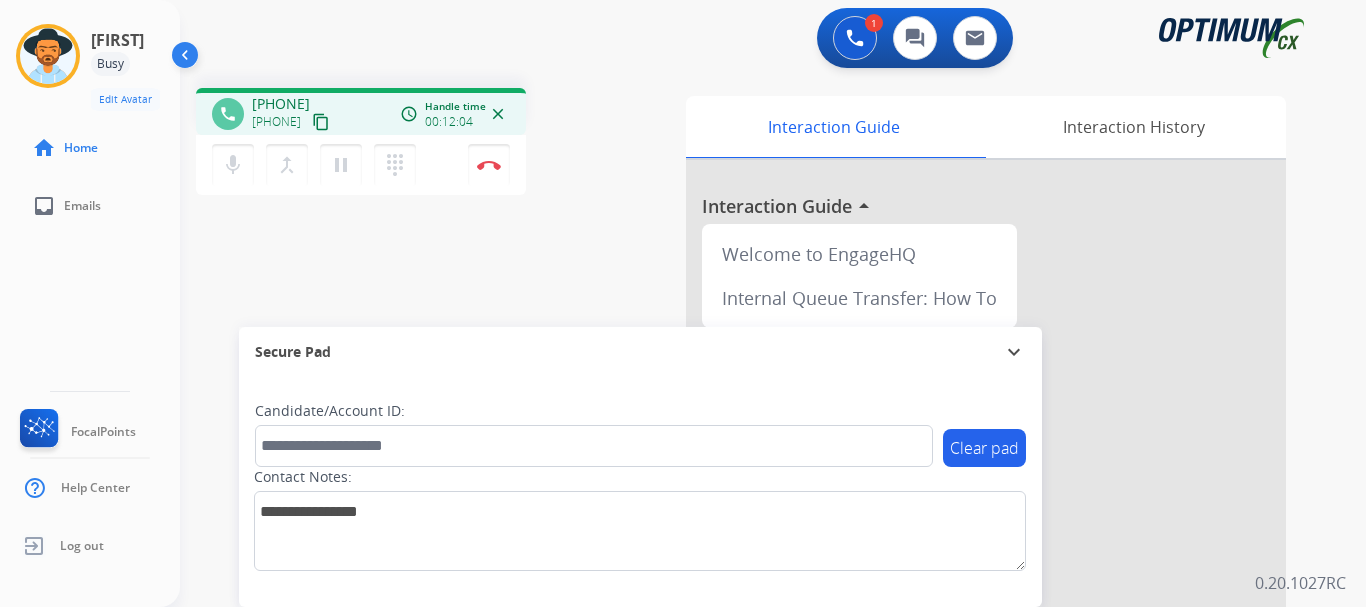 click on "pause" at bounding box center [341, 165] 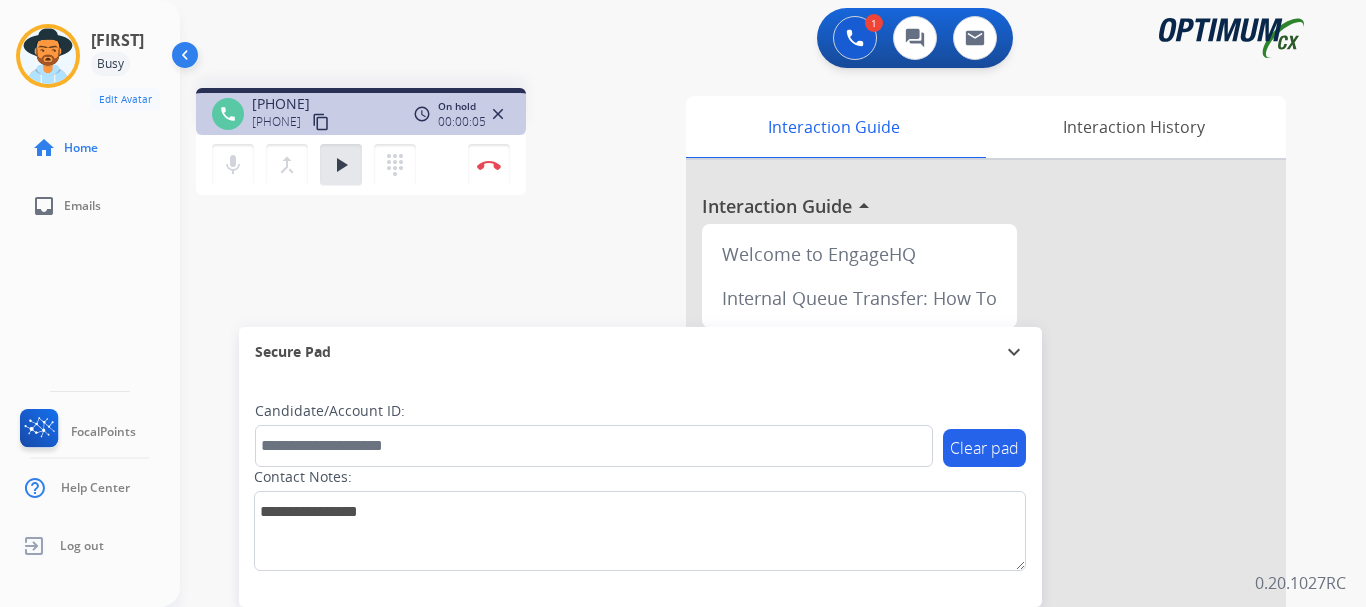 click on "play_arrow" at bounding box center (341, 165) 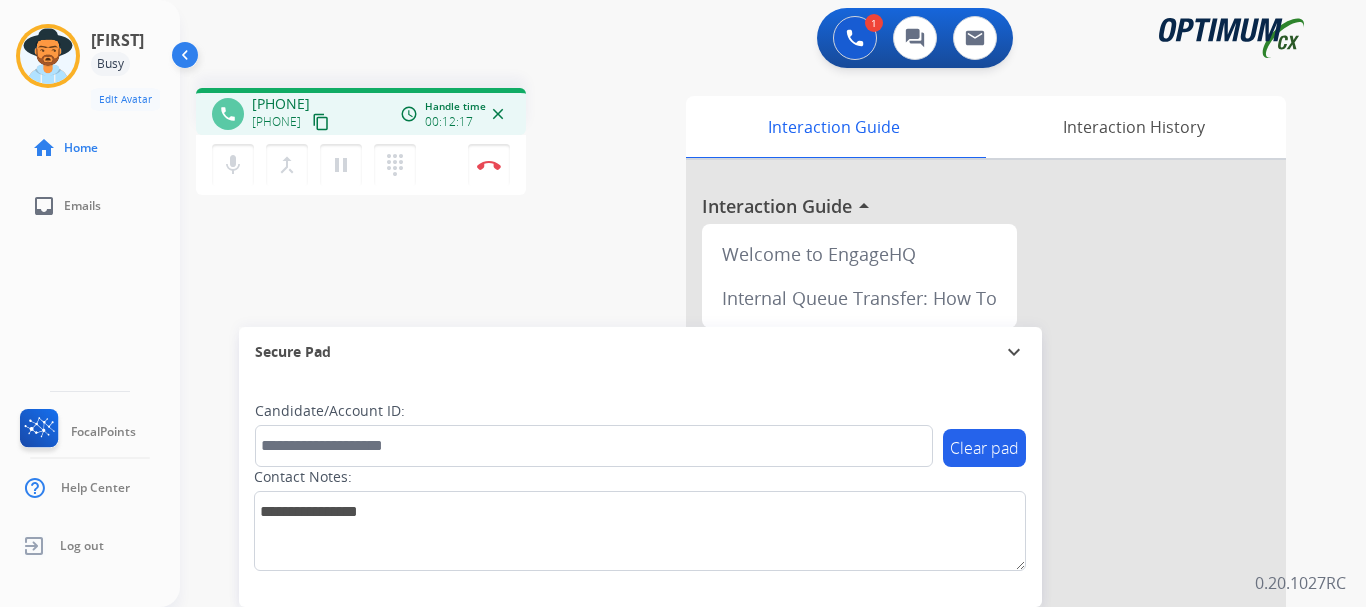 click on "phone [PHONE] [PHONE] content_copy access_time Call metrics Queue   00:10 Hold   00:06 Talk   12:12 Total   12:27 Handle time 00:12:17 close mic Mute merge_type Bridge pause Hold dialpad Dialpad Disconnect swap_horiz Break voice bridge close_fullscreen Connect 3-Way Call merge_type Separate 3-Way Call  Interaction Guide   Interaction History  Interaction Guide arrow_drop_up  Welcome to EngageHQ   Internal Queue Transfer: How To  Secure Pad expand_more Clear pad Candidate/Account ID: Contact Notes:" at bounding box center [749, 489] 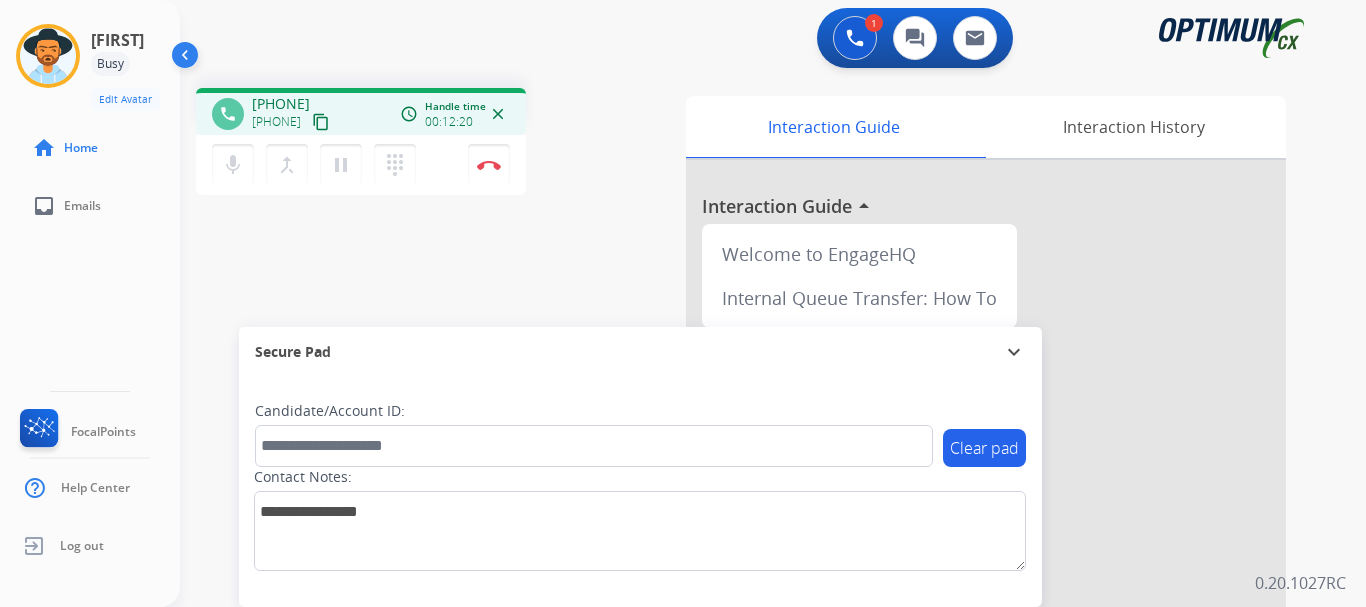 click on "1 Voice Interactions  0  Chat Interactions   0  Email Interactions" at bounding box center (761, 40) 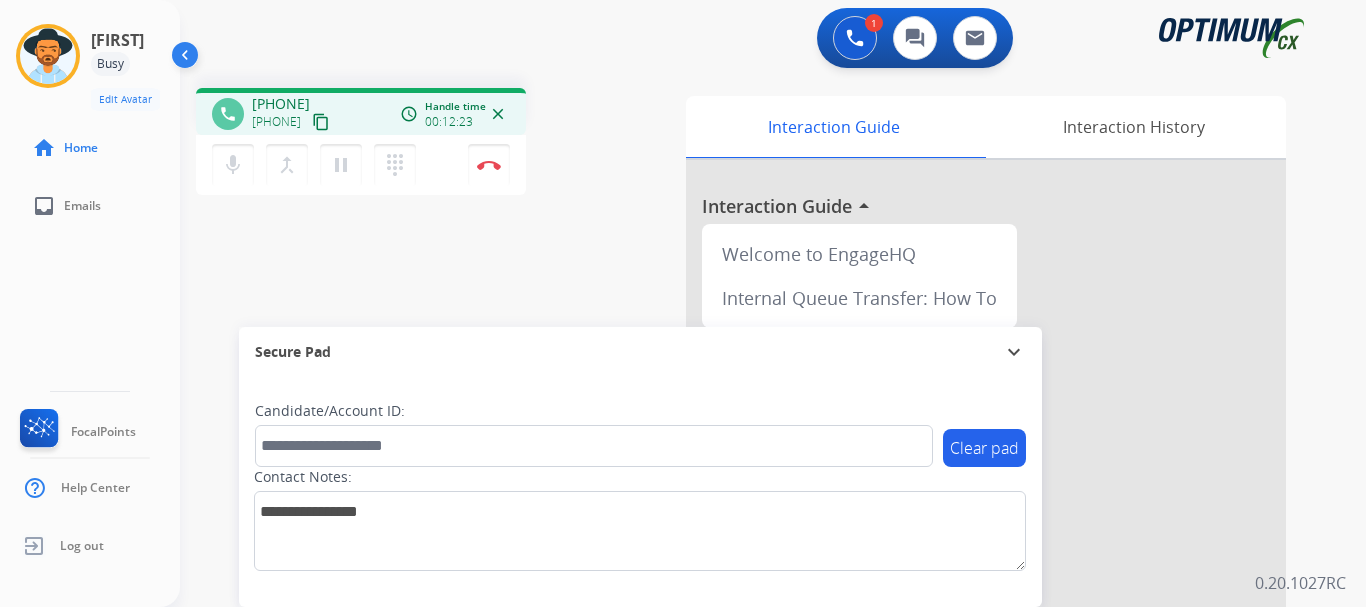 click on "phone [PHONE] [PHONE] content_copy access_time Call metrics Queue   00:10 Hold   00:06 Talk   12:18 Total   12:33 Handle time 00:12:23 close mic Mute merge_type Bridge pause Hold dialpad Dialpad Disconnect swap_horiz Break voice bridge close_fullscreen Connect 3-Way Call merge_type Separate 3-Way Call" at bounding box center [433, 144] 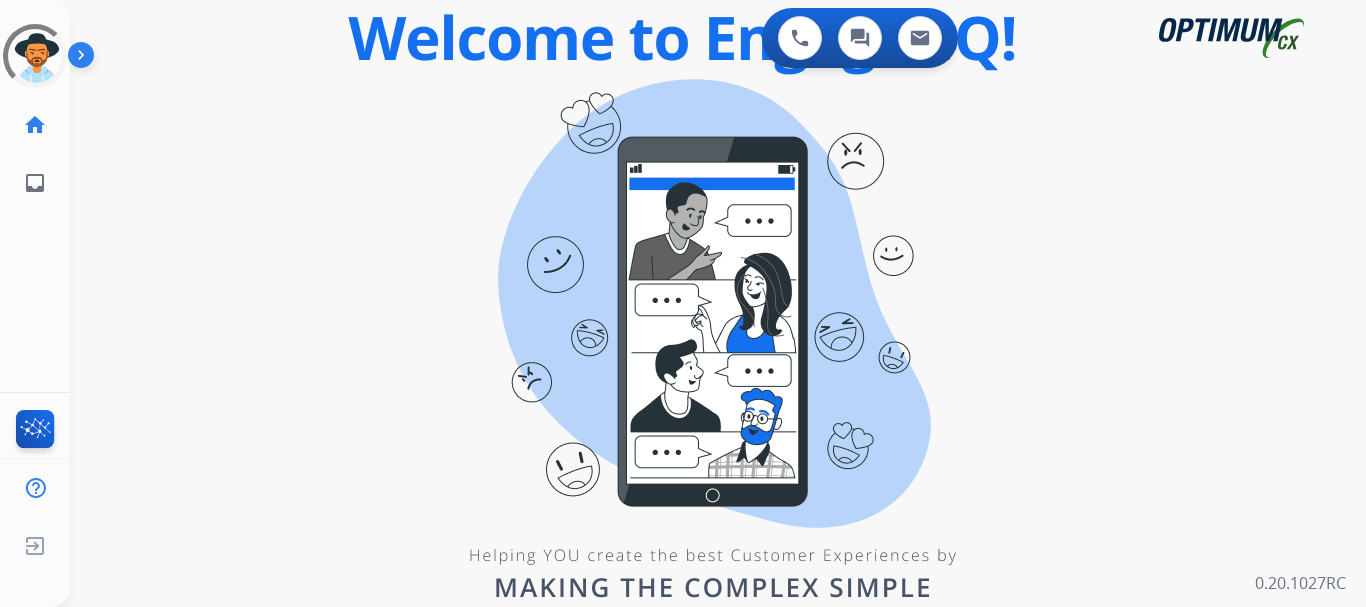 scroll, scrollTop: 0, scrollLeft: 0, axis: both 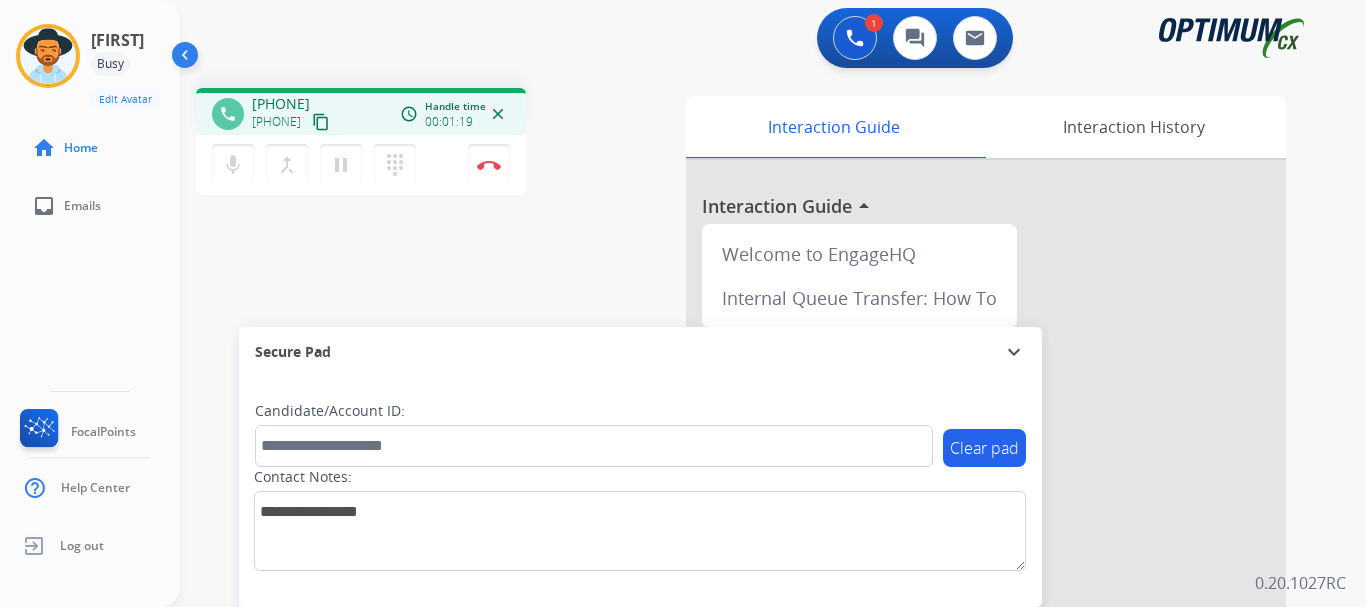 click on "1 Voice Interactions  0  Chat Interactions   0  Email Interactions" at bounding box center [761, 40] 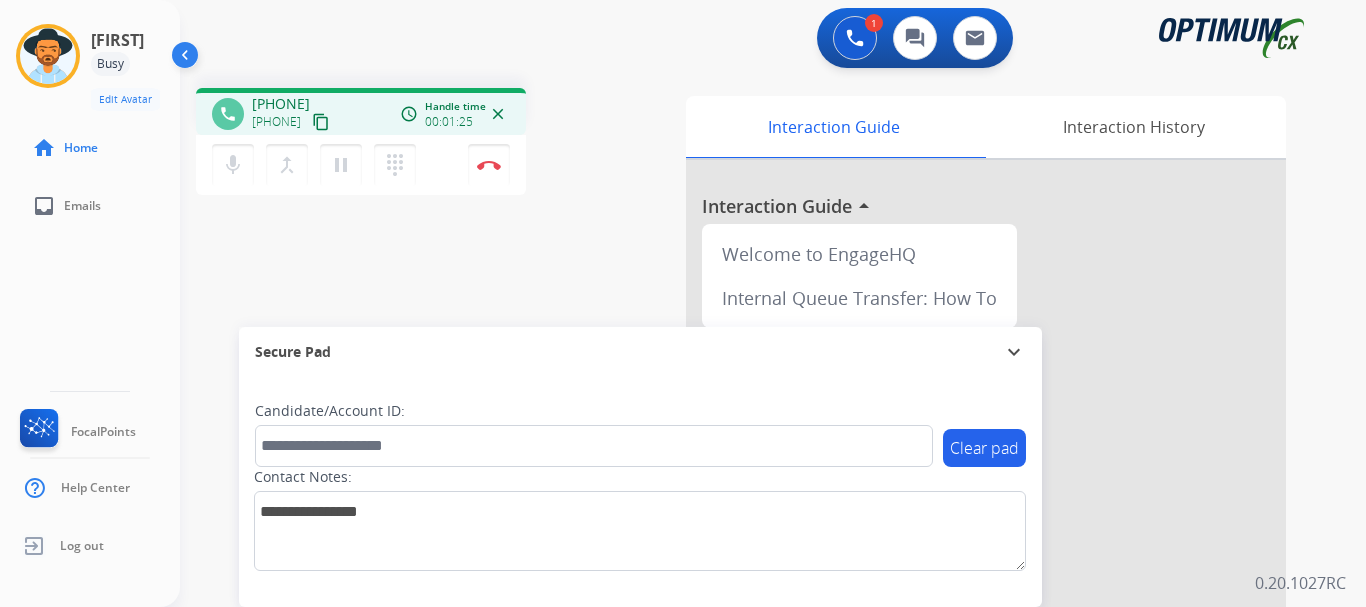 click on "phone [PHONE] [PHONE] content_copy access_time Call metrics Queue   18:22 Hold   00:00 Talk   00:10 Total   18:31 Handle time 00:01:25 close mic Mute merge_type Bridge pause Hold dialpad Dialpad Disconnect swap_horiz Break voice bridge close_fullscreen Connect 3-Way Call merge_type Separate 3-Way Call  Interaction Guide   Interaction History  Interaction Guide arrow_drop_up  Welcome to EngageHQ   Internal Queue Transfer: How To  Secure Pad expand_more Clear pad Candidate/Account ID: Contact Notes:" at bounding box center [749, 489] 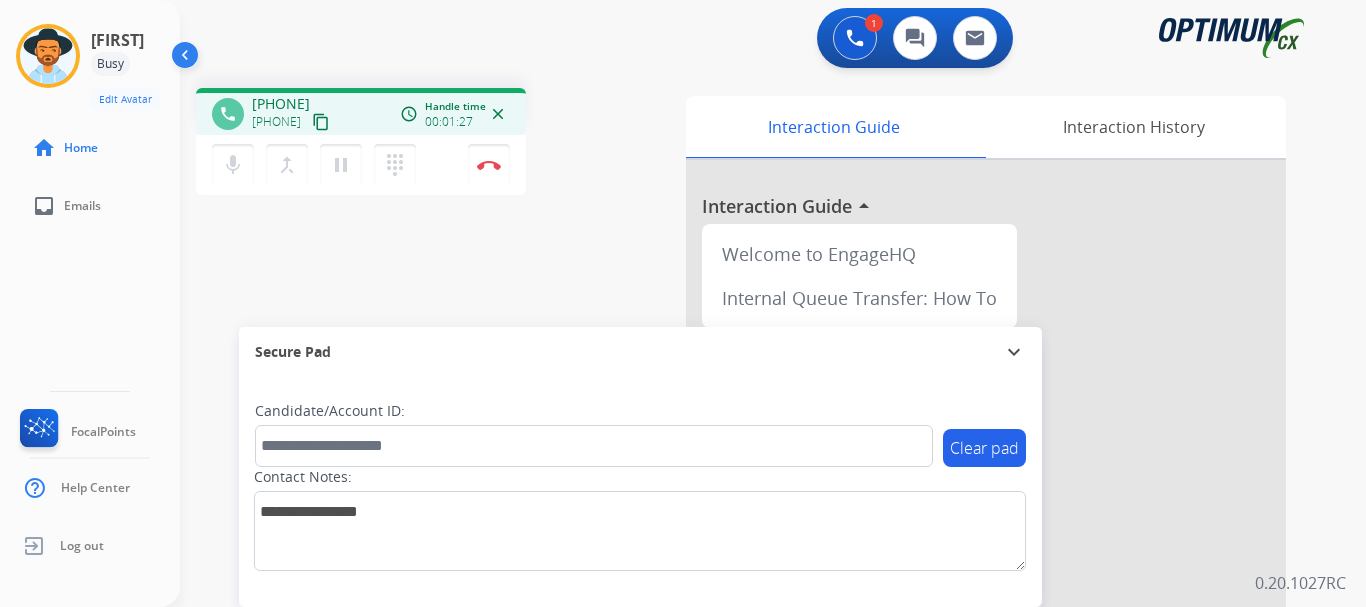 click on "phone [PHONE] [PHONE] content_copy access_time Call metrics Queue   18:22 Hold   00:00 Talk   00:12 Total   18:33 Handle time 00:01:27 close mic Mute merge_type Bridge pause Hold dialpad Dialpad Disconnect swap_horiz Break voice bridge close_fullscreen Connect 3-Way Call merge_type Separate 3-Way Call" at bounding box center (433, 144) 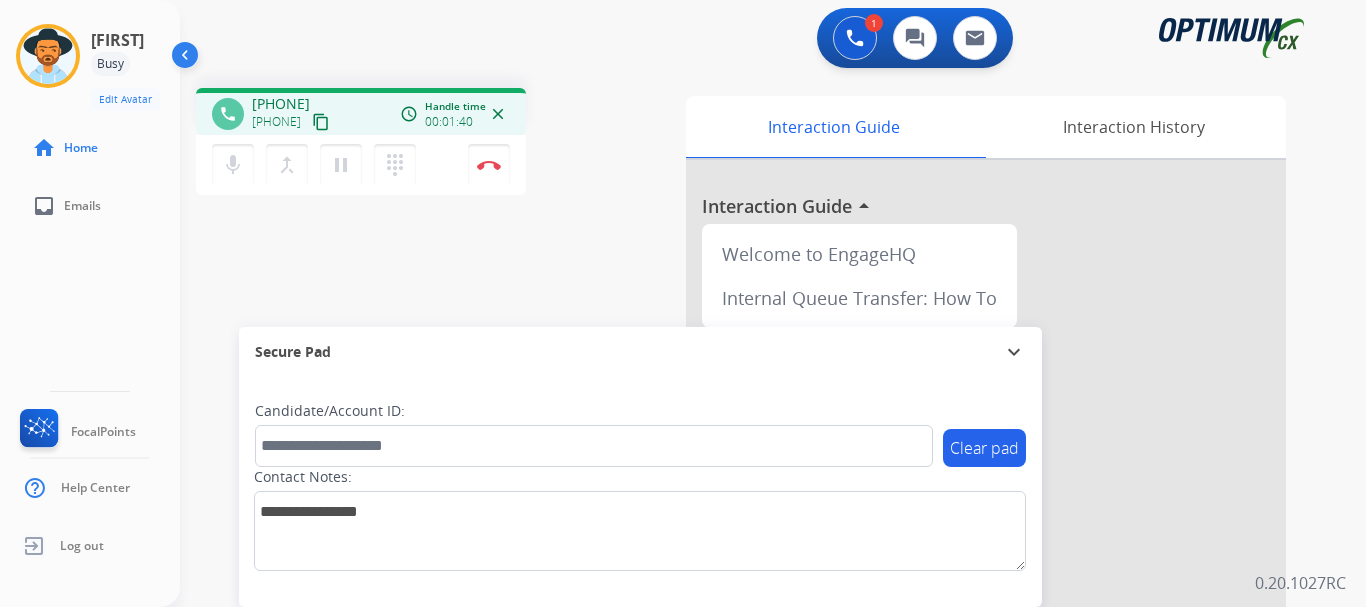 click on "phone [PHONE] [PHONE] content_copy access_time Call metrics Queue   18:22 Hold   00:00 Talk   00:25 Total   18:46 Handle time 00:01:40 close mic Mute merge_type Bridge pause Hold dialpad Dialpad Disconnect swap_horiz Break voice bridge close_fullscreen Connect 3-Way Call merge_type Separate 3-Way Call  Interaction Guide   Interaction History  Interaction Guide arrow_drop_up  Welcome to EngageHQ   Internal Queue Transfer: How To  Secure Pad expand_more Clear pad Candidate/Account ID: Contact Notes:" at bounding box center (749, 489) 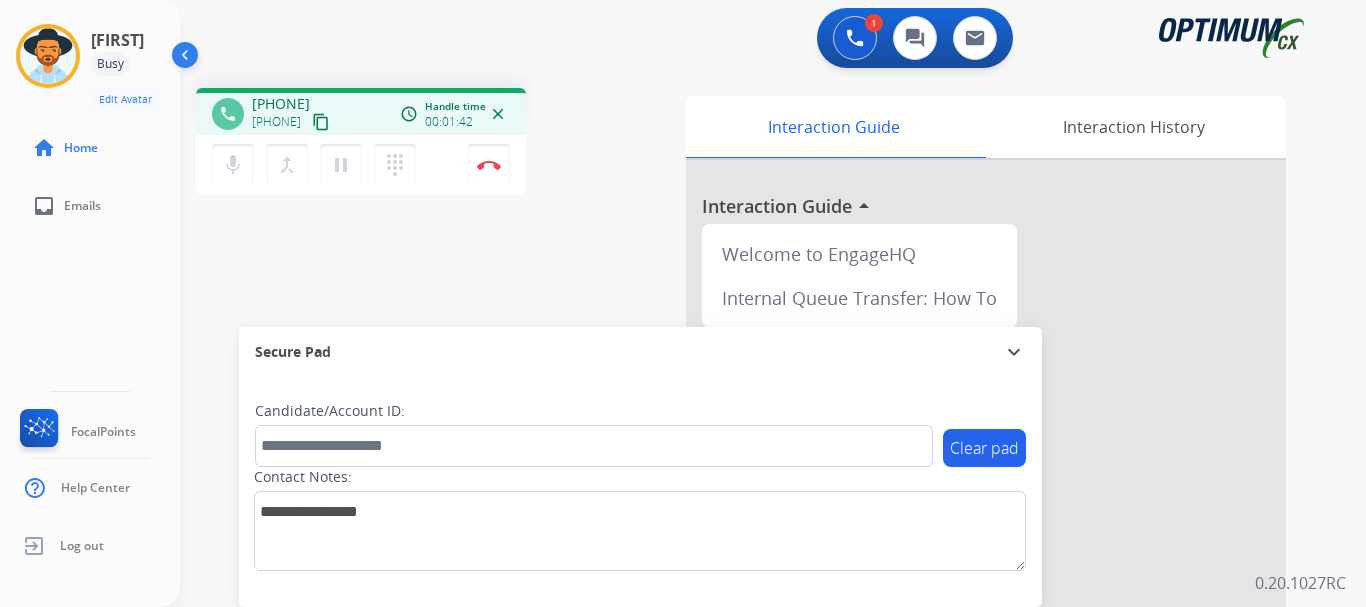 click on "phone [PHONE] [PHONE] content_copy access_time Call metrics Queue   18:22 Hold   00:00 Talk   00:00 Total   18:48 Handle time 00:01:42 close mic Mute merge_type Bridge pause Hold dialpad Dialpad Disconnect swap_horiz Break voice bridge close_fullscreen Connect 3-Way Call merge_type Separate 3-Way Call  Interaction Guide   Interaction History  Interaction Guide arrow_drop_up  Welcome to EngageHQ   Internal Queue Transfer: How To  Secure Pad expand_more Clear pad Candidate/Account ID: Contact Notes:" at bounding box center (749, 489) 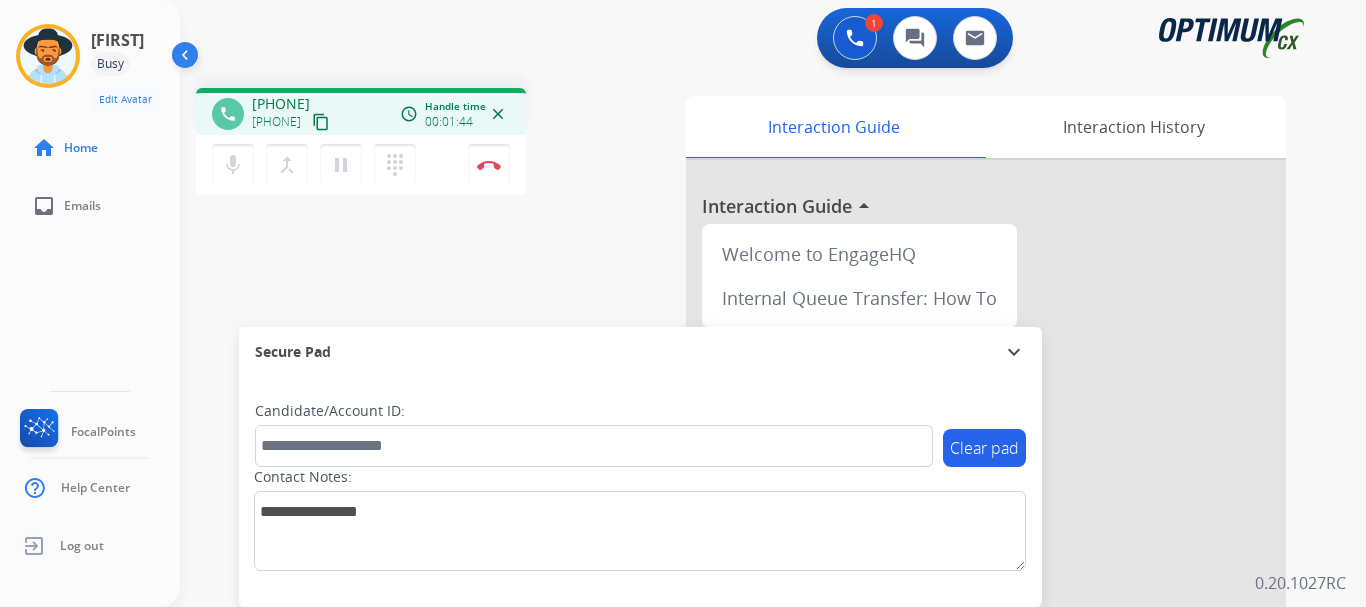 click on "pause" at bounding box center (341, 165) 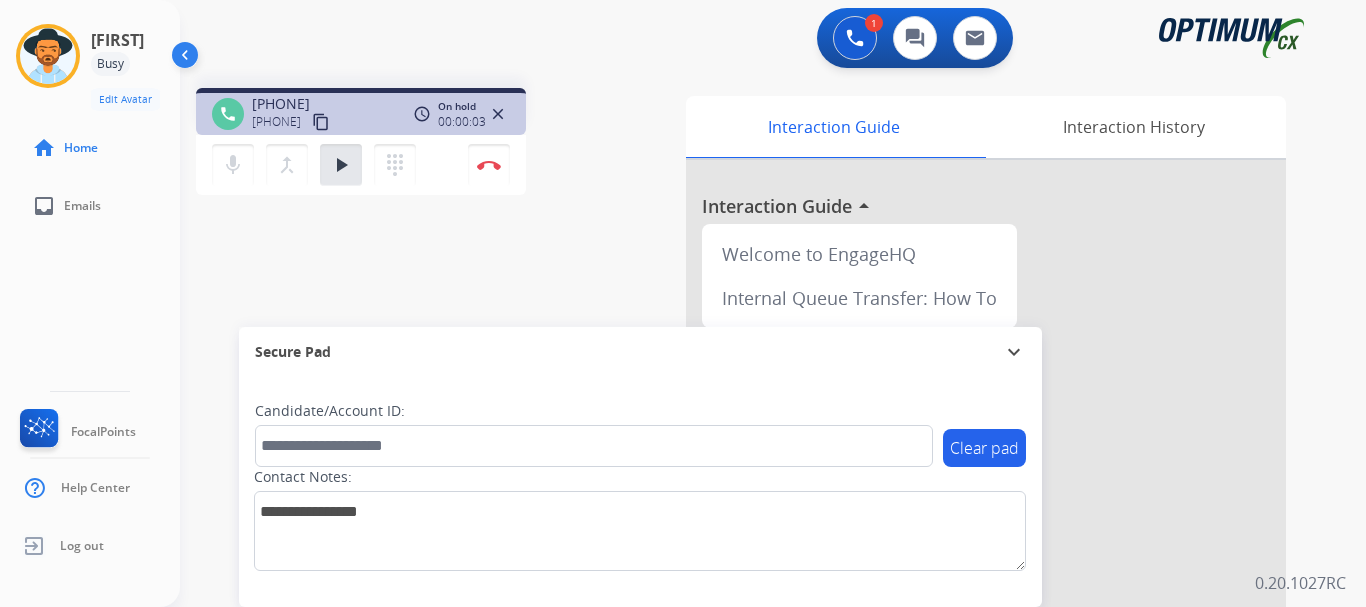 click on "play_arrow" at bounding box center (341, 165) 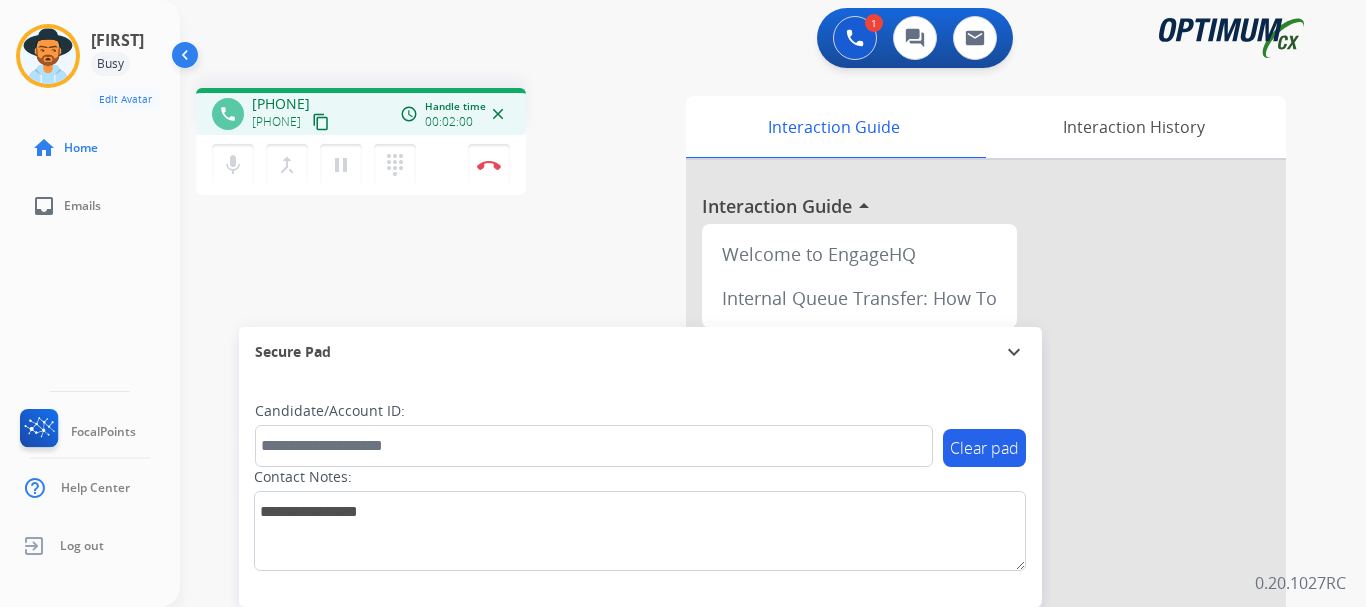 click on "pause Hold" at bounding box center [341, 165] 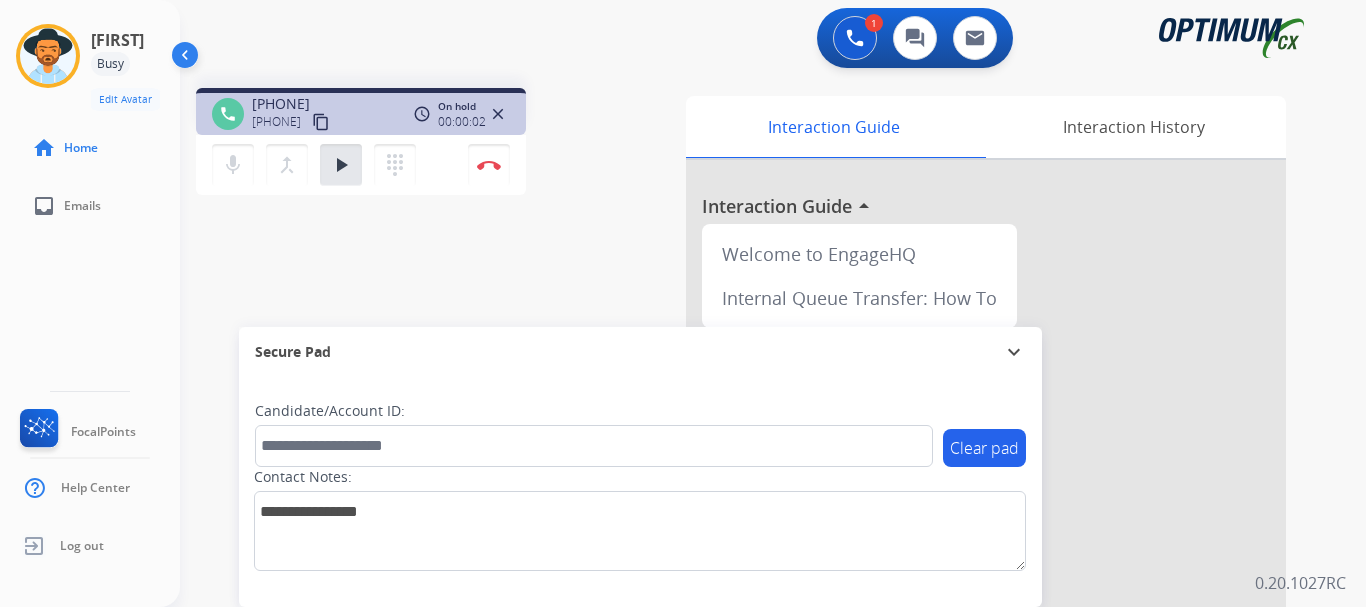 click on "play_arrow Hold" at bounding box center (341, 165) 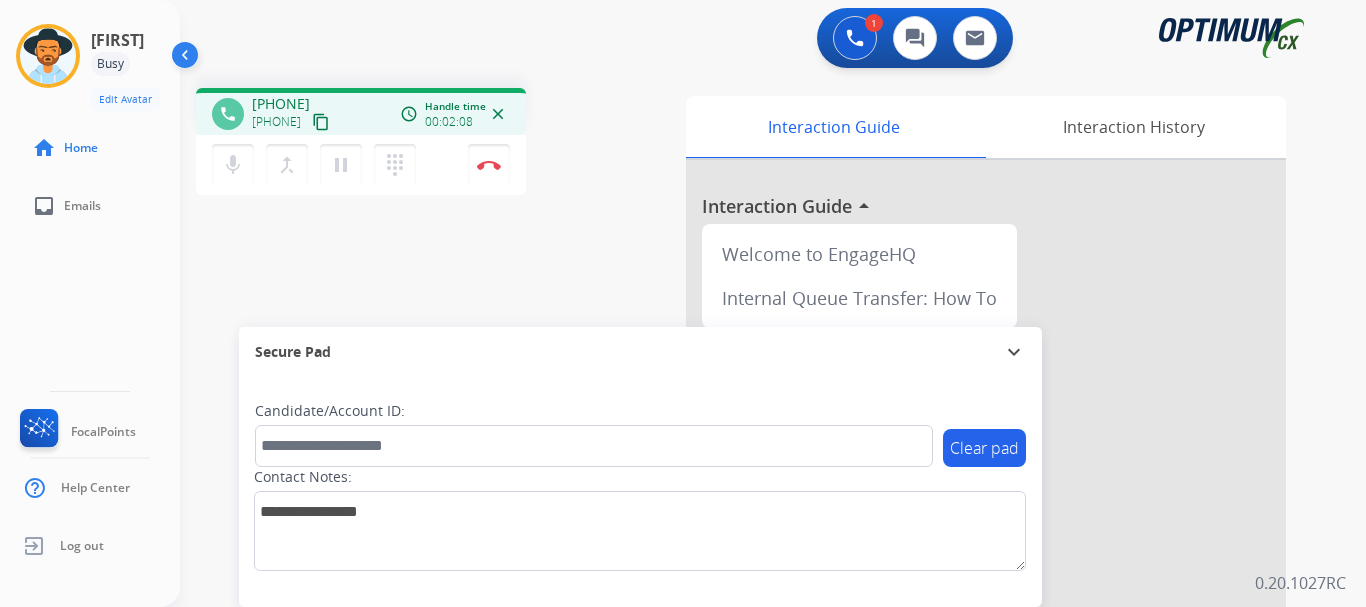 click on "pause Hold" at bounding box center (341, 165) 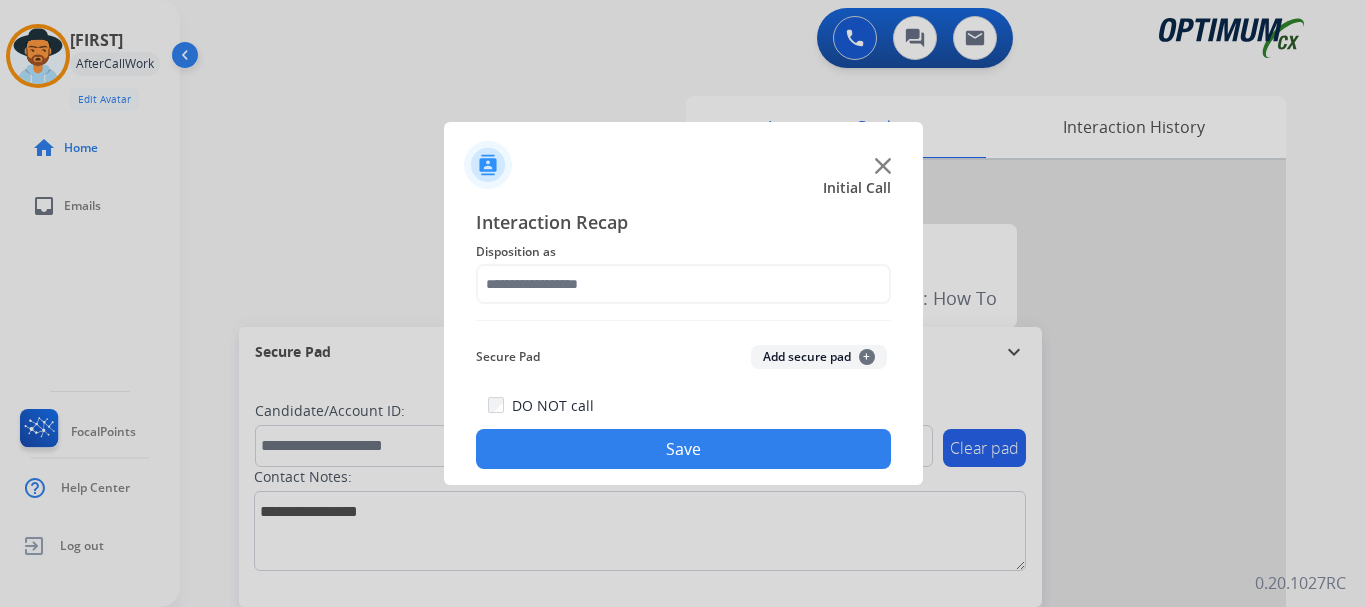 click on "Add secure pad  +" 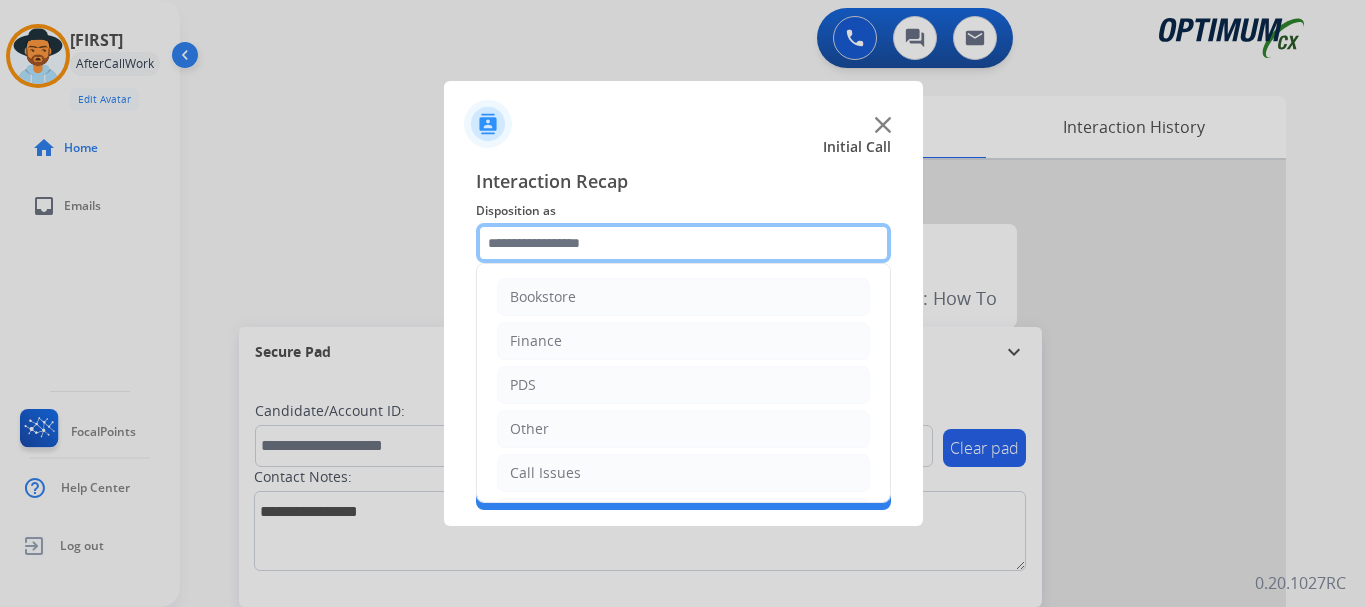 click 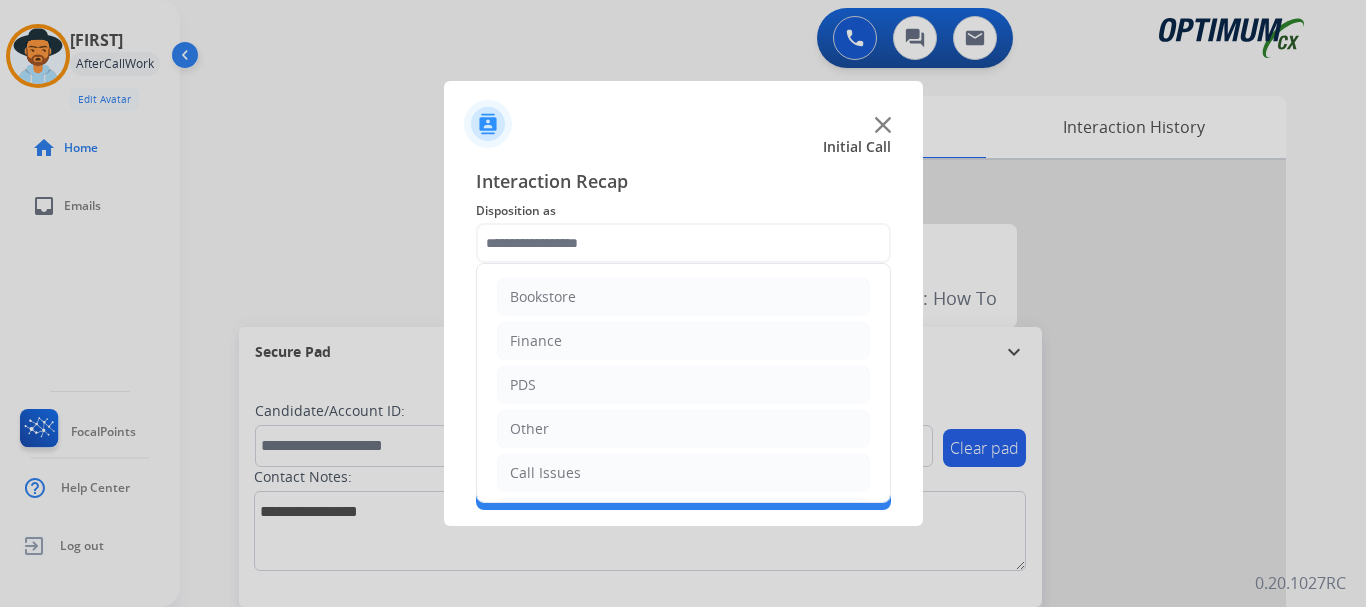 click on "Call Issues" 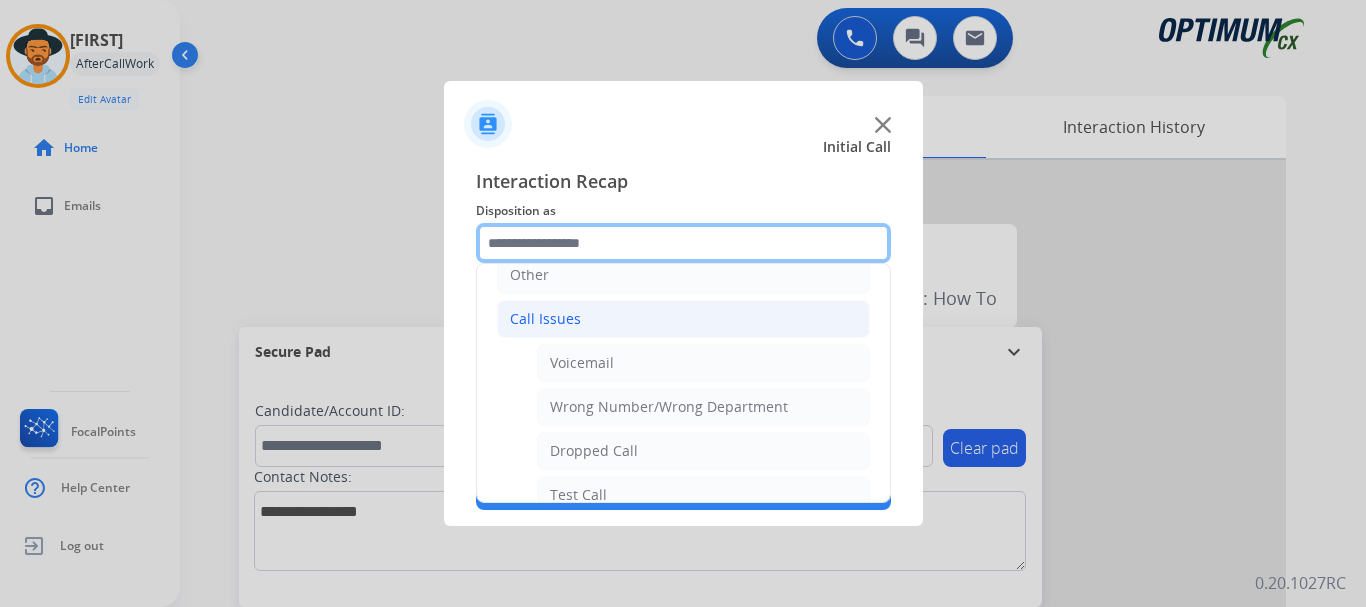 scroll, scrollTop: 155, scrollLeft: 0, axis: vertical 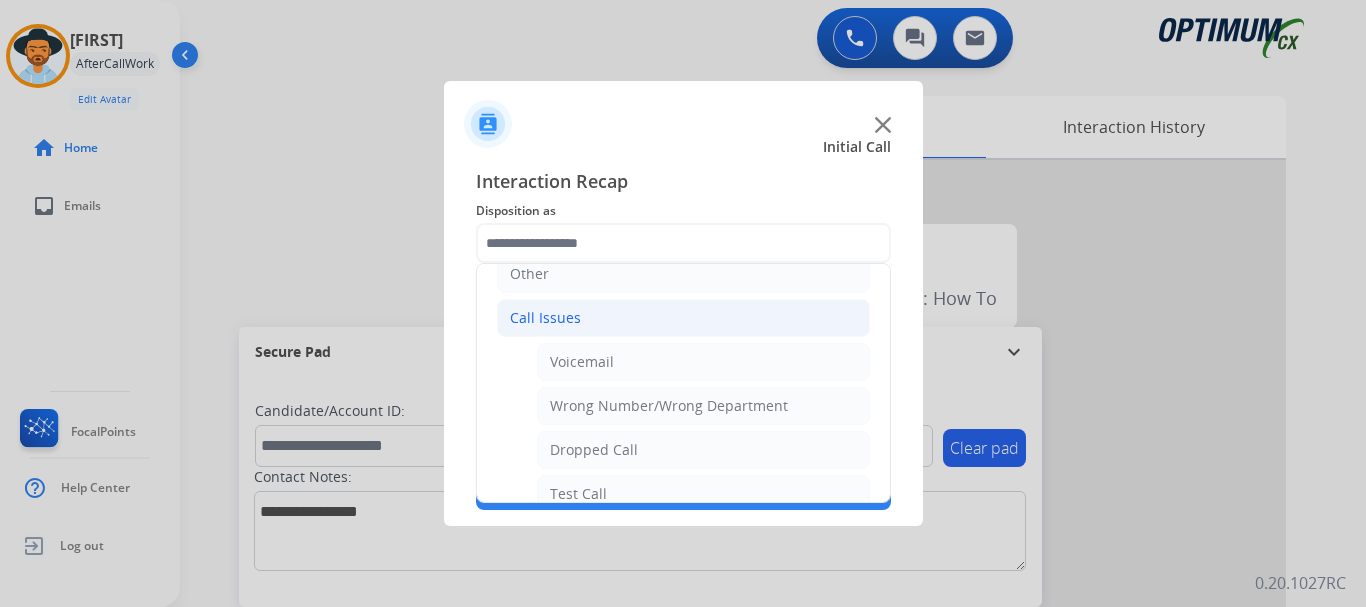 click on "Dropped Call" 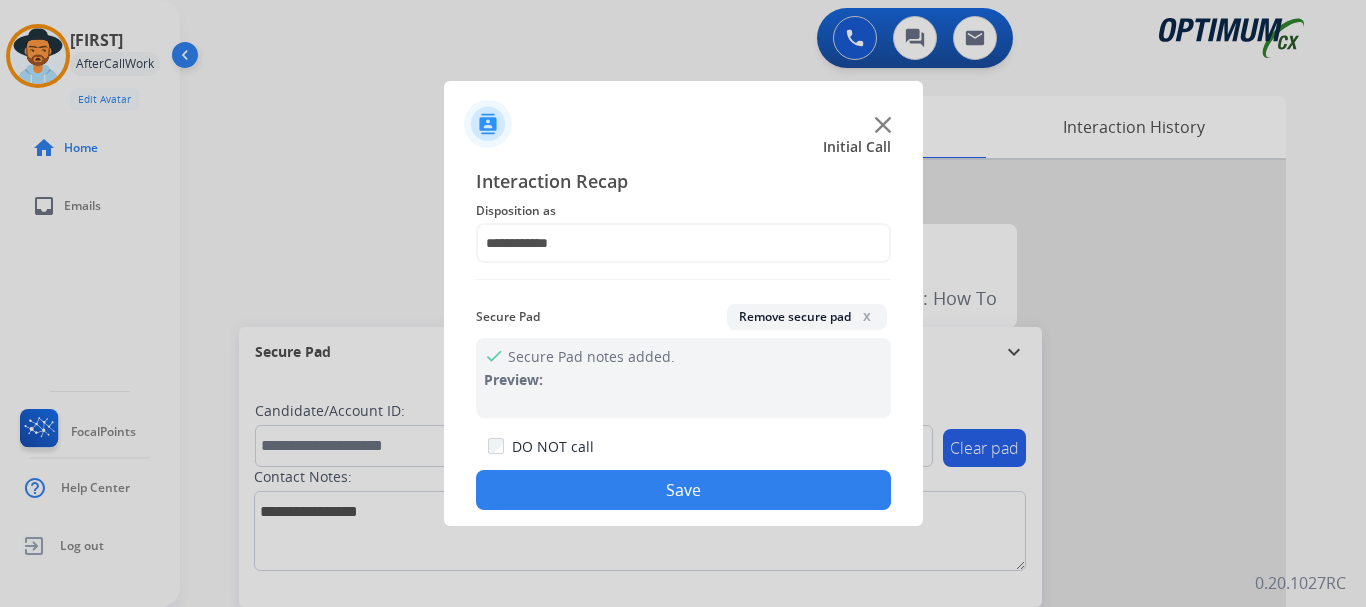 click on "Save" 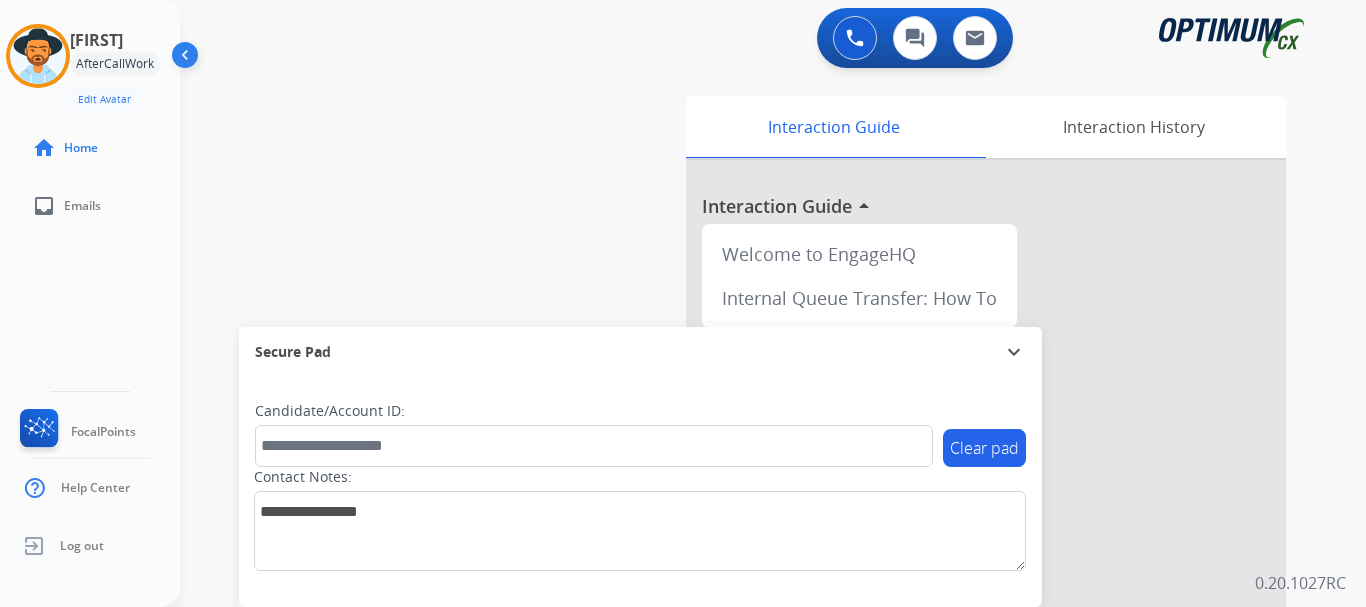 click on "swap_horiz Break voice bridge close_fullscreen Connect 3-Way Call merge_type Separate 3-Way Call  Interaction Guide   Interaction History  Interaction Guide arrow_drop_up  Welcome to EngageHQ   Internal Queue Transfer: How To  Secure Pad expand_more Clear pad Candidate/Account ID: Contact Notes:" at bounding box center [749, 489] 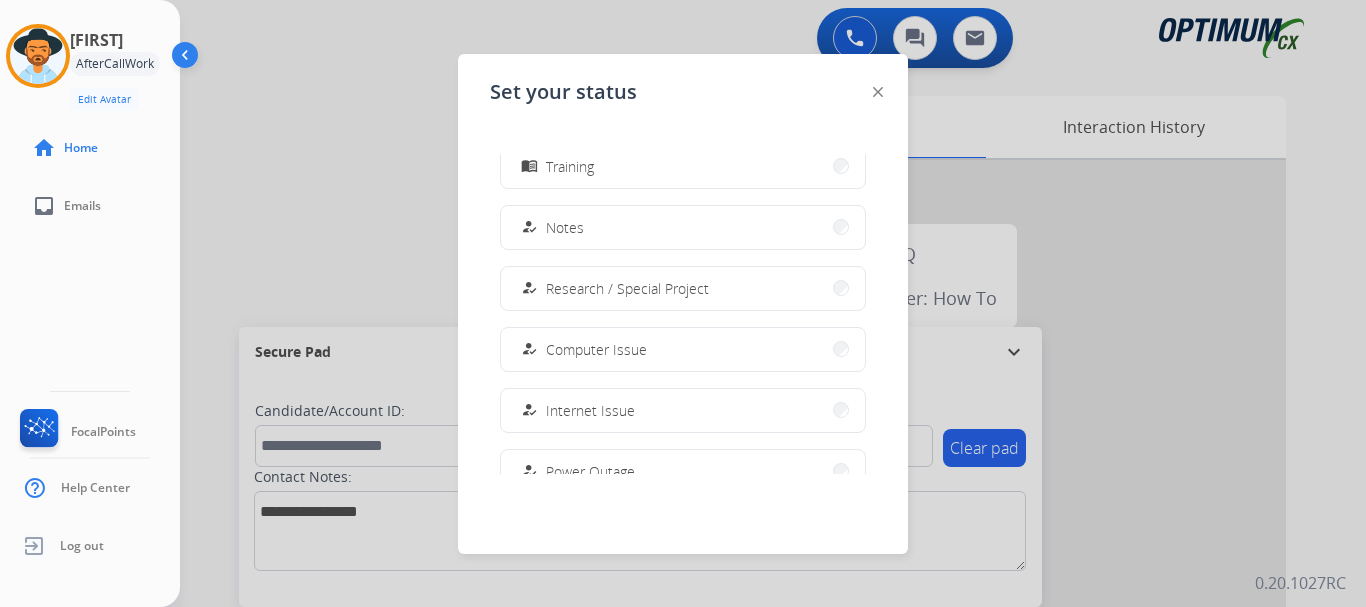 scroll, scrollTop: 499, scrollLeft: 0, axis: vertical 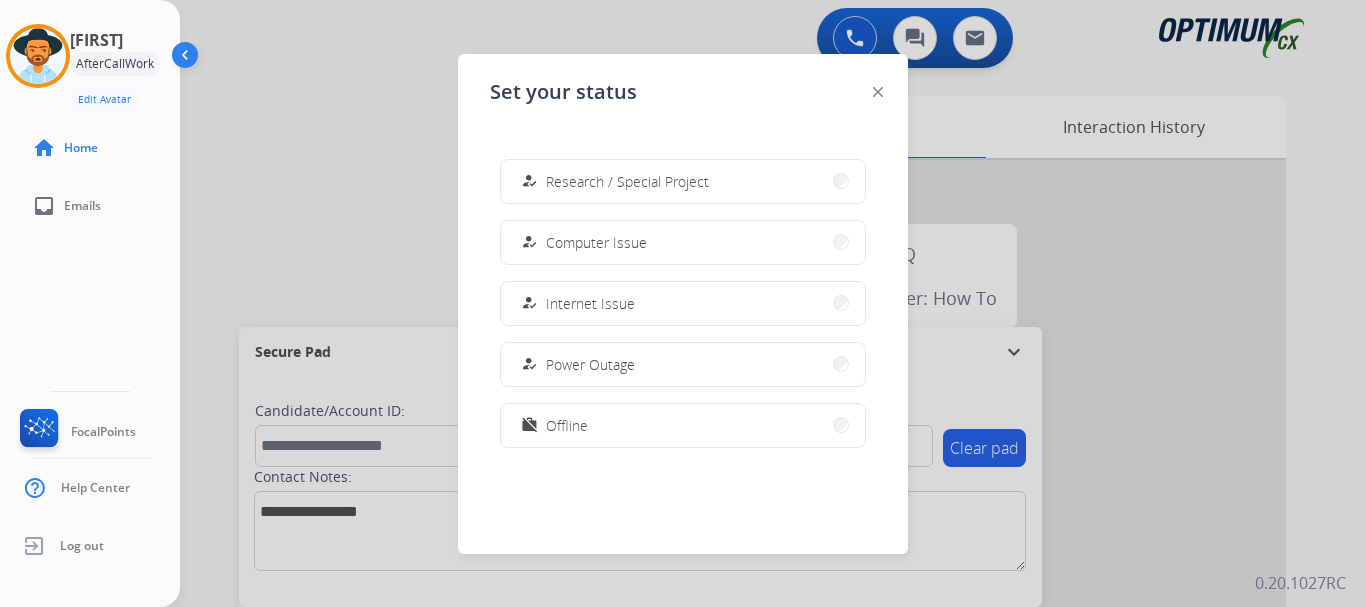 click on "work_off Offline" at bounding box center [683, 425] 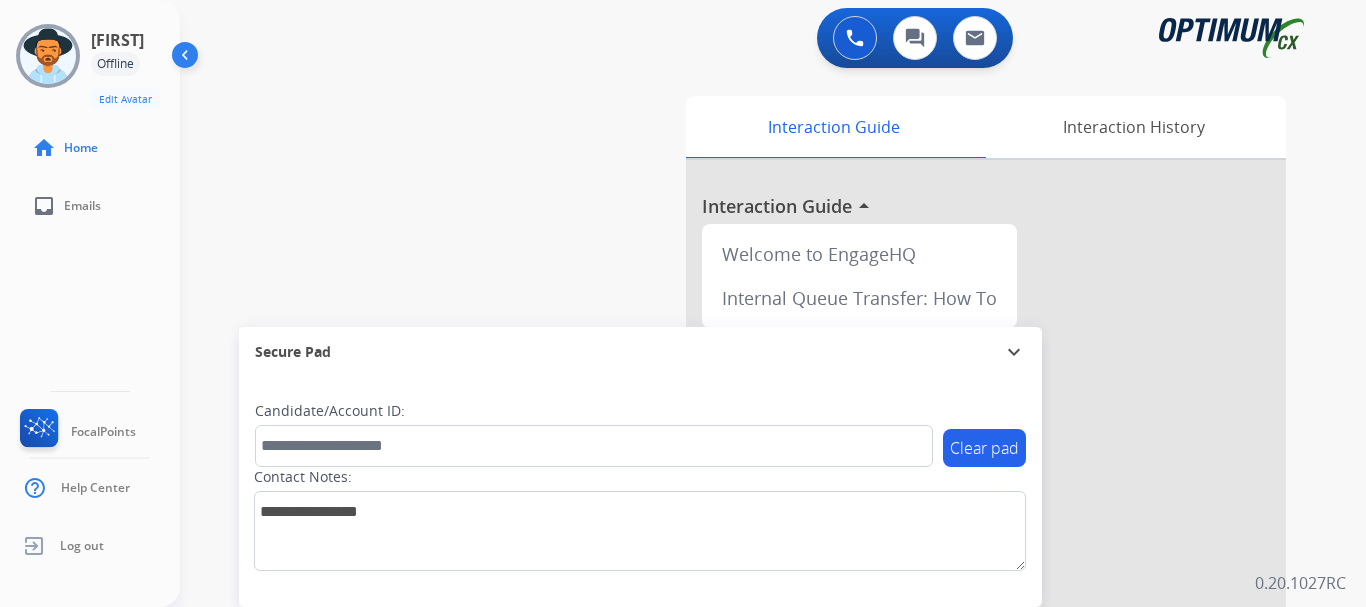 click on "Log out" 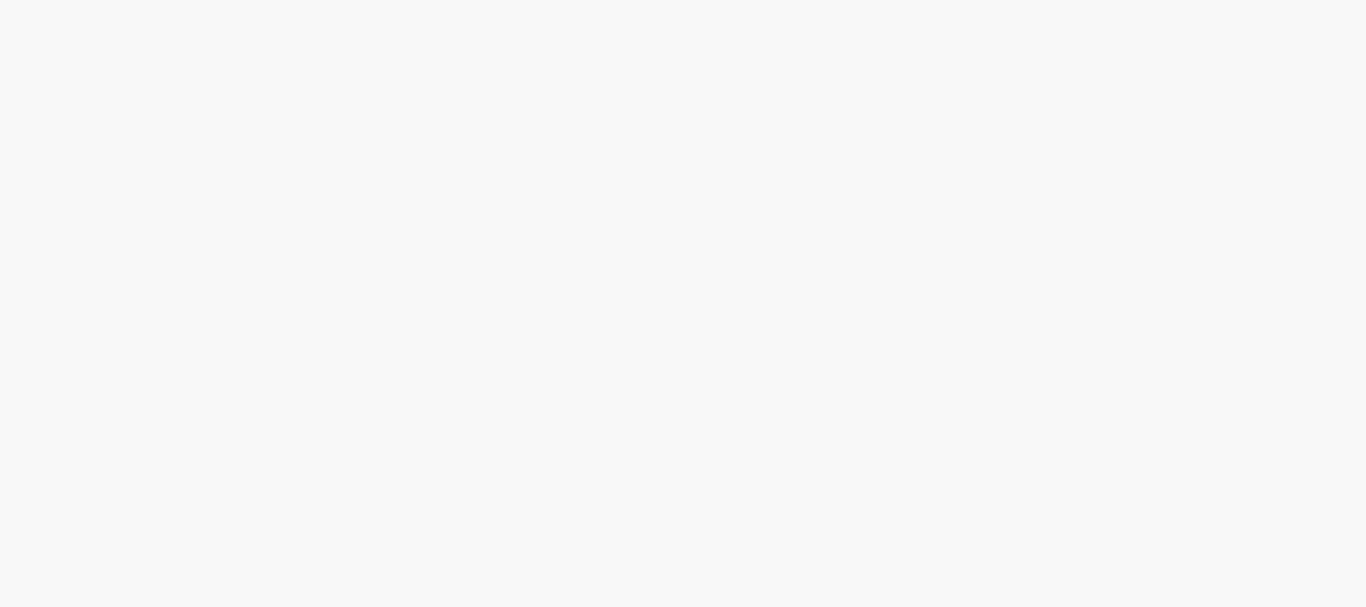 scroll, scrollTop: 0, scrollLeft: 0, axis: both 